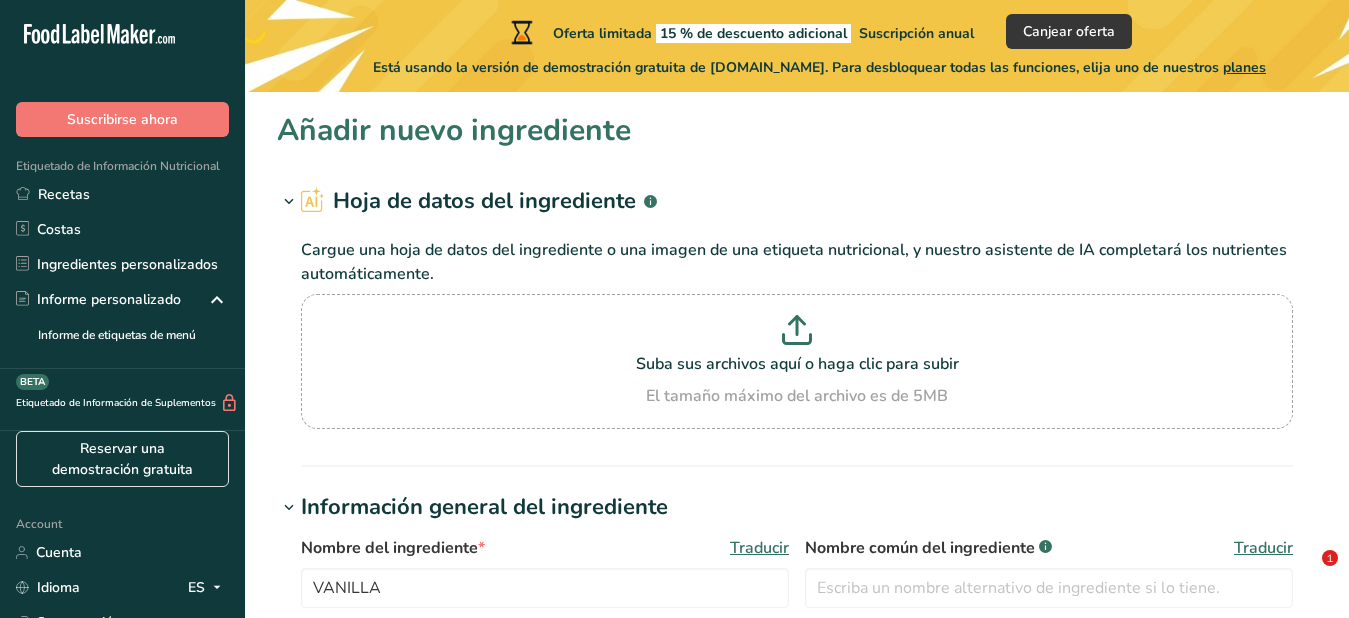 scroll, scrollTop: 780, scrollLeft: 0, axis: vertical 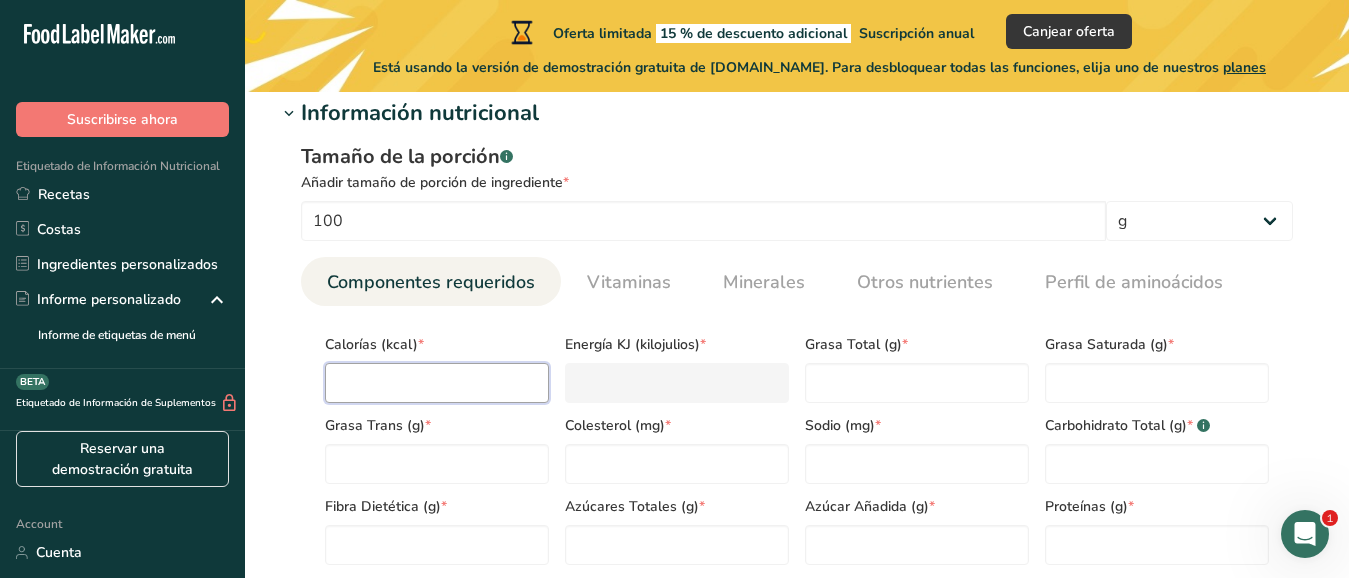 click at bounding box center (437, 383) 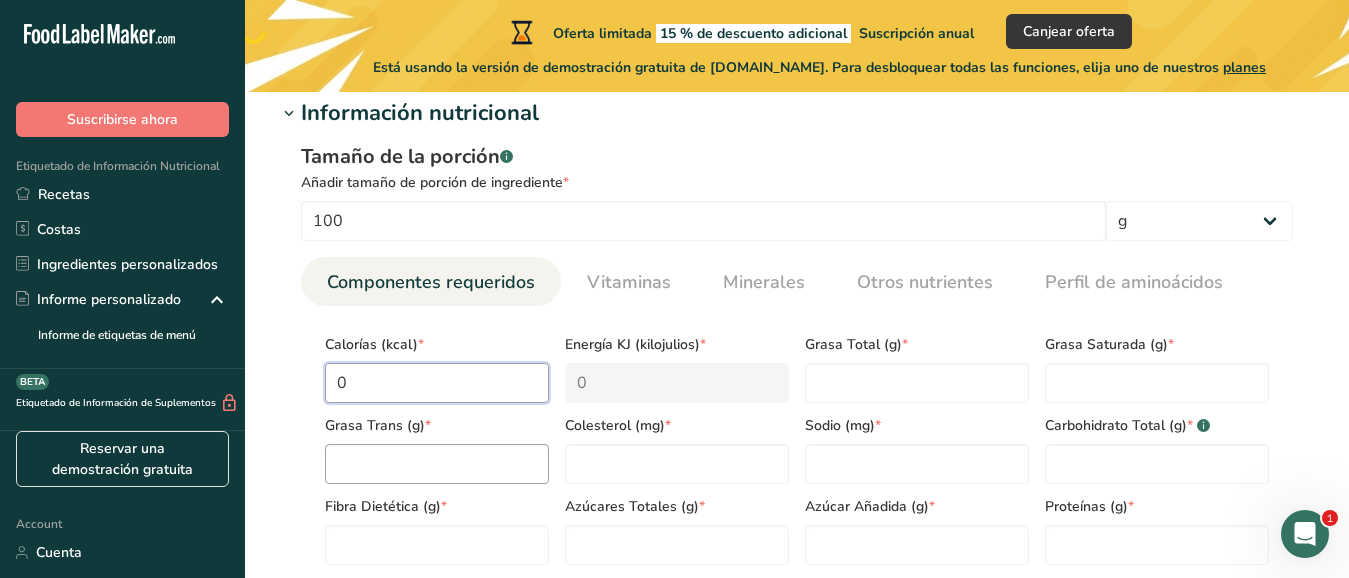 type on "0" 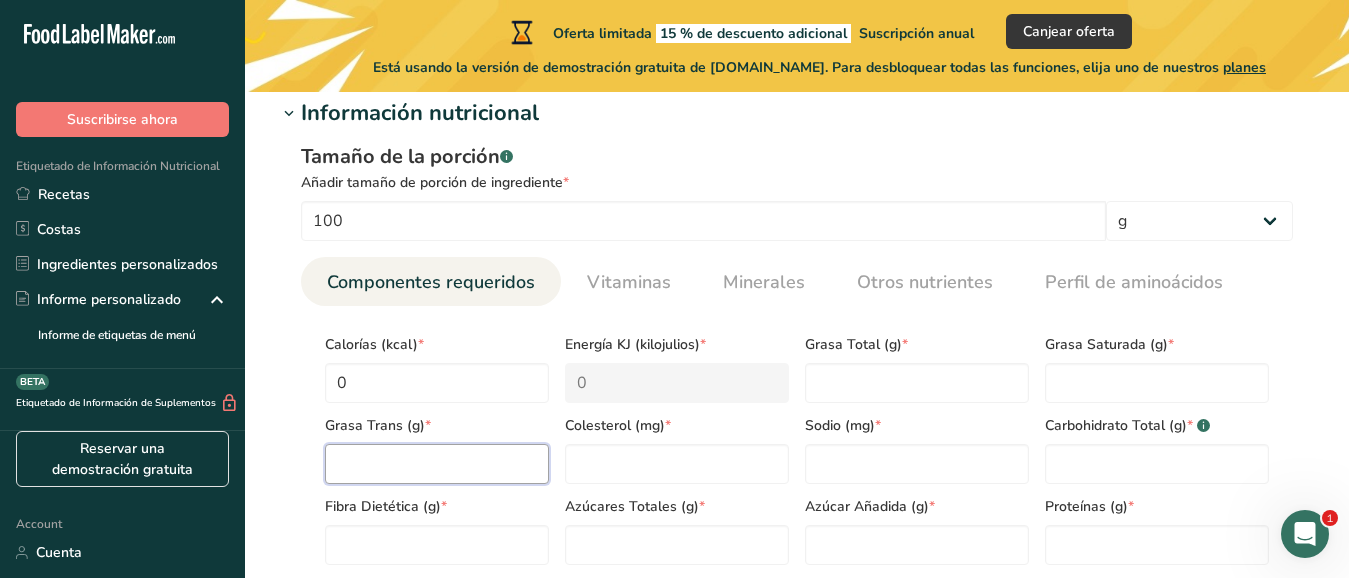 click at bounding box center (437, 464) 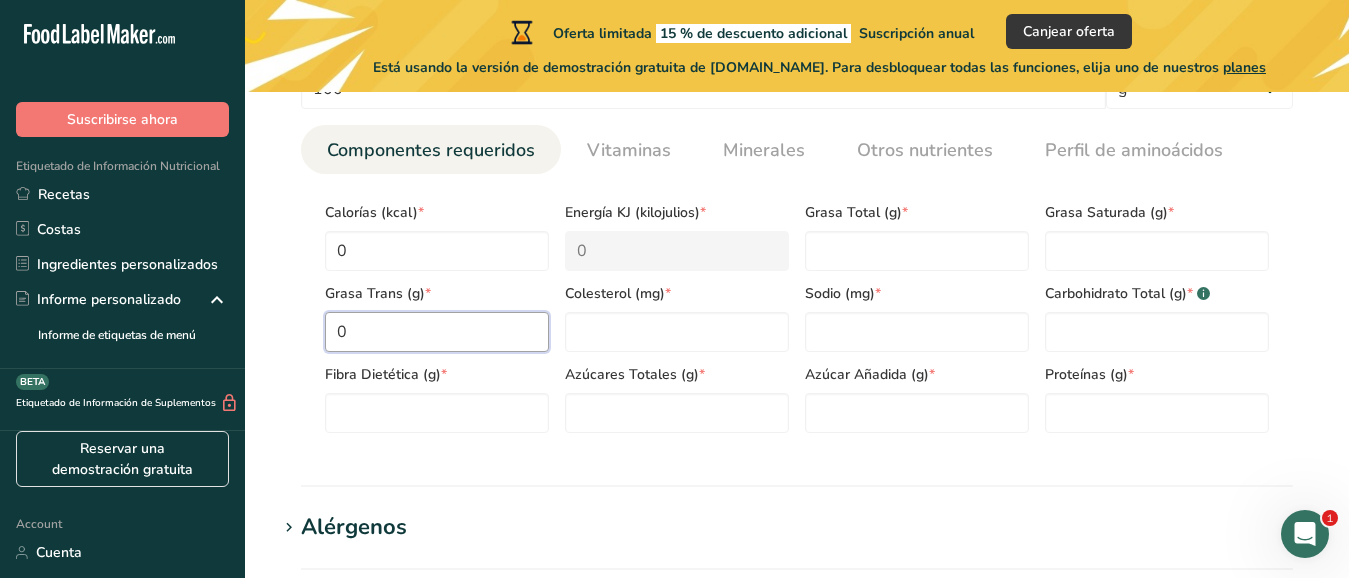 scroll, scrollTop: 969, scrollLeft: 0, axis: vertical 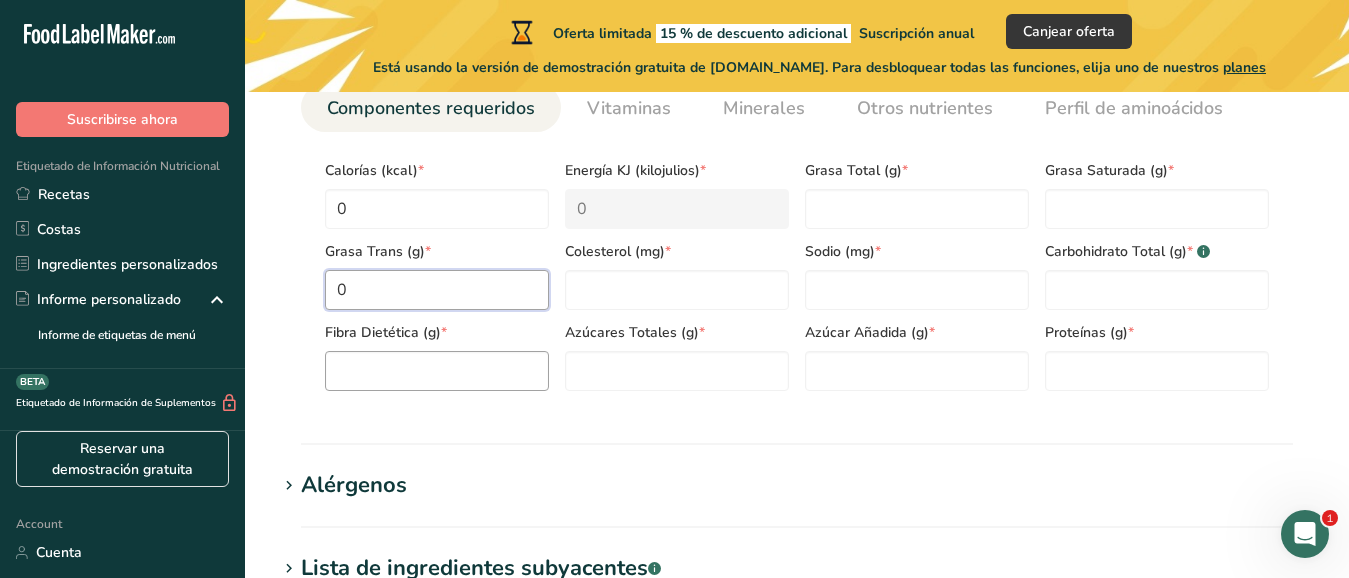 type on "0" 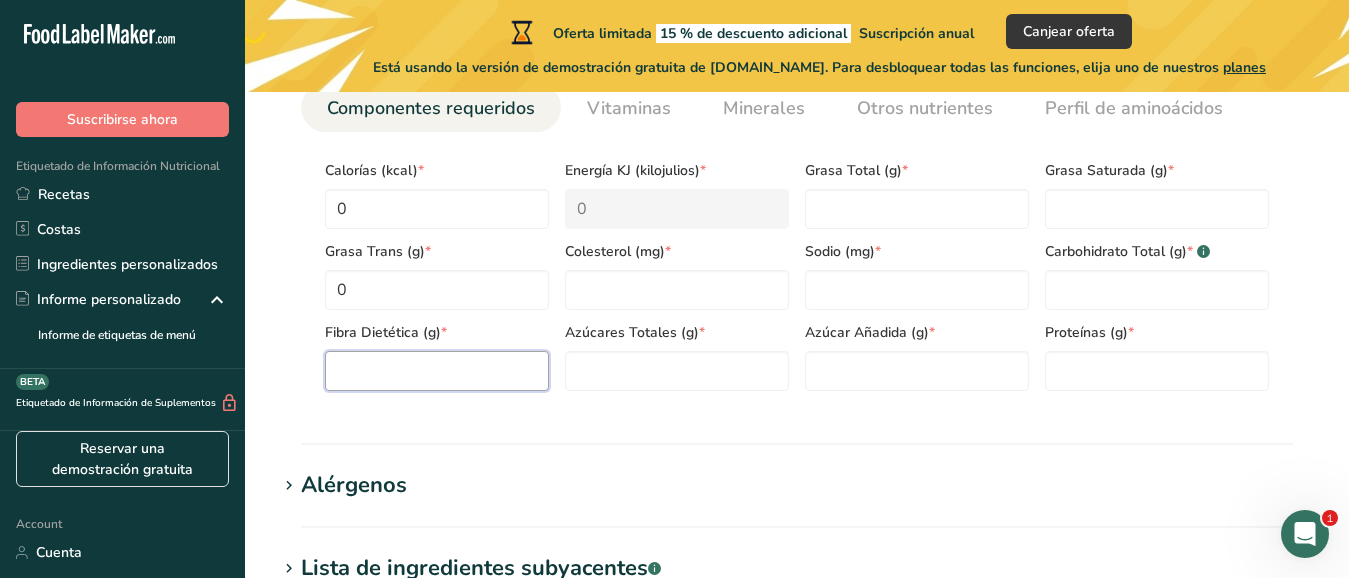 click at bounding box center (437, 371) 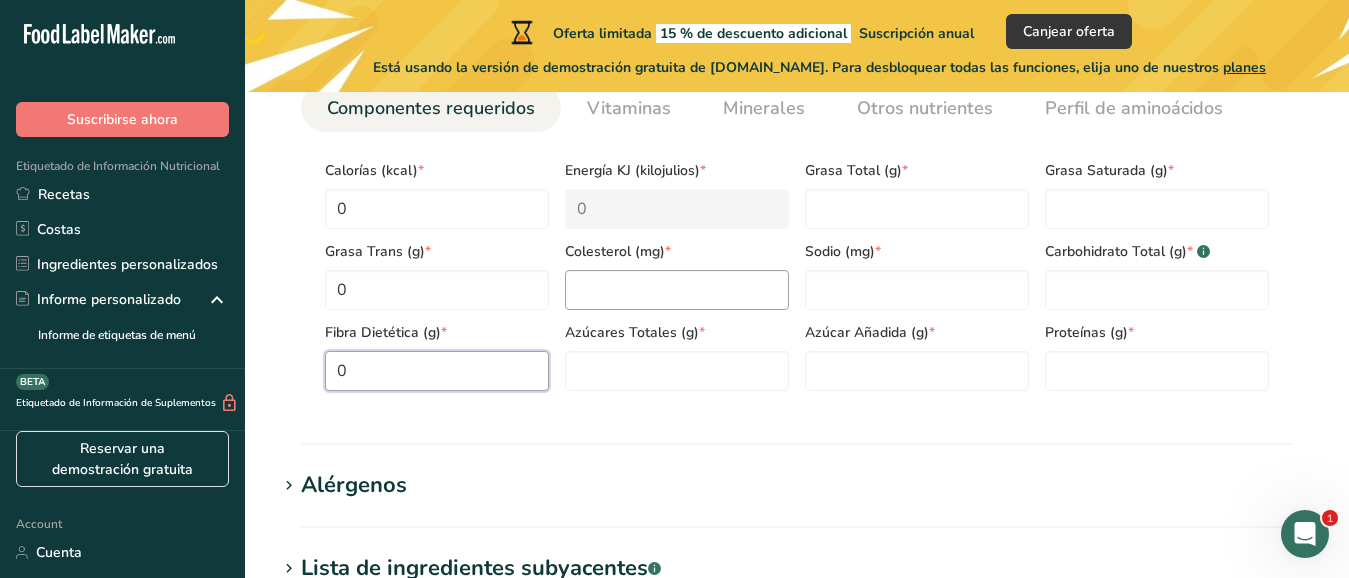 type on "0" 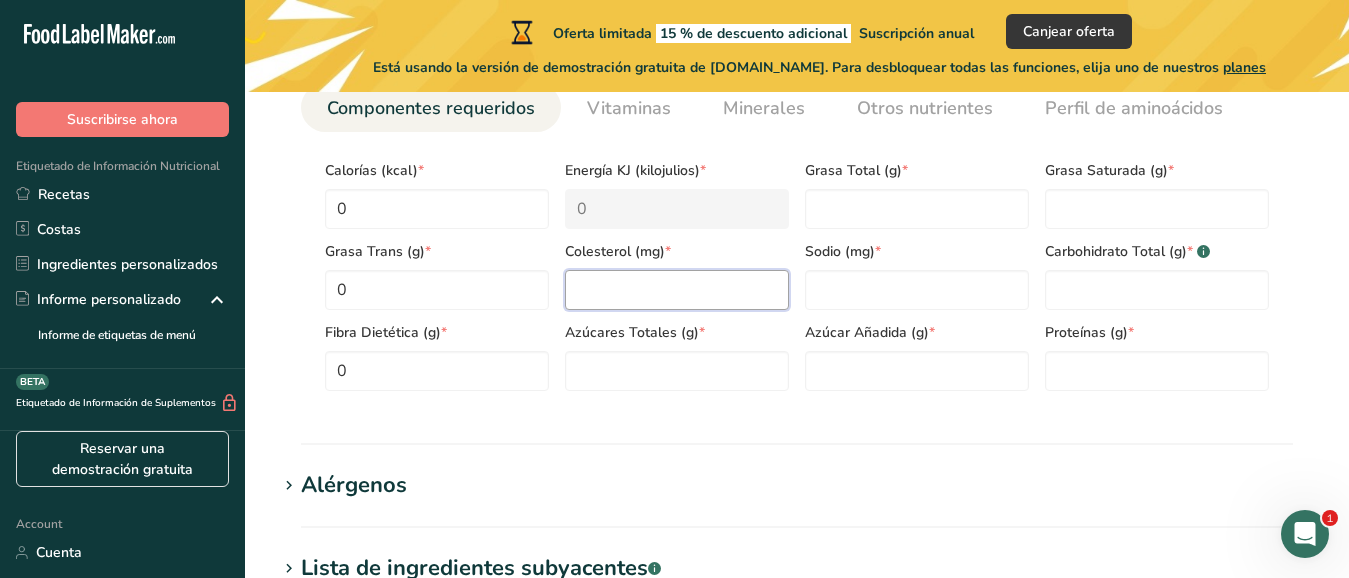 click at bounding box center [677, 290] 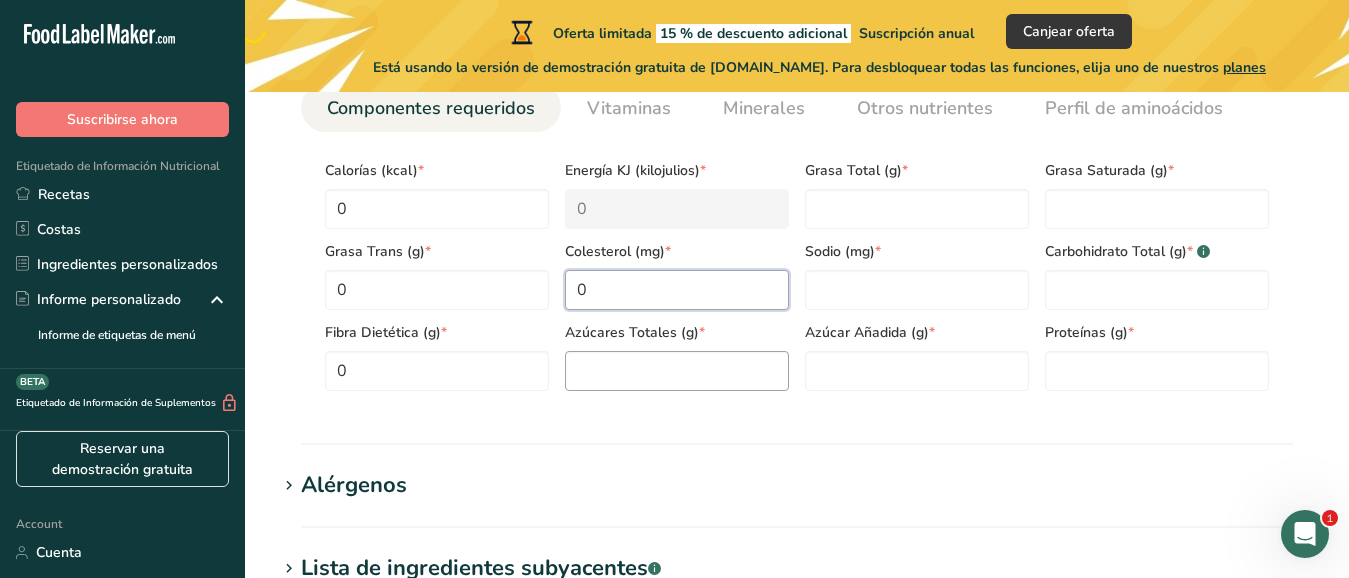 type on "0" 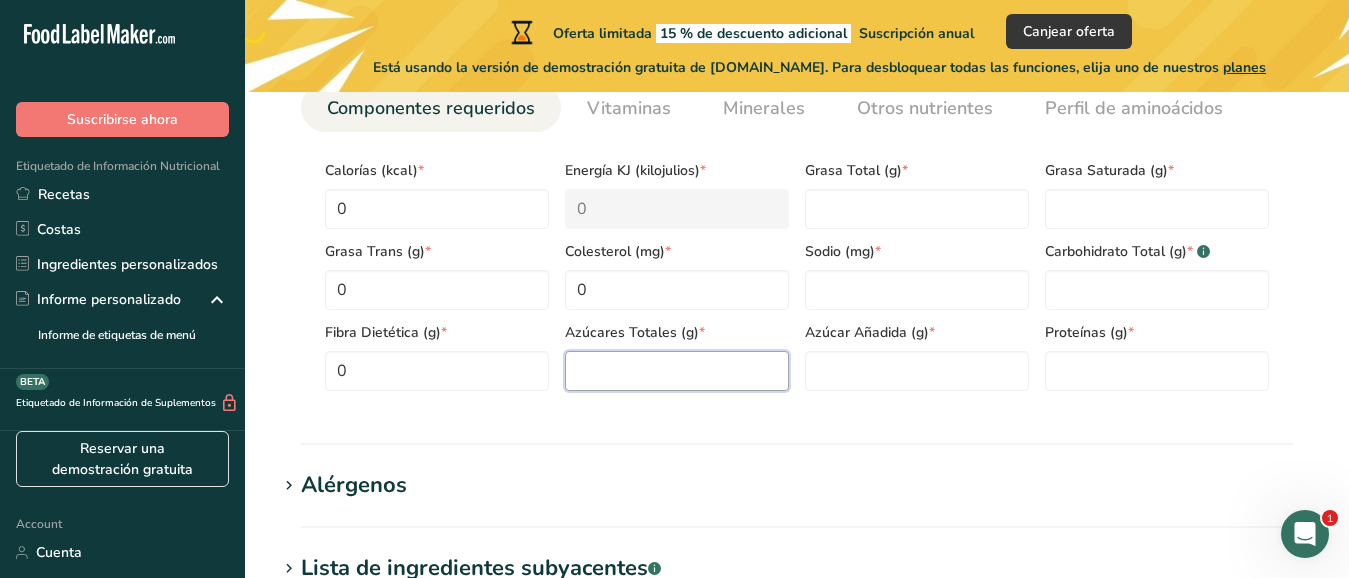 click at bounding box center (677, 371) 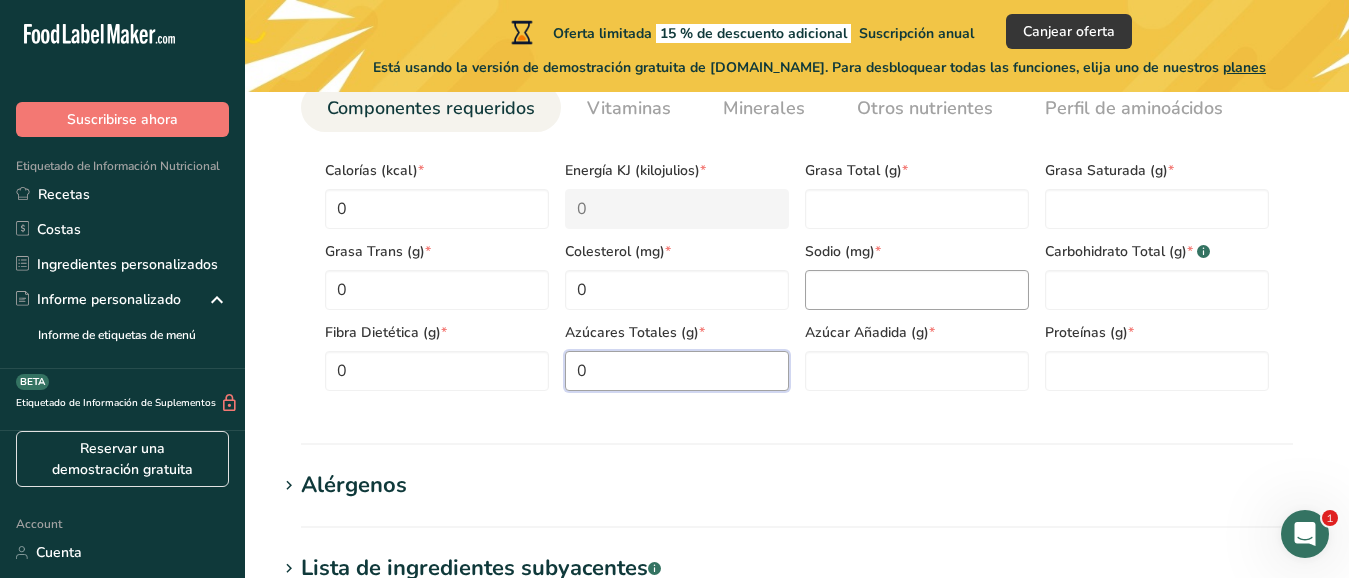 type on "0" 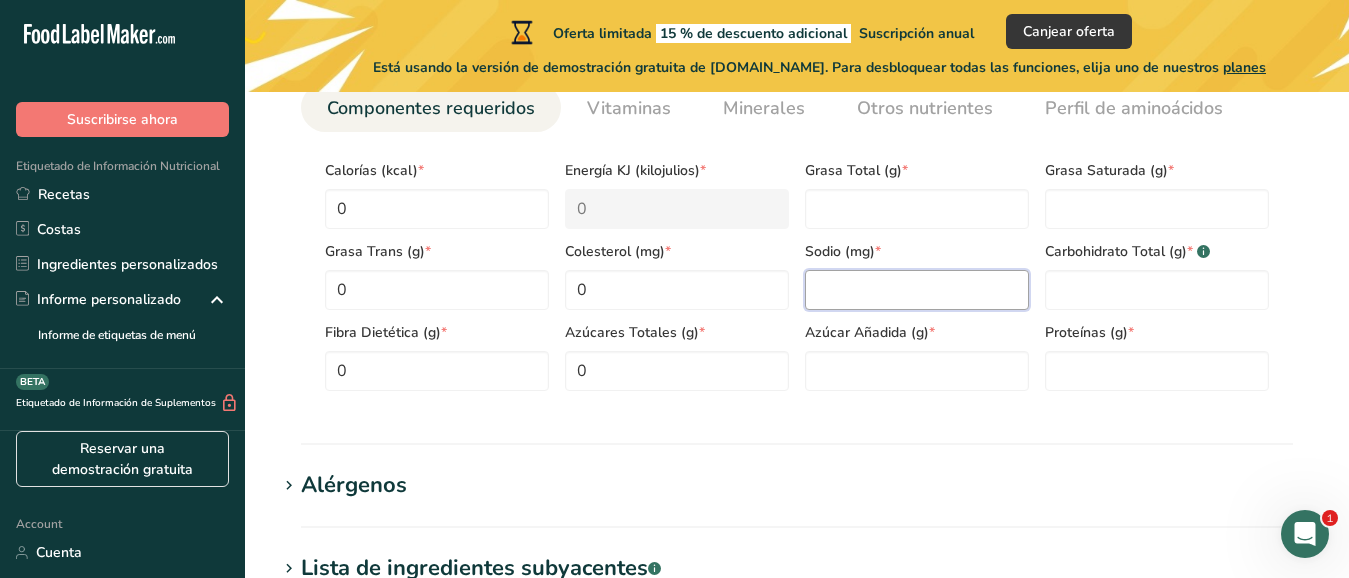 click at bounding box center [917, 290] 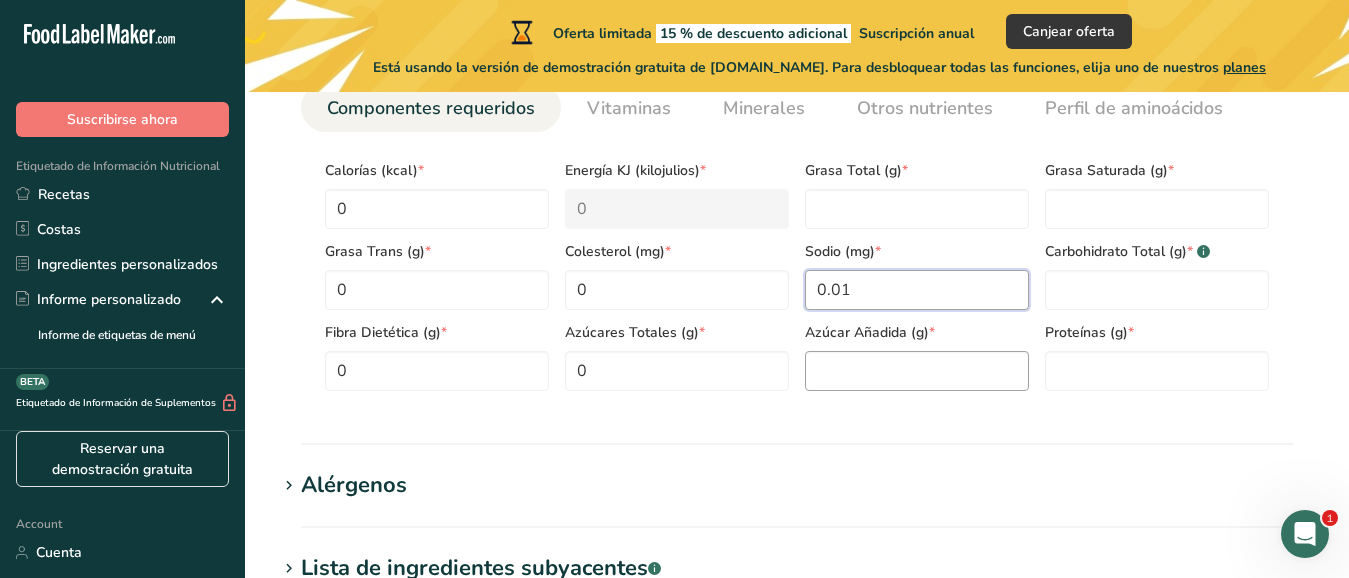 type on "0.01" 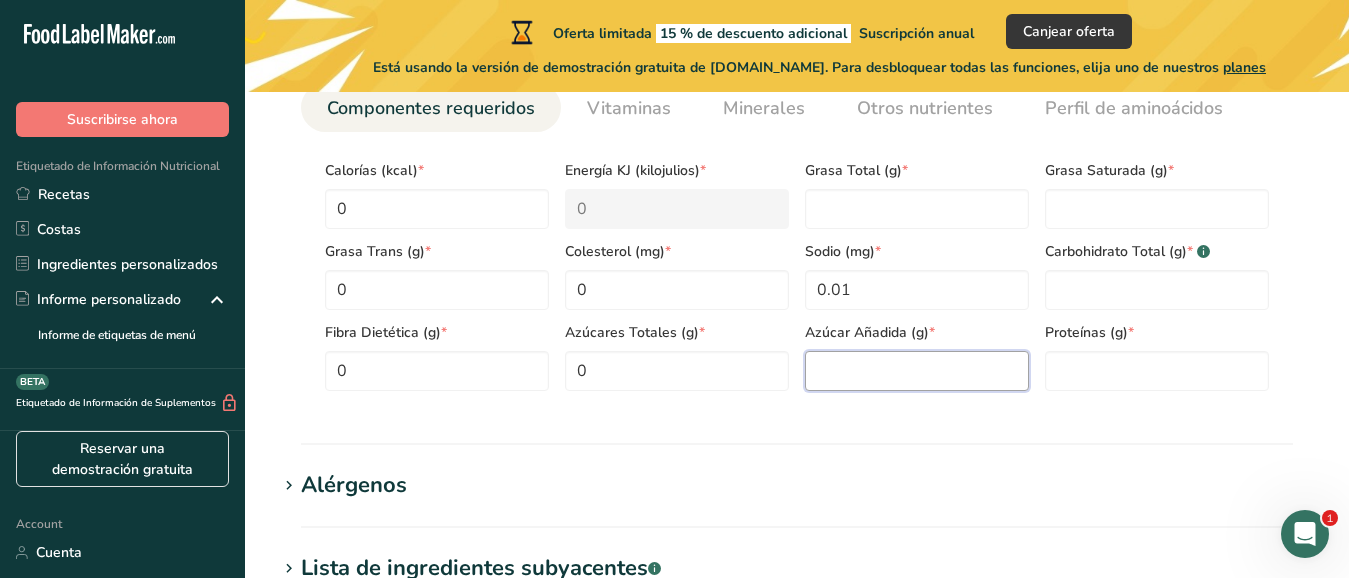 click at bounding box center [917, 371] 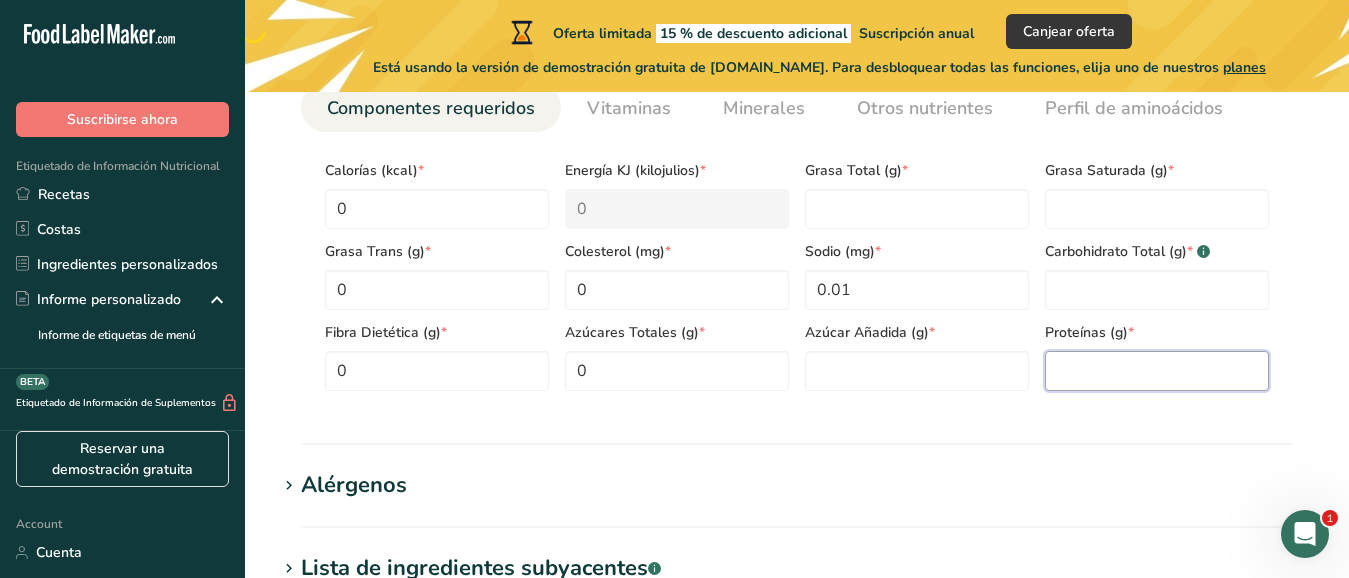 click at bounding box center (1157, 371) 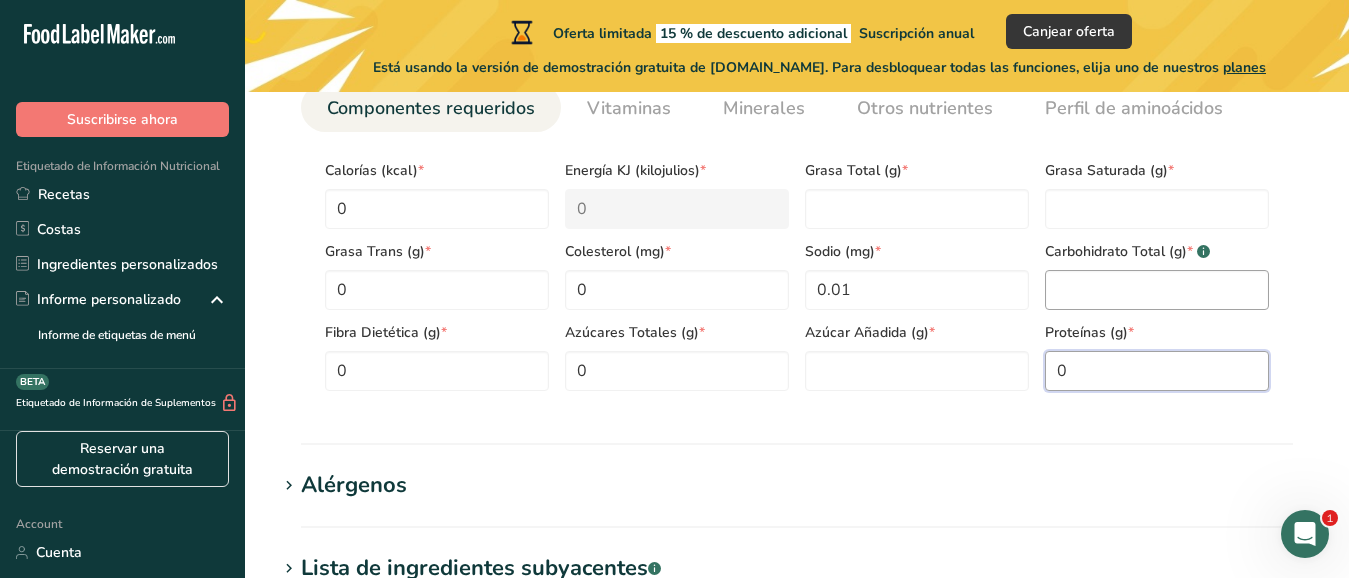 type on "0" 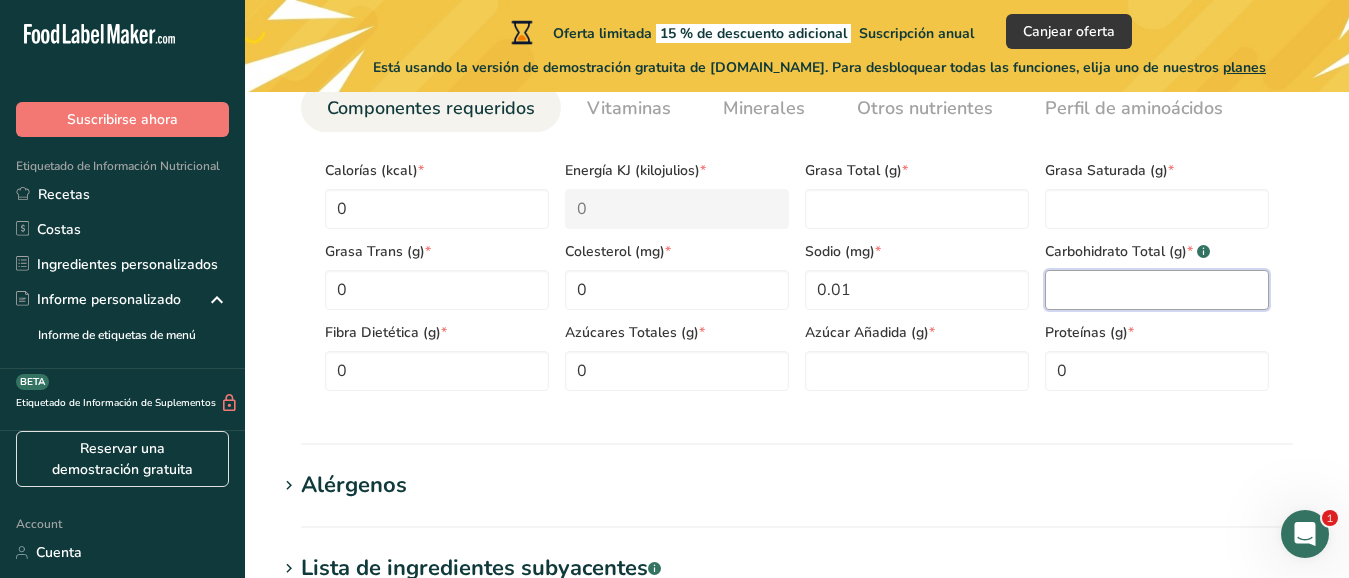 click at bounding box center (1157, 290) 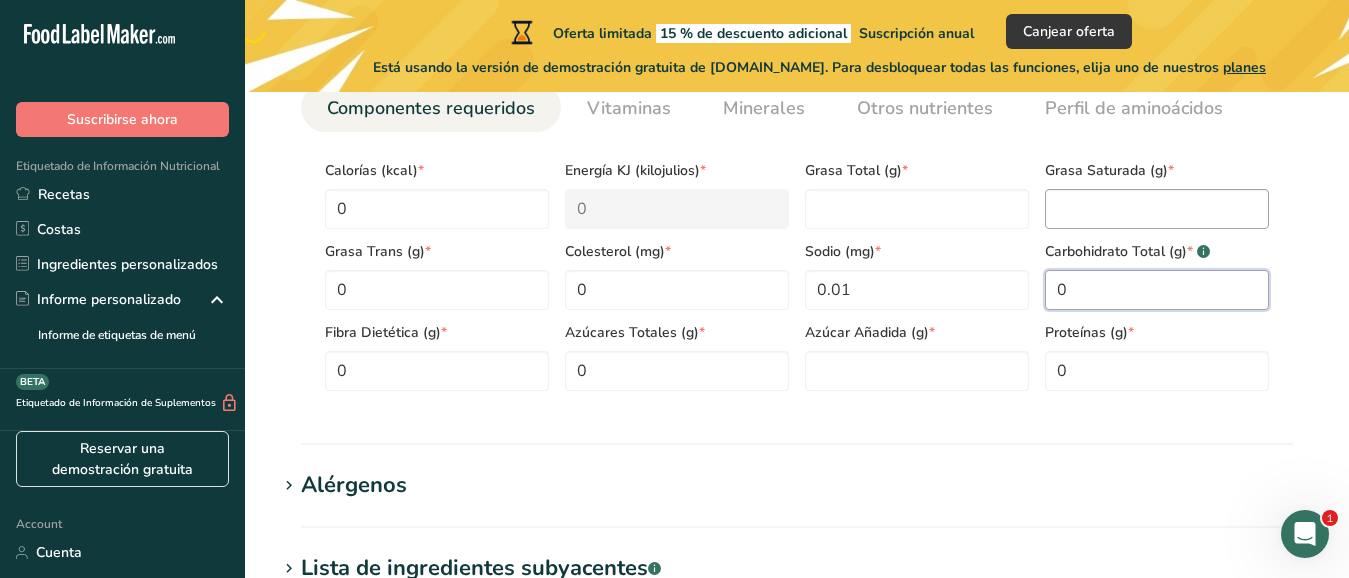 type on "0" 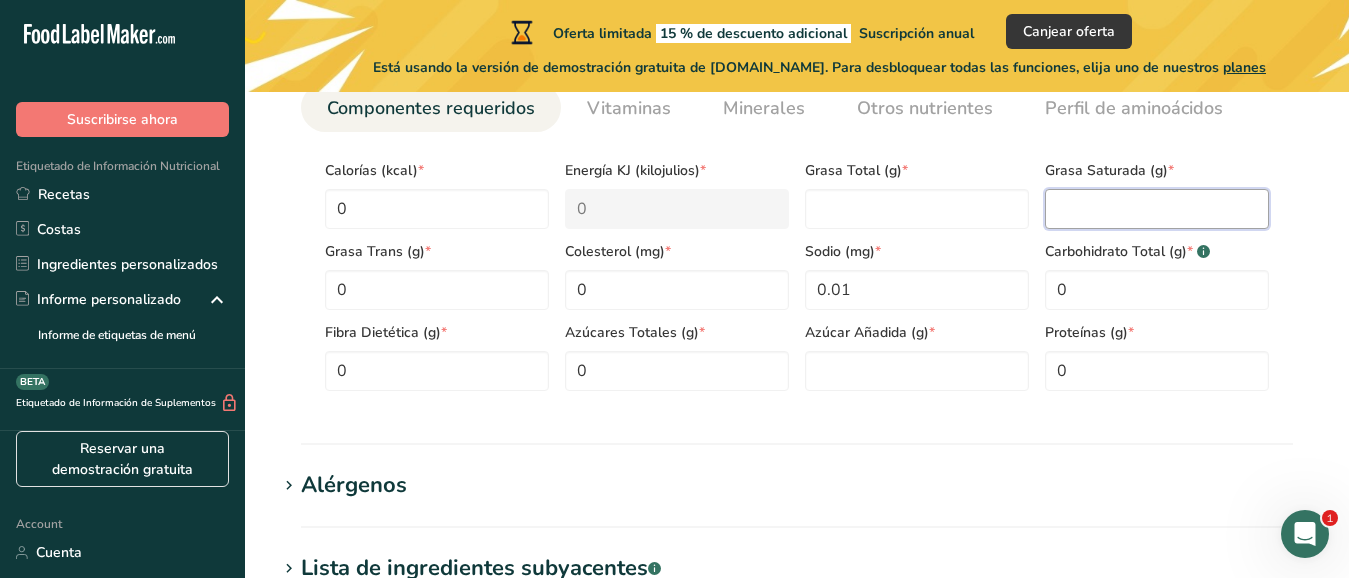 click at bounding box center (1157, 209) 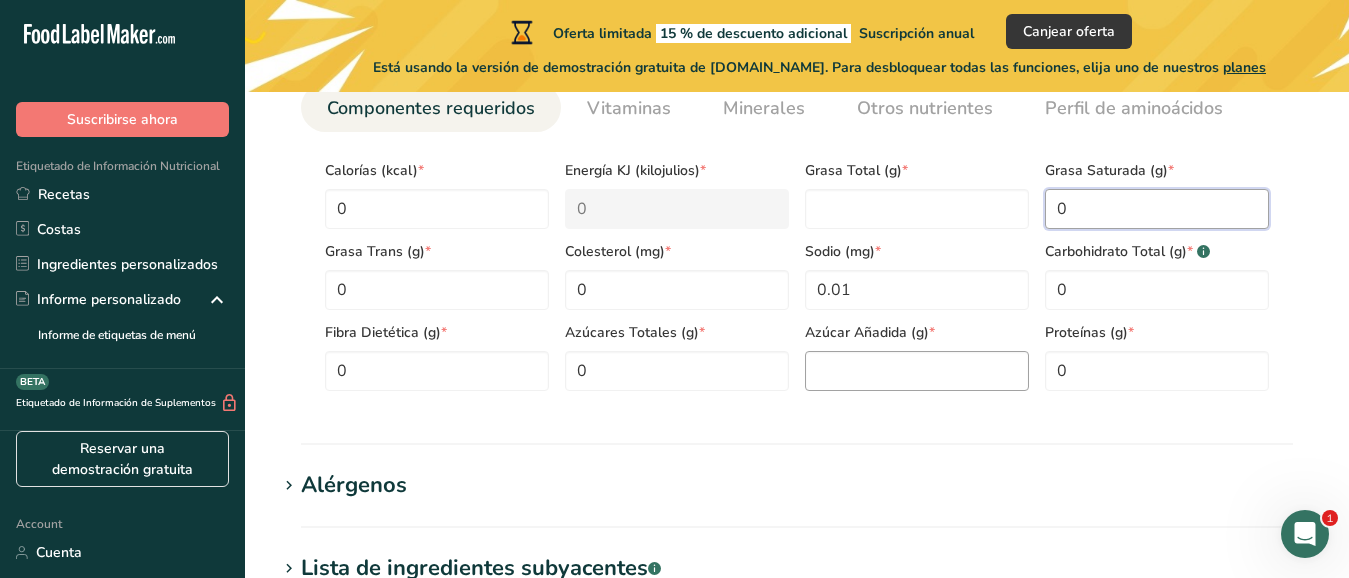 type on "0" 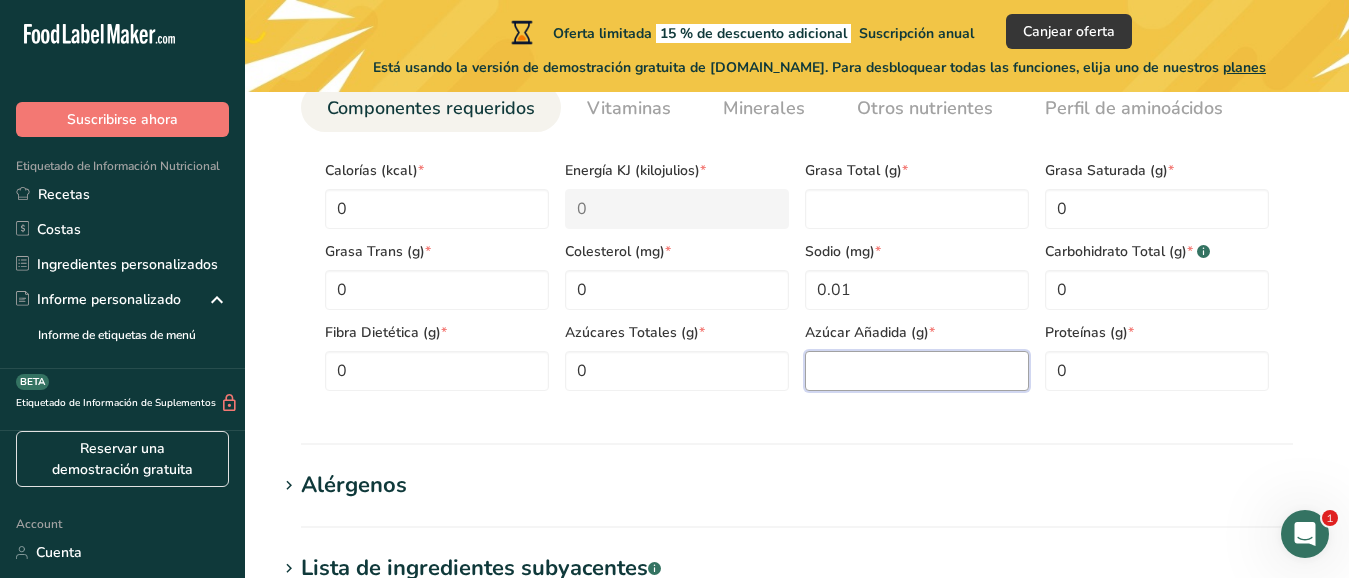 click at bounding box center [917, 371] 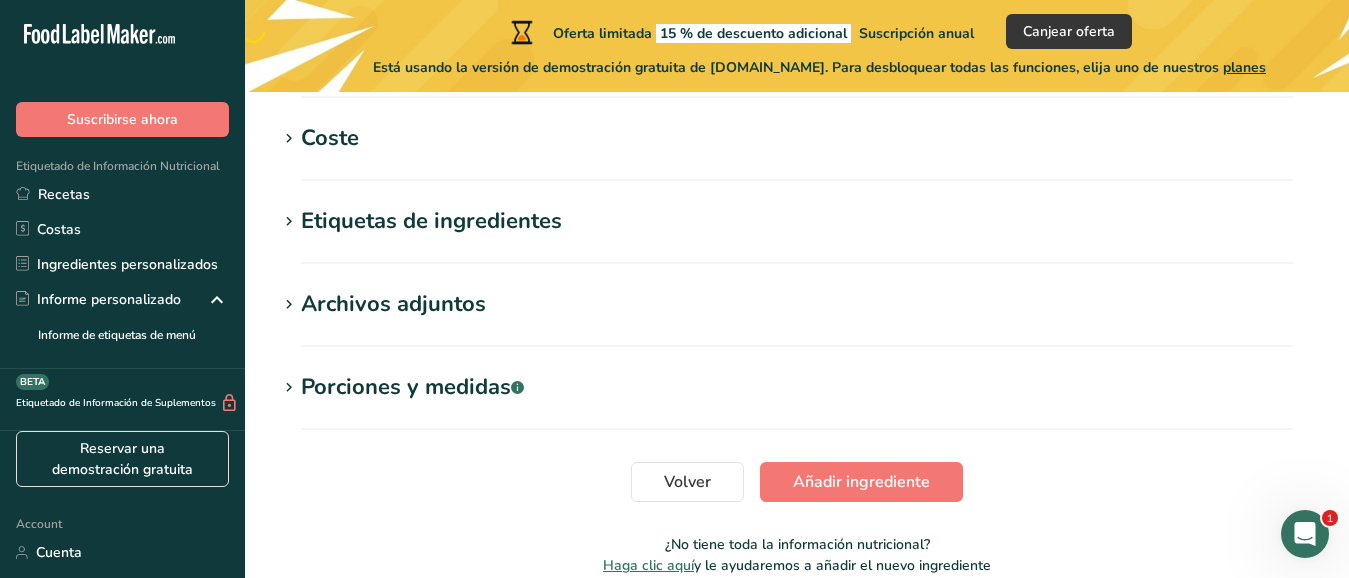 scroll, scrollTop: 1489, scrollLeft: 0, axis: vertical 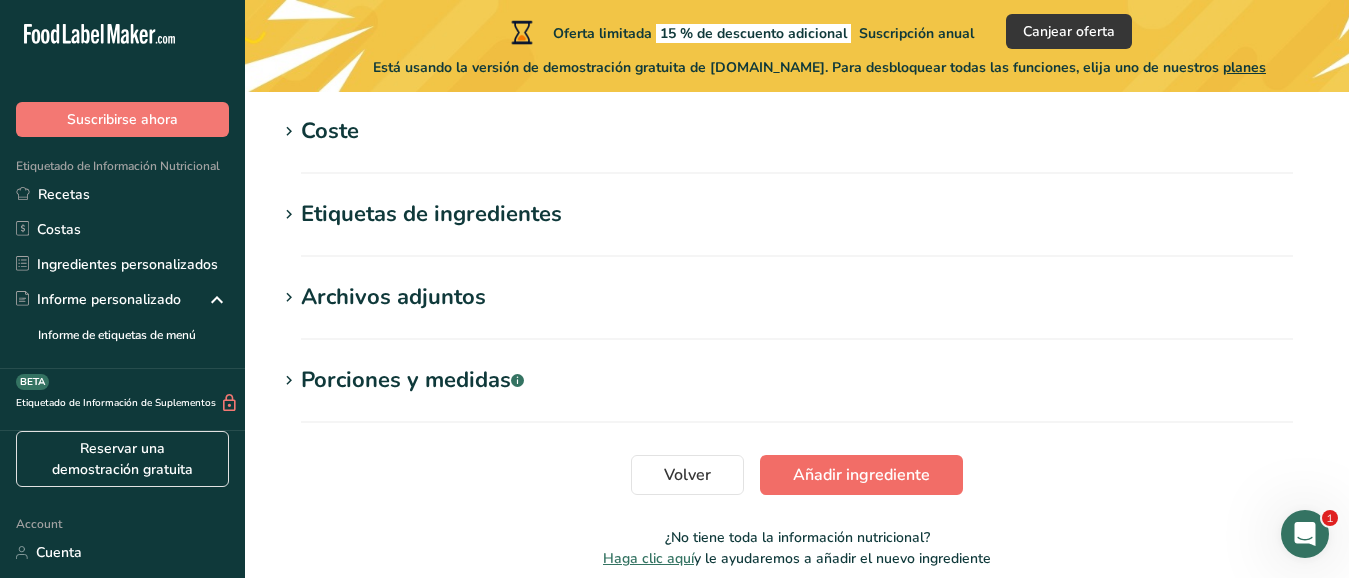 type on "0" 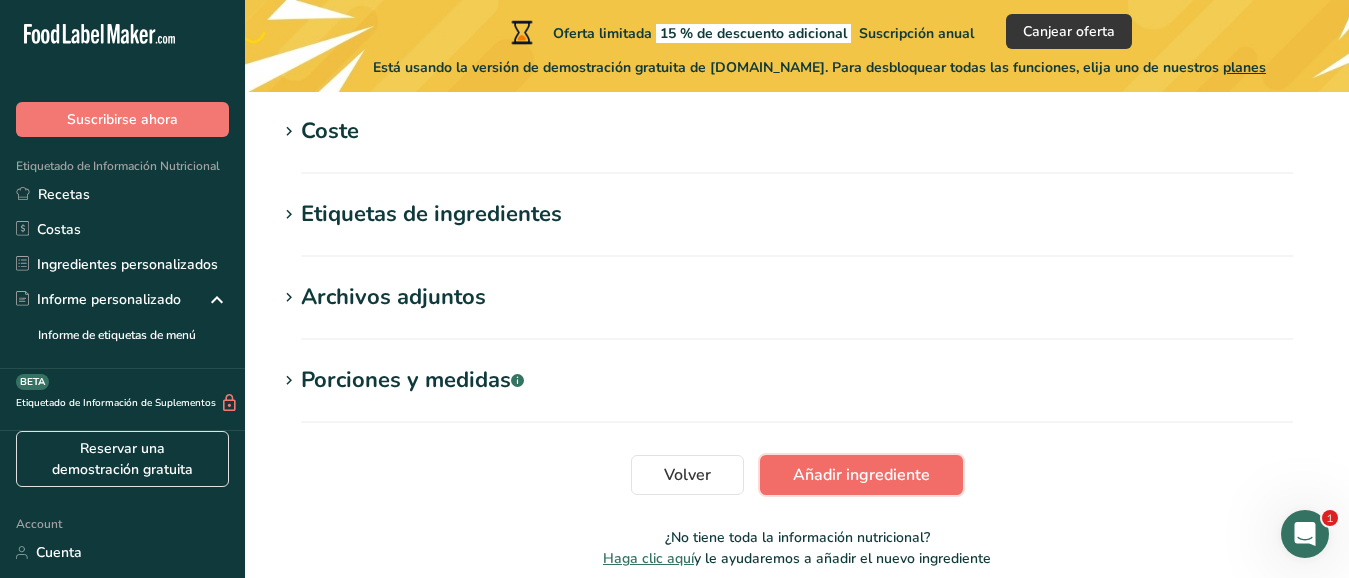 click on "Añadir ingrediente" at bounding box center [861, 475] 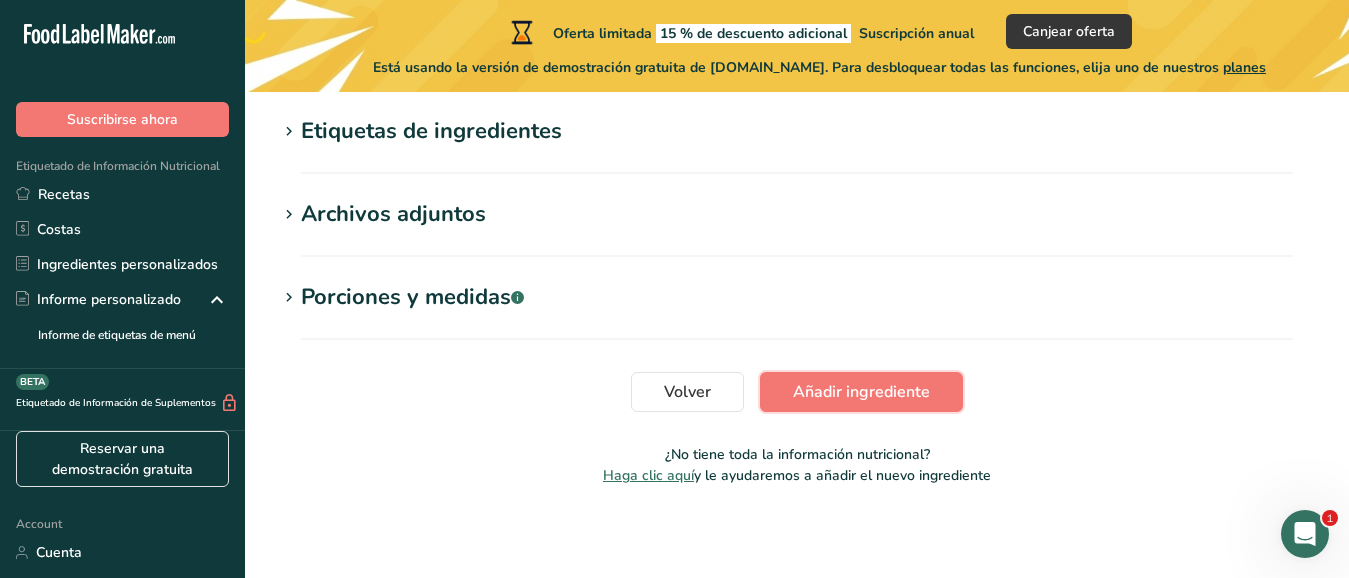 scroll, scrollTop: 1035, scrollLeft: 0, axis: vertical 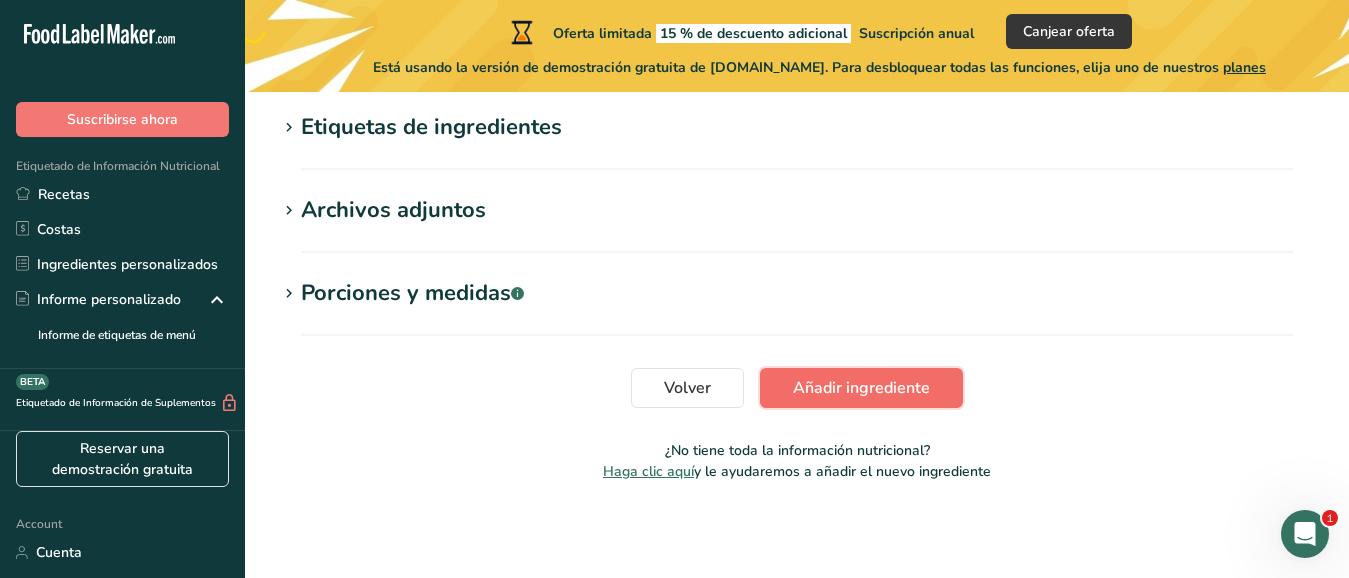 click on "Añadir ingrediente" at bounding box center (861, 388) 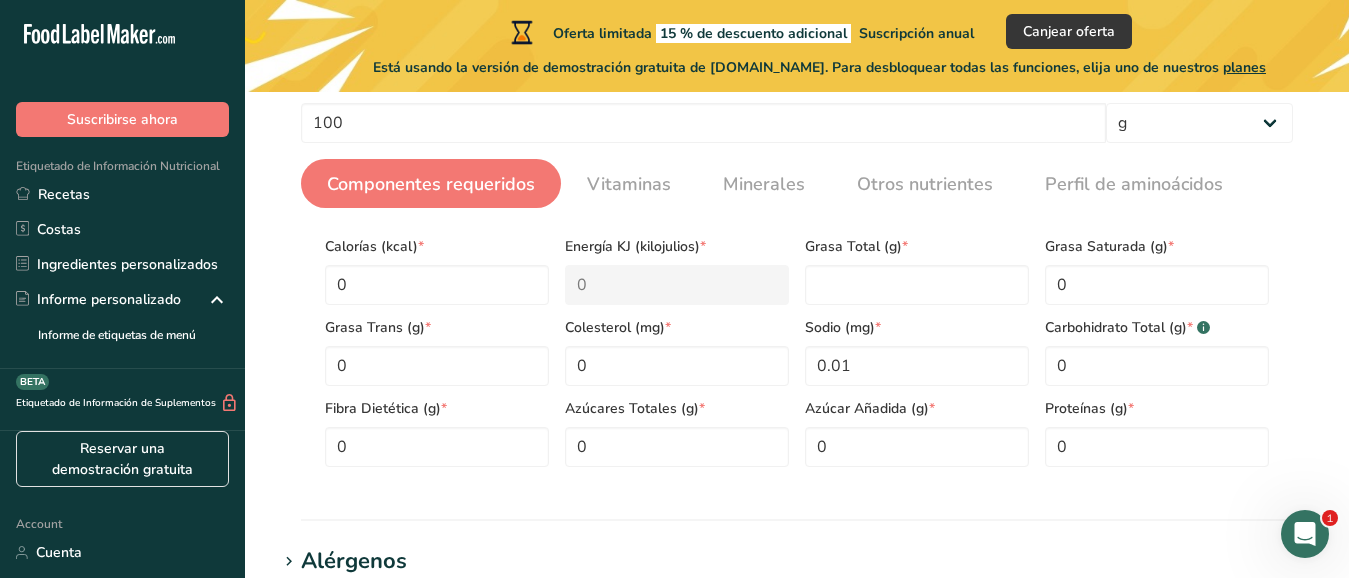 scroll, scrollTop: 351, scrollLeft: 0, axis: vertical 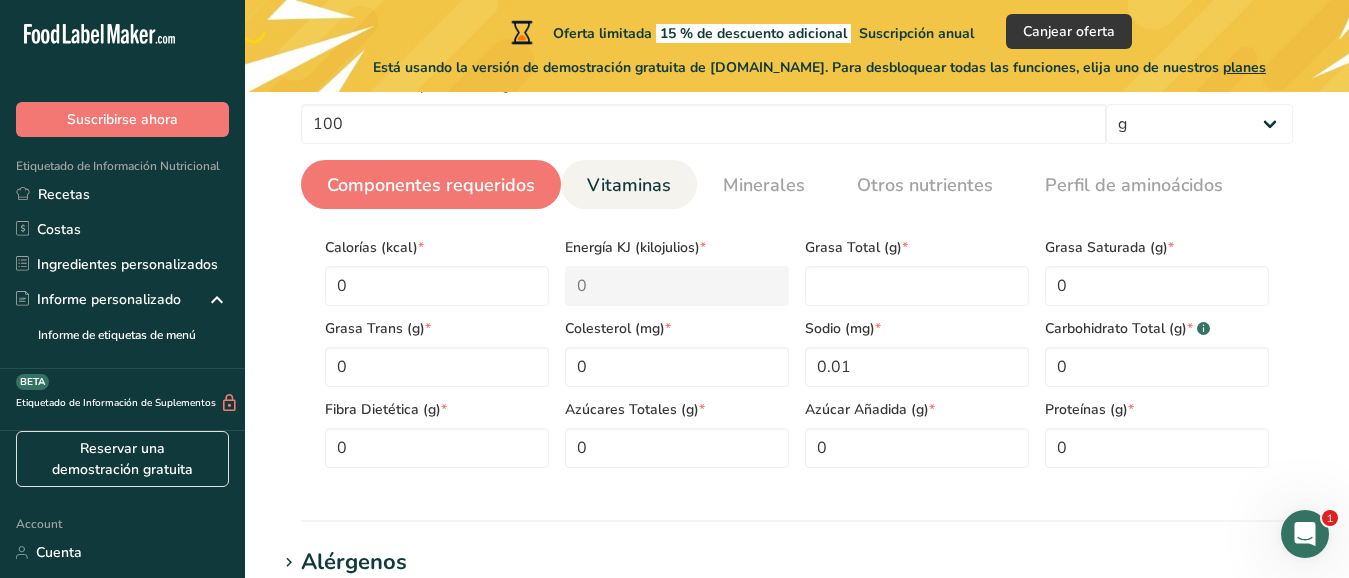 click on "Vitaminas" at bounding box center (629, 185) 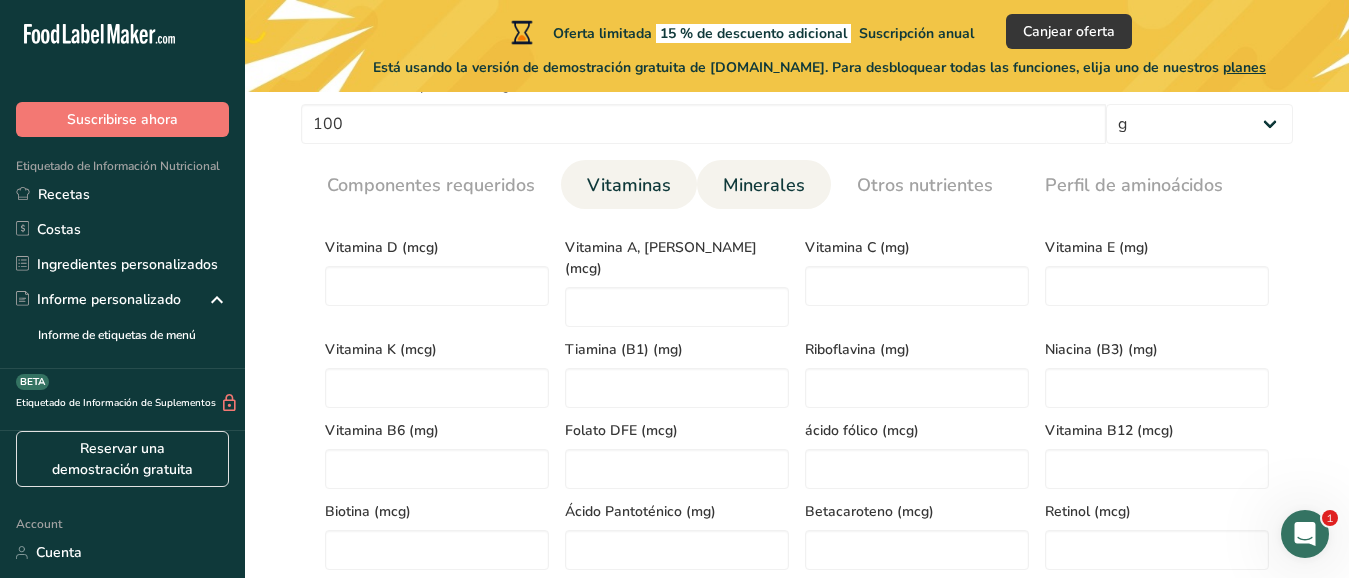 click on "Minerales" at bounding box center (764, 185) 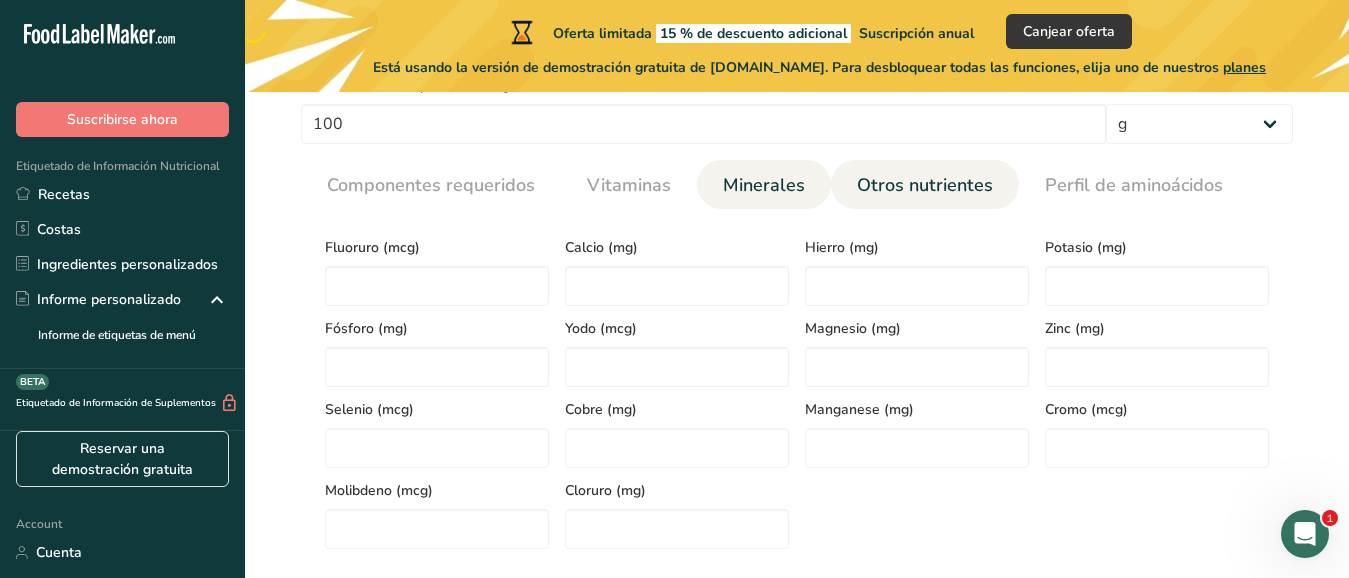 click on "Otros nutrientes" at bounding box center (925, 185) 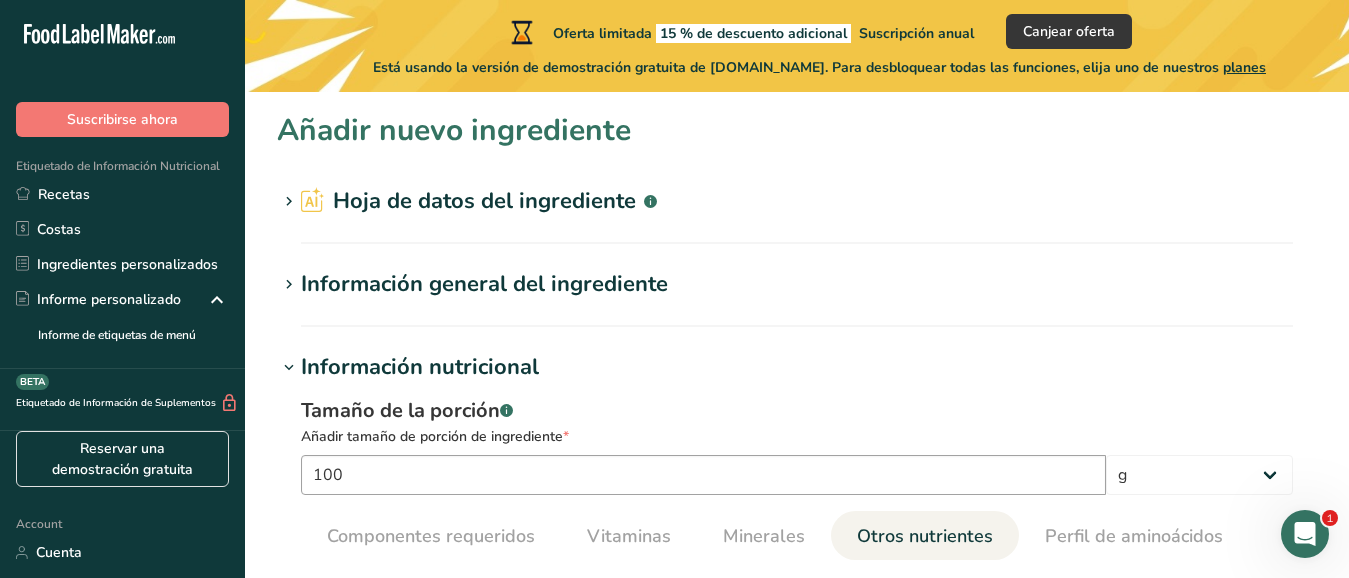 scroll, scrollTop: 0, scrollLeft: 0, axis: both 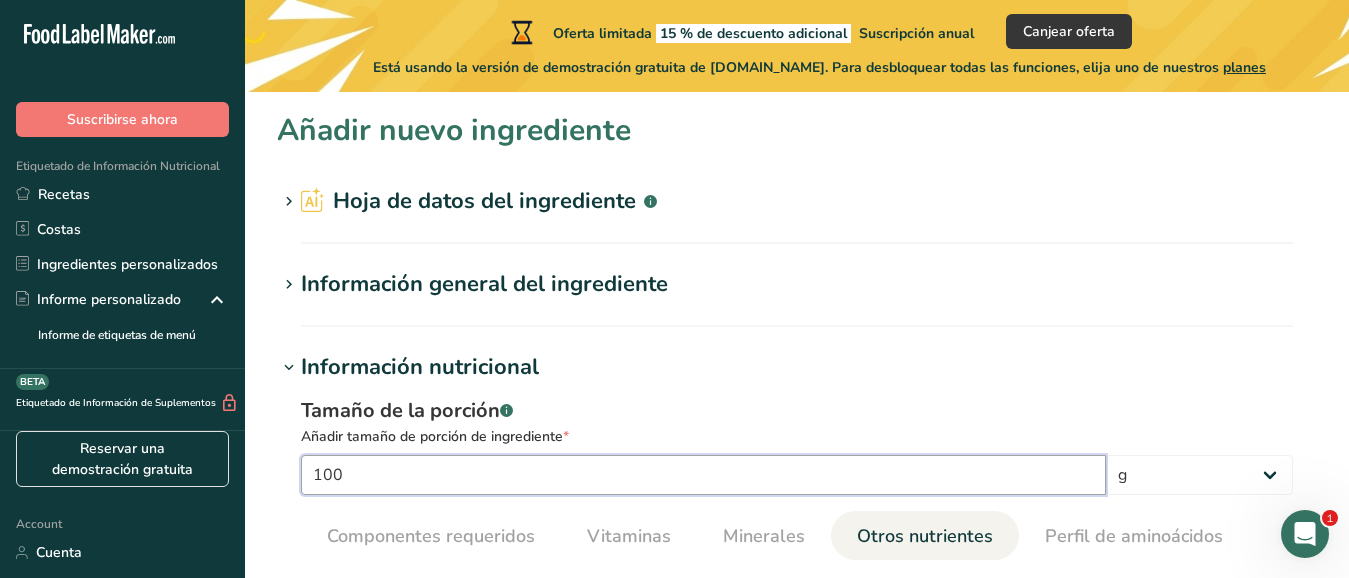 click on "100" at bounding box center (703, 475) 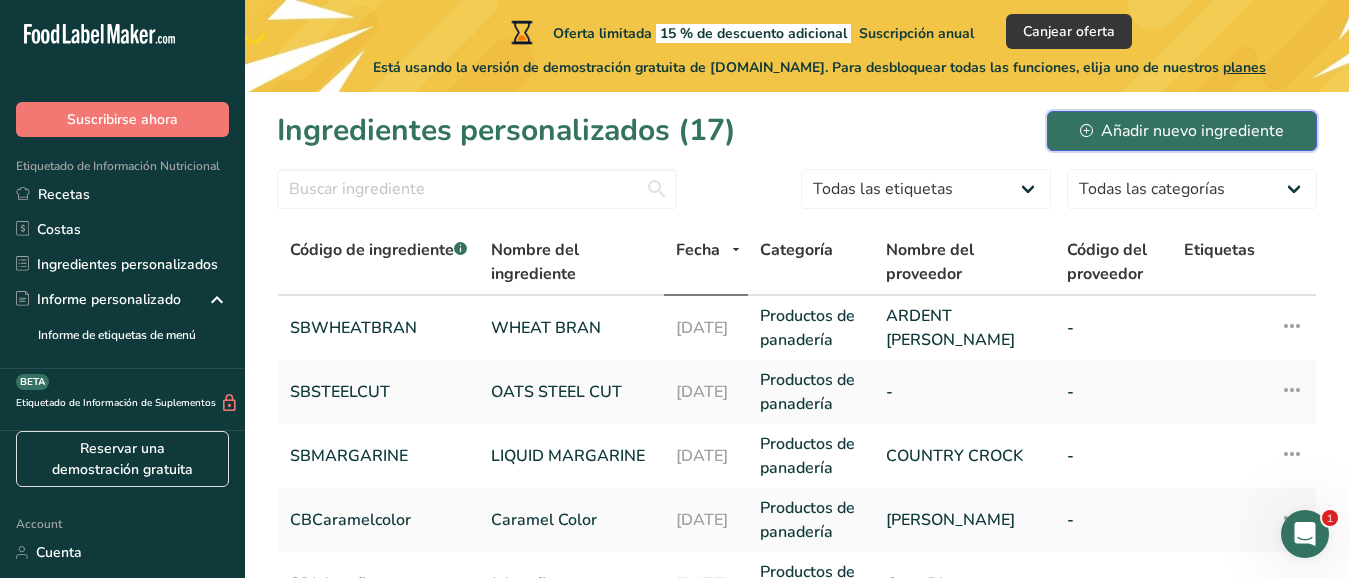 click on "Añadir nuevo ingrediente" at bounding box center (1182, 131) 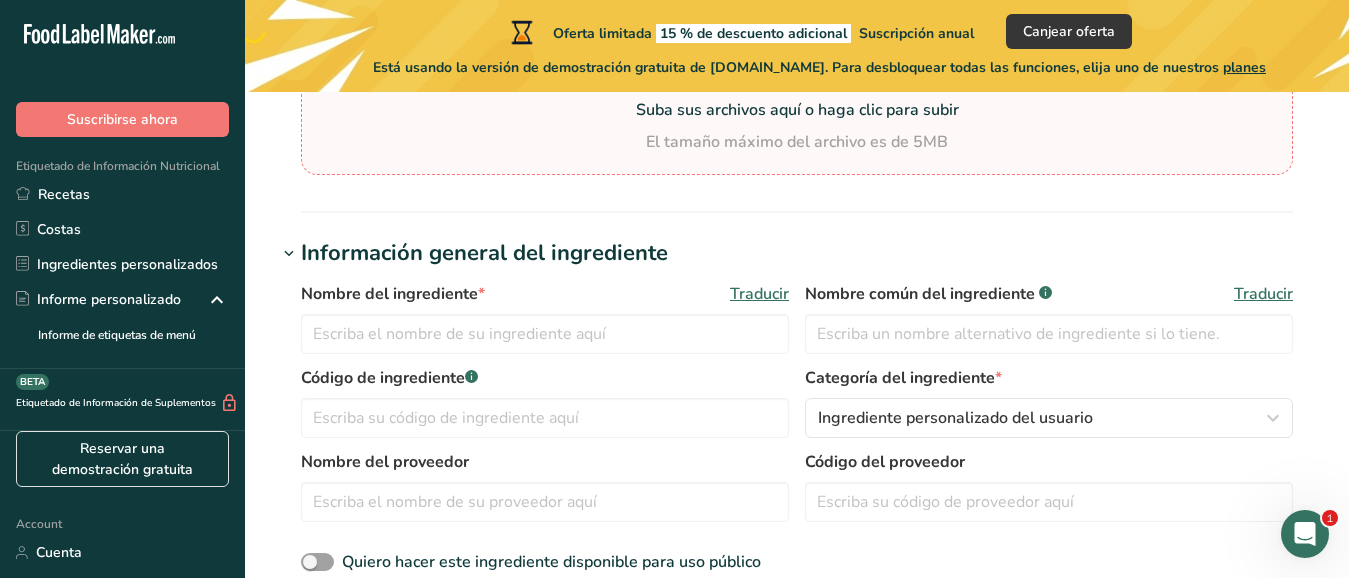 scroll, scrollTop: 260, scrollLeft: 0, axis: vertical 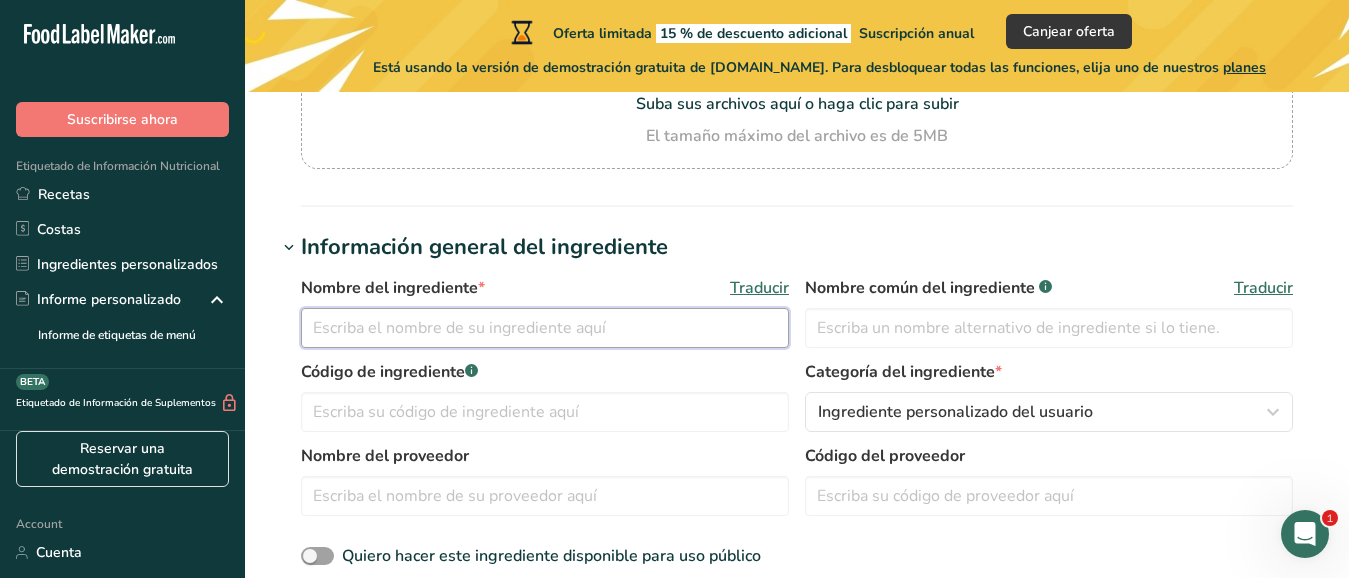 click at bounding box center (545, 328) 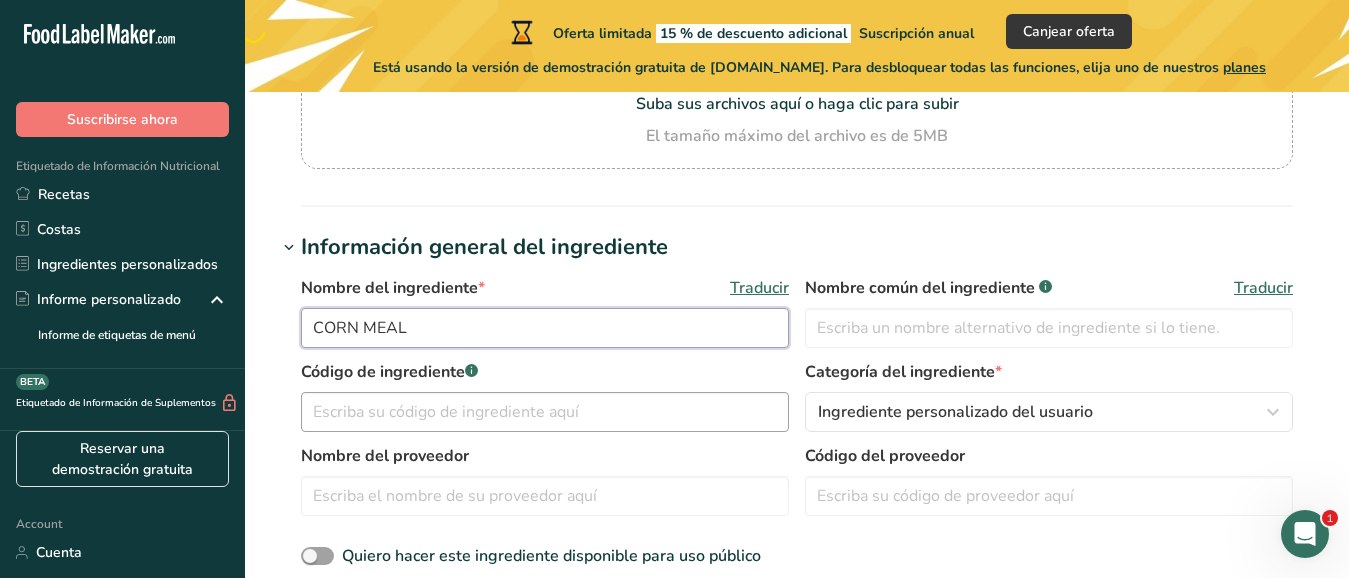 type on "CORN MEAL" 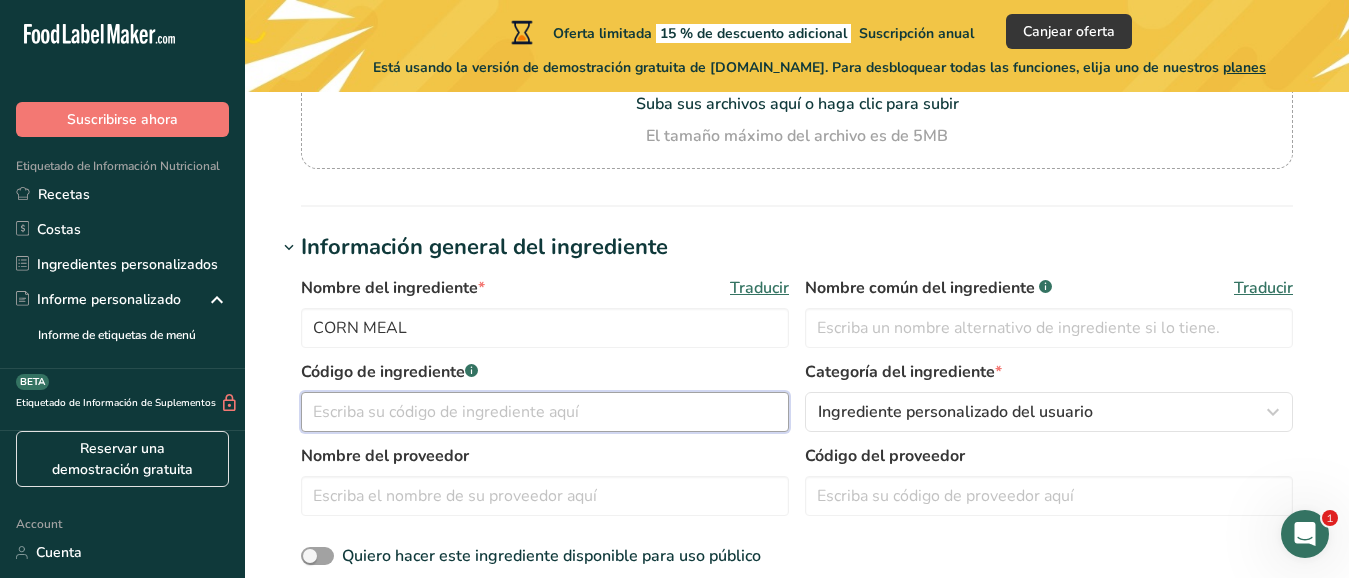 click at bounding box center (545, 412) 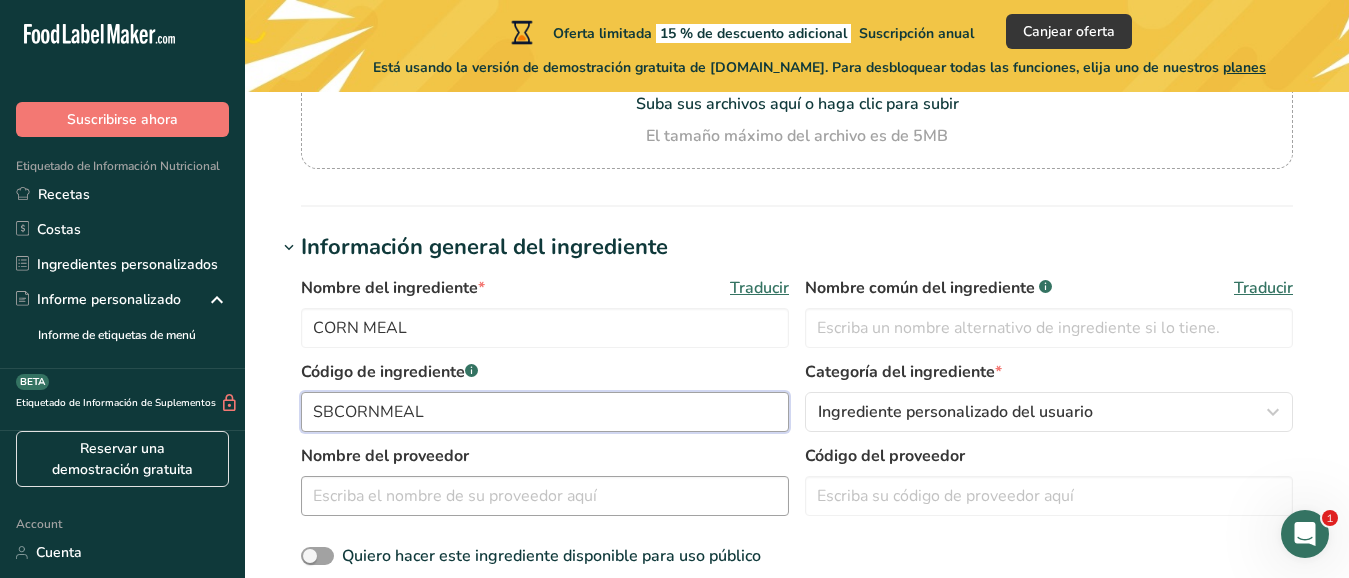 type on "SBCORNMEAL" 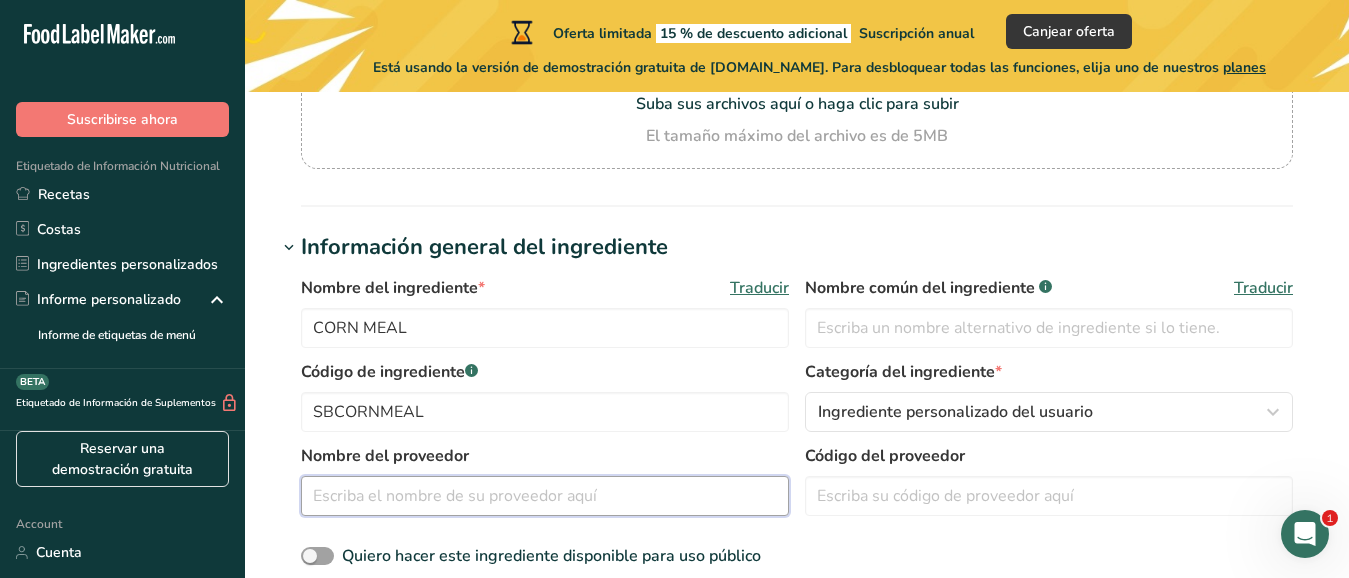 click at bounding box center (545, 496) 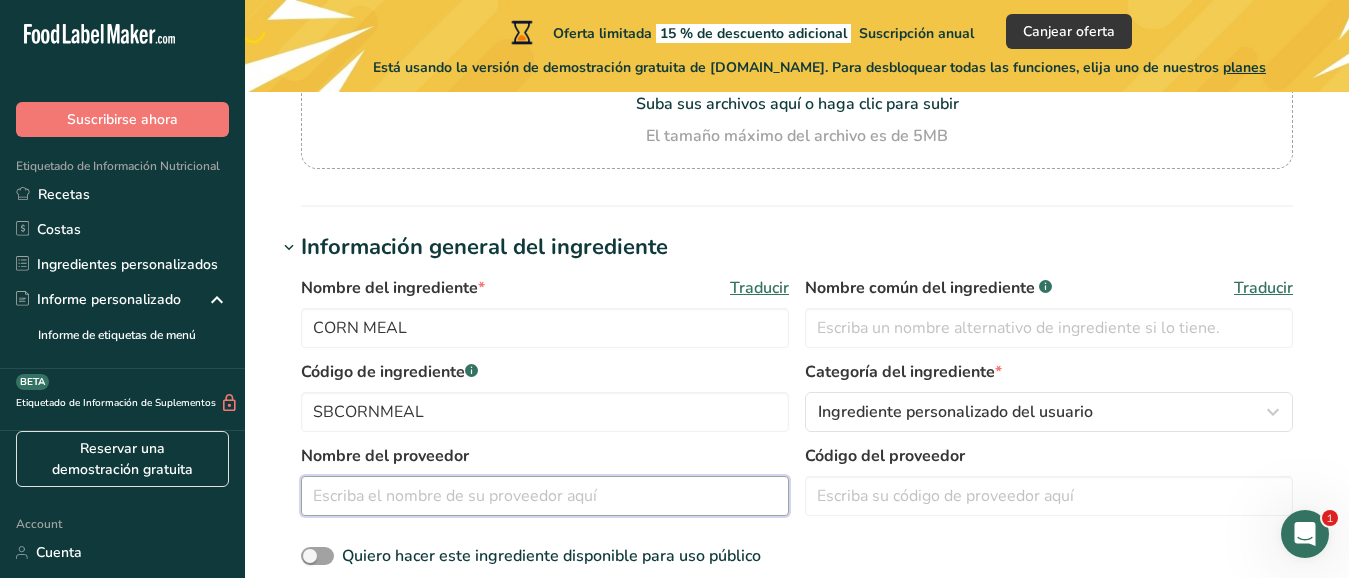 click at bounding box center (545, 496) 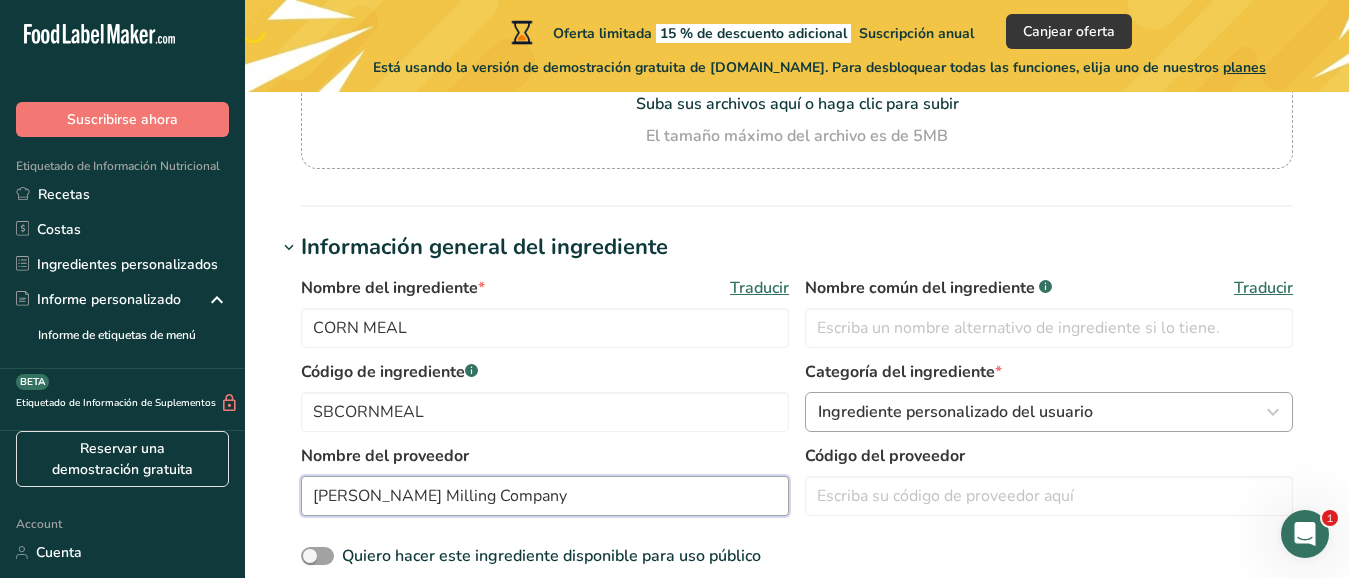 type on "[PERSON_NAME] Milling Company" 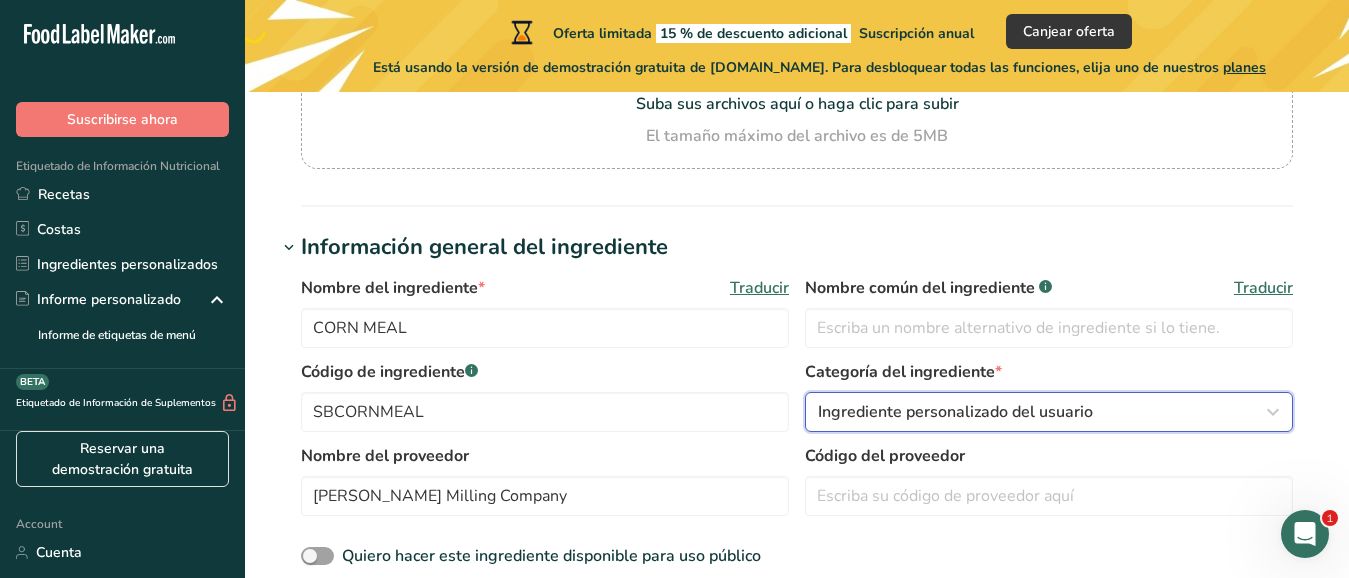 click at bounding box center (1273, 412) 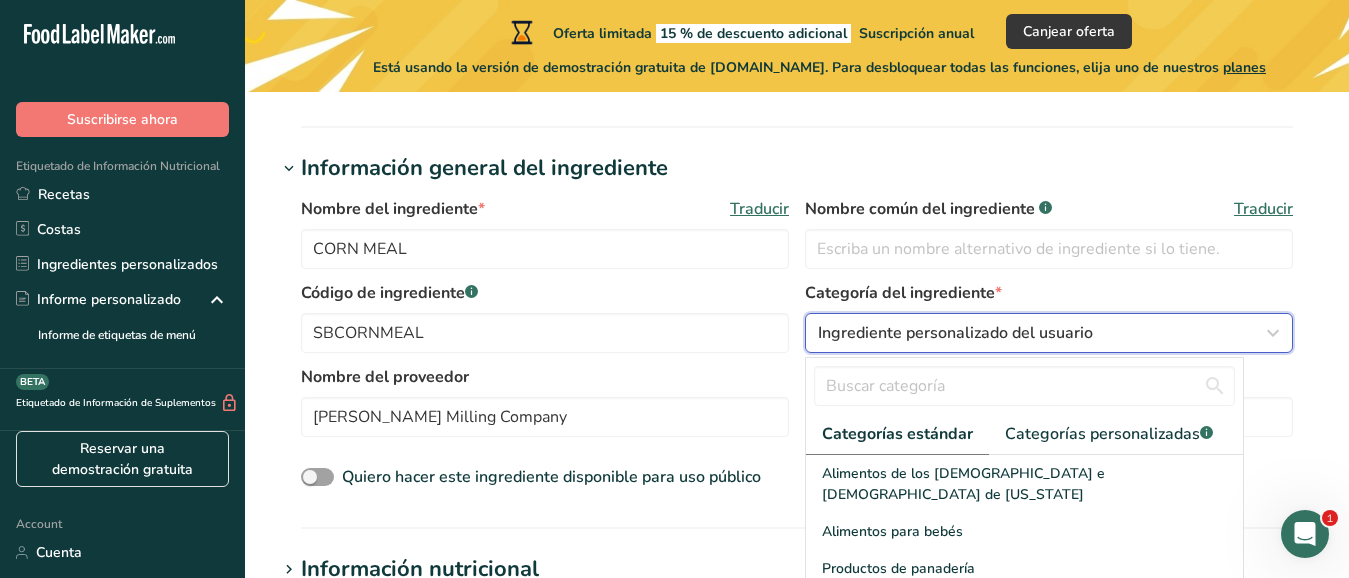 scroll, scrollTop: 346, scrollLeft: 0, axis: vertical 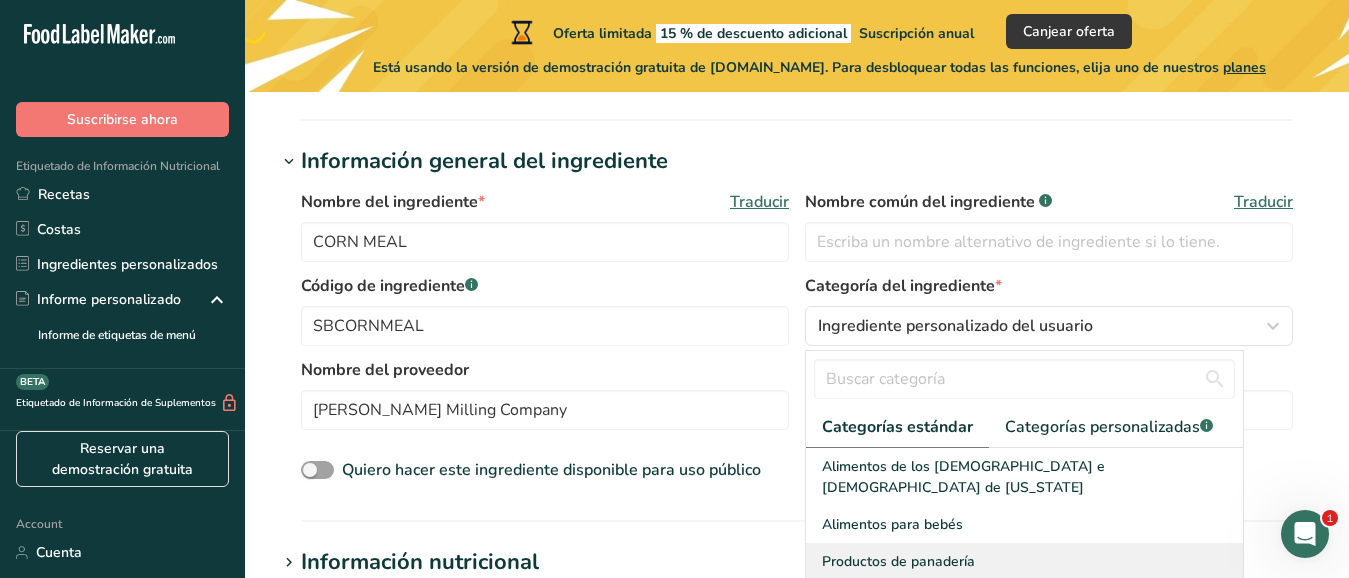 click on "Productos de panadería" at bounding box center [898, 561] 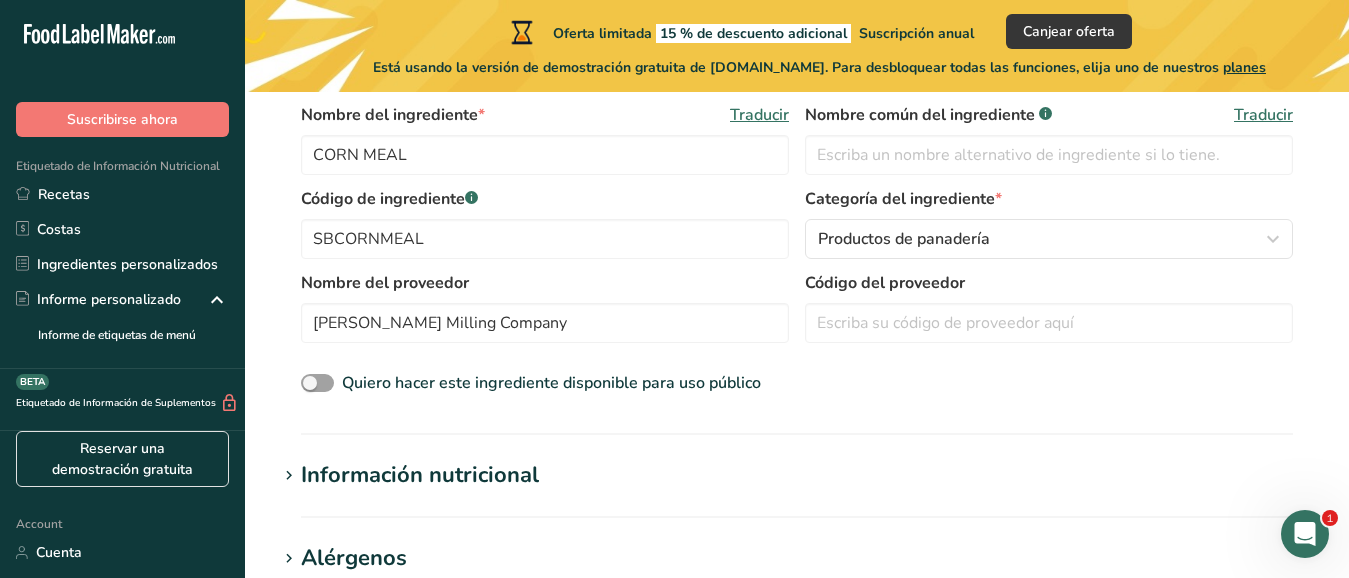scroll, scrollTop: 520, scrollLeft: 0, axis: vertical 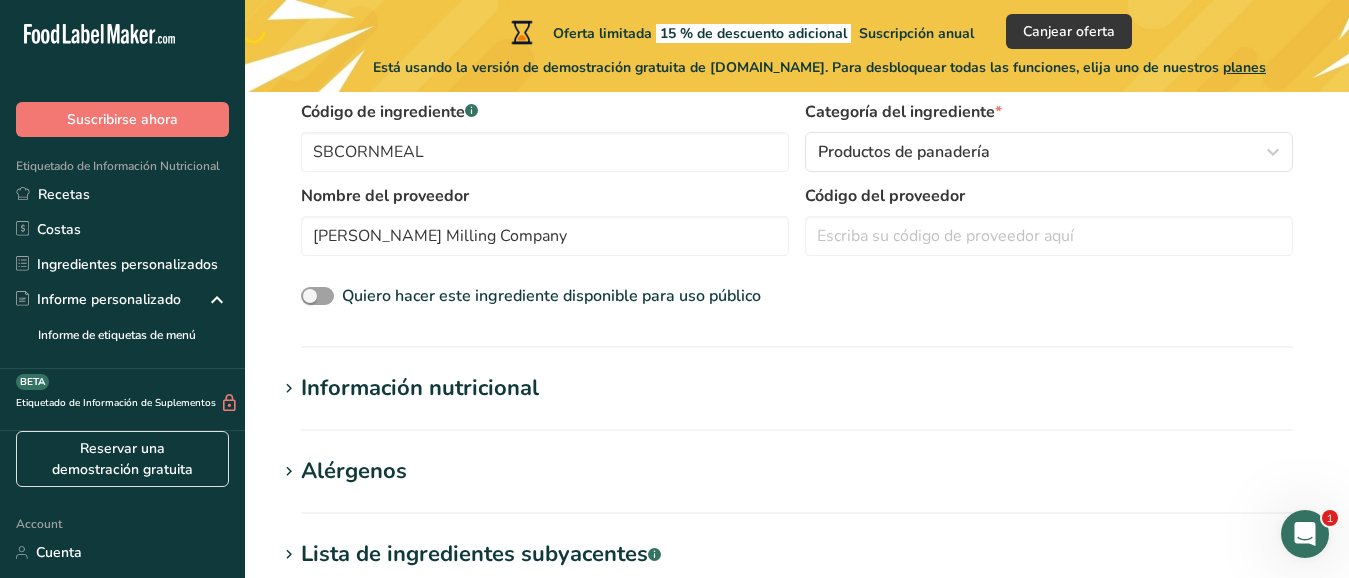 click on "Información nutricional" at bounding box center [420, 388] 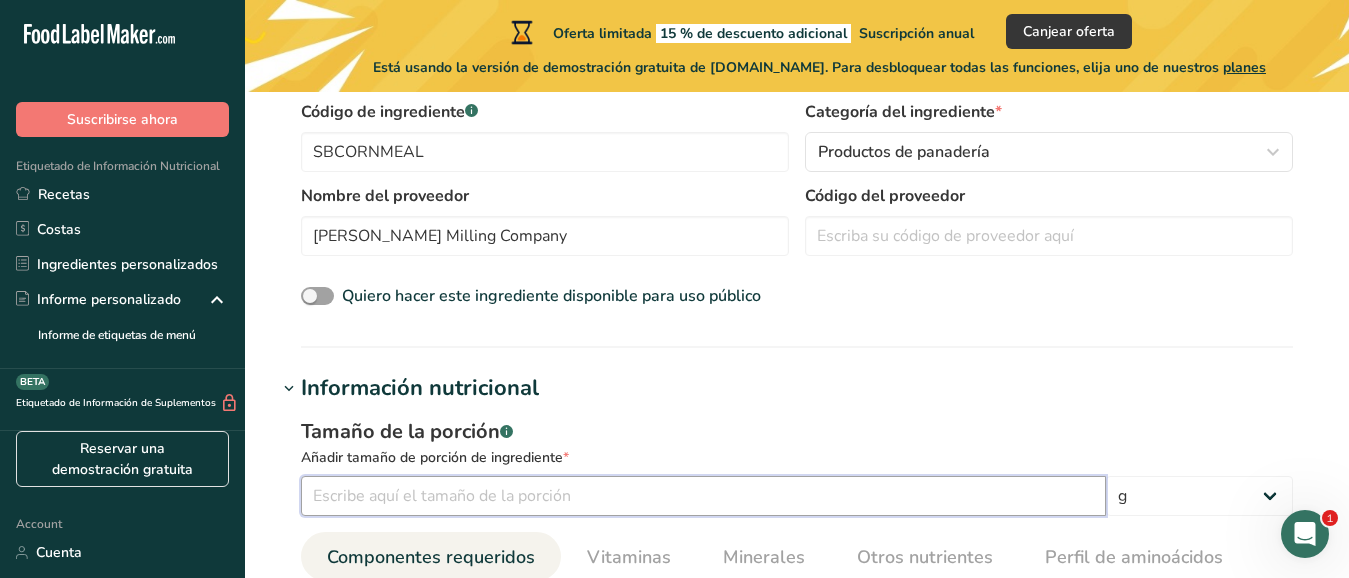 click at bounding box center [703, 496] 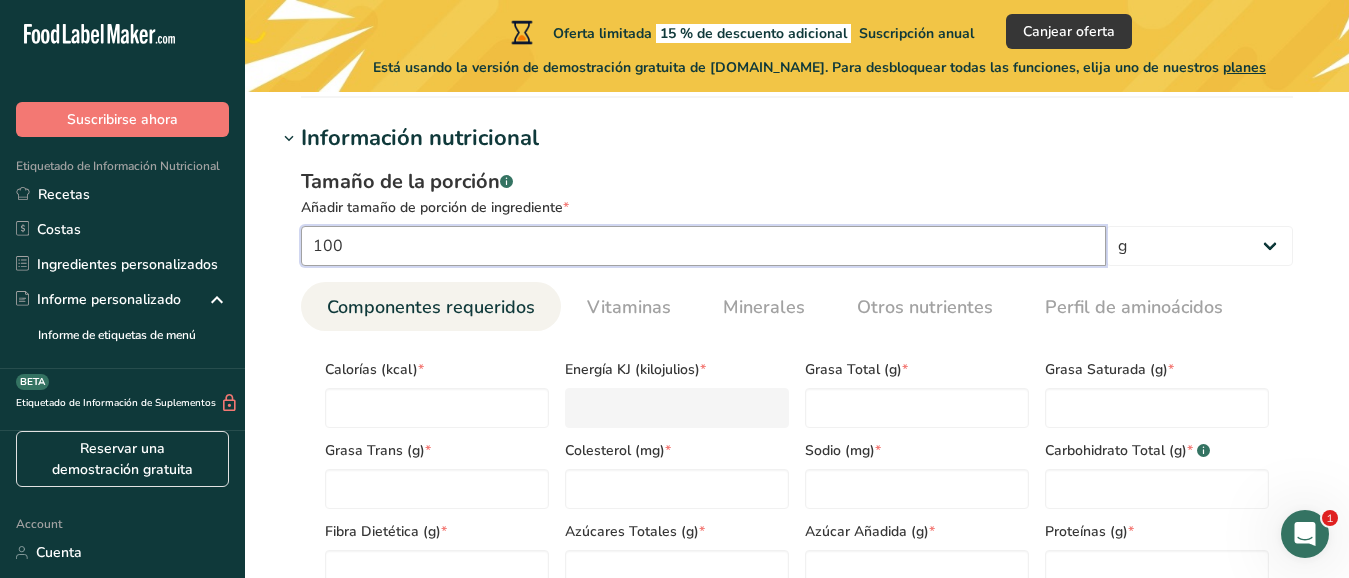 scroll, scrollTop: 780, scrollLeft: 0, axis: vertical 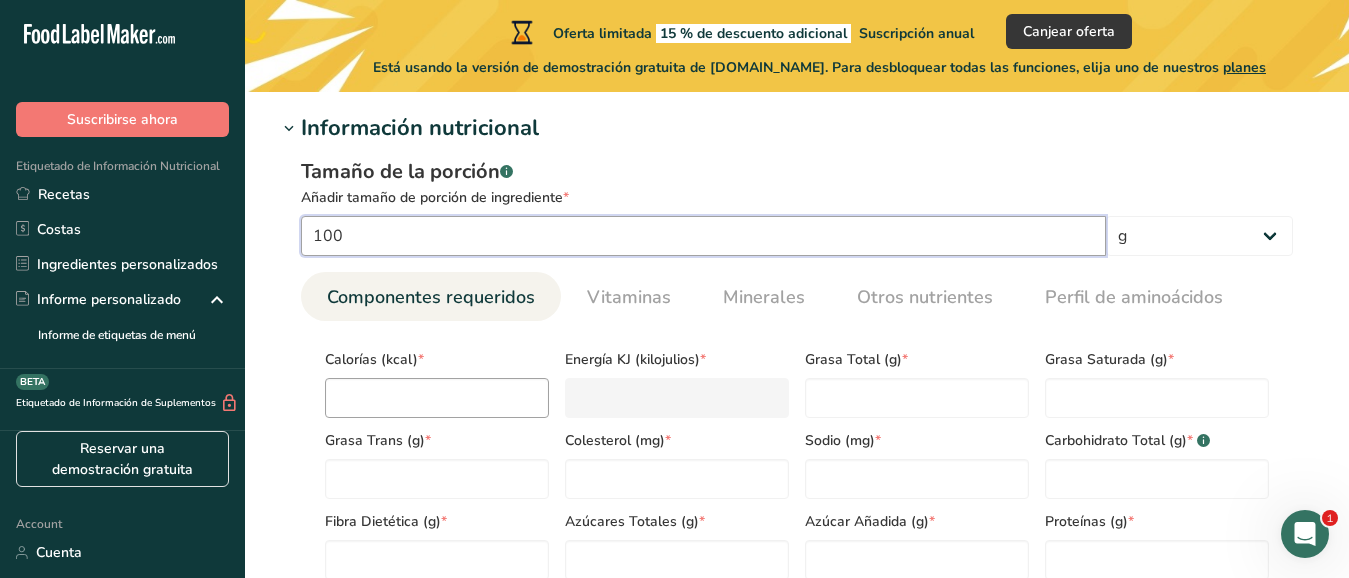 type on "100" 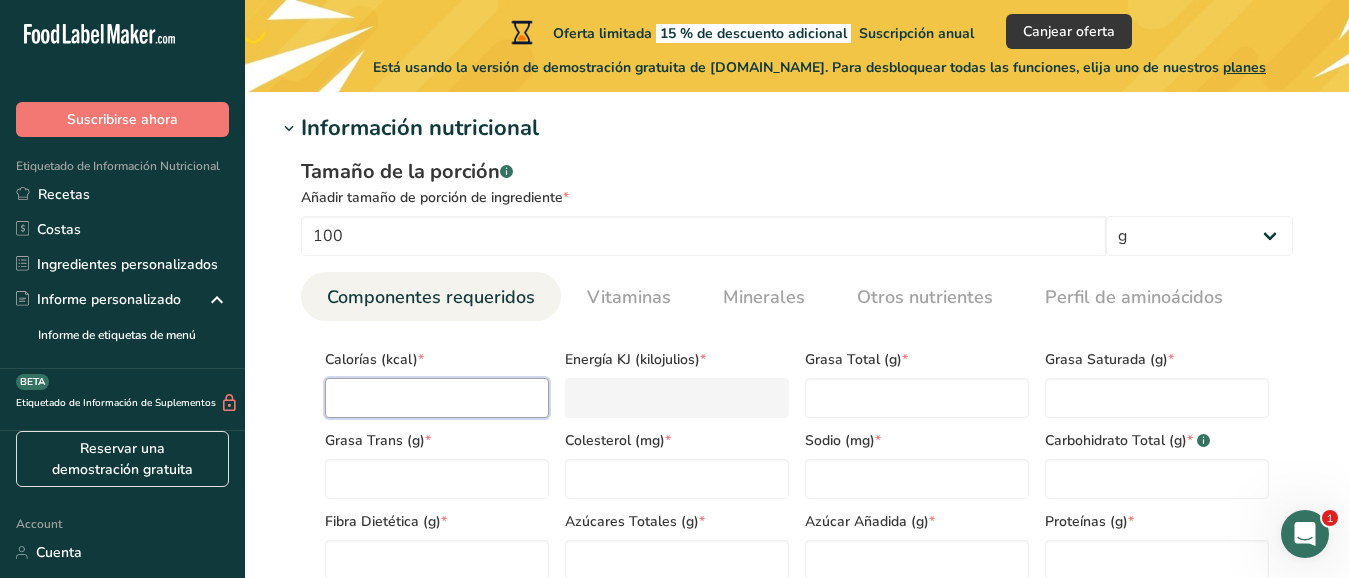 click at bounding box center [437, 398] 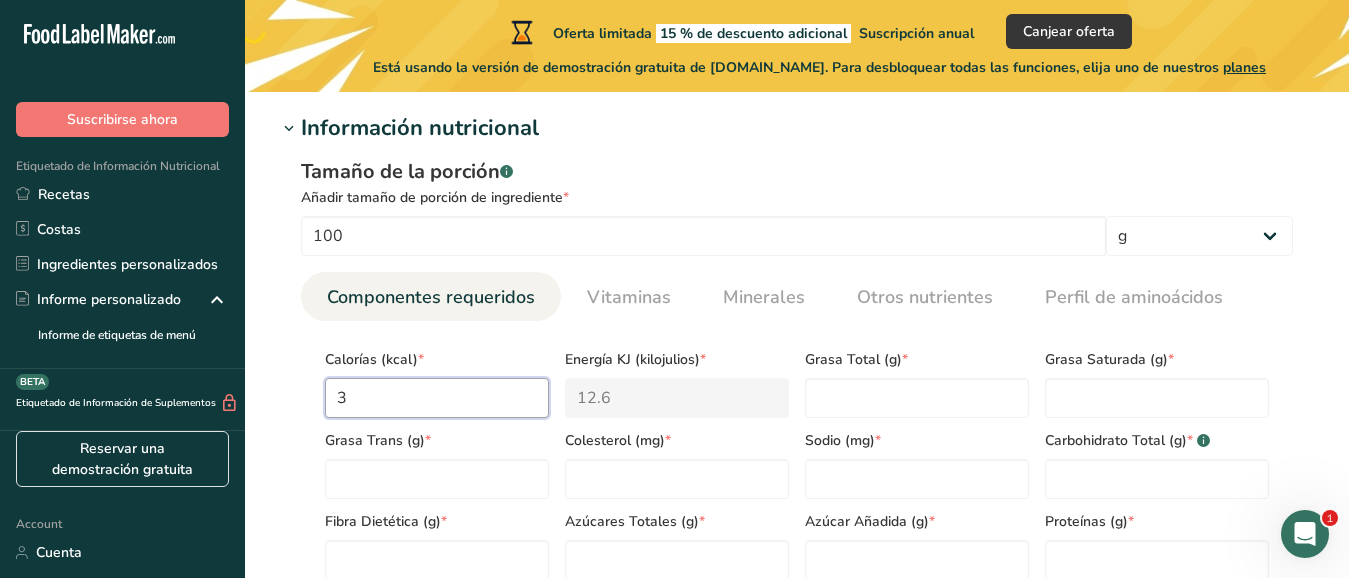 type on "37" 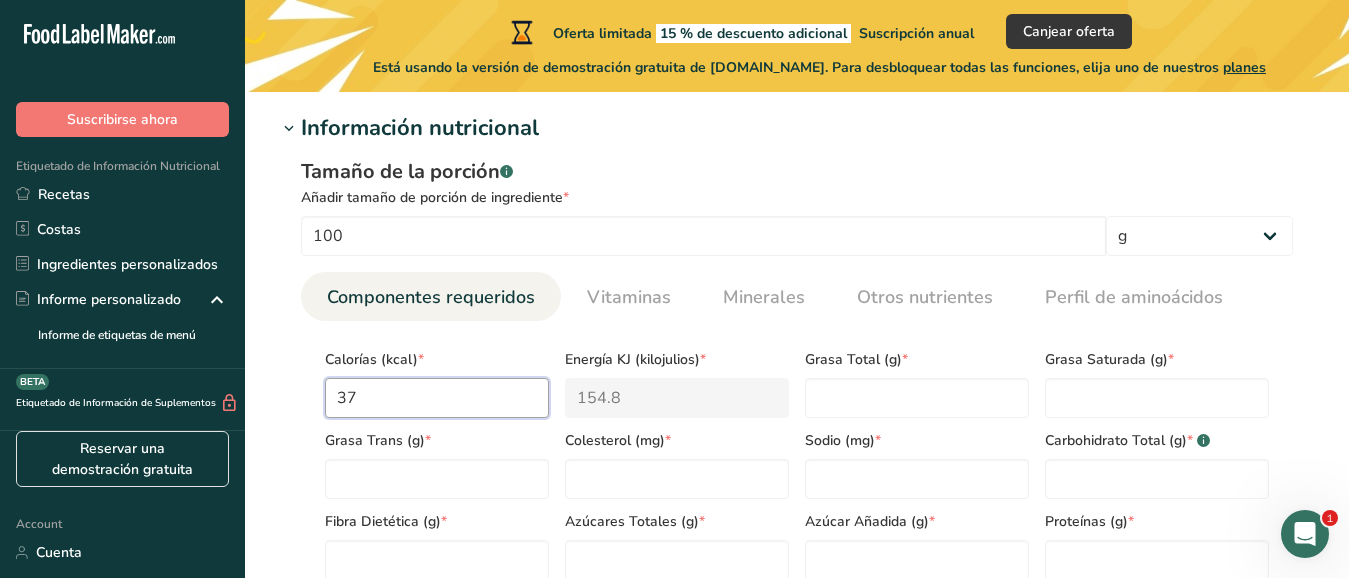 type on "370" 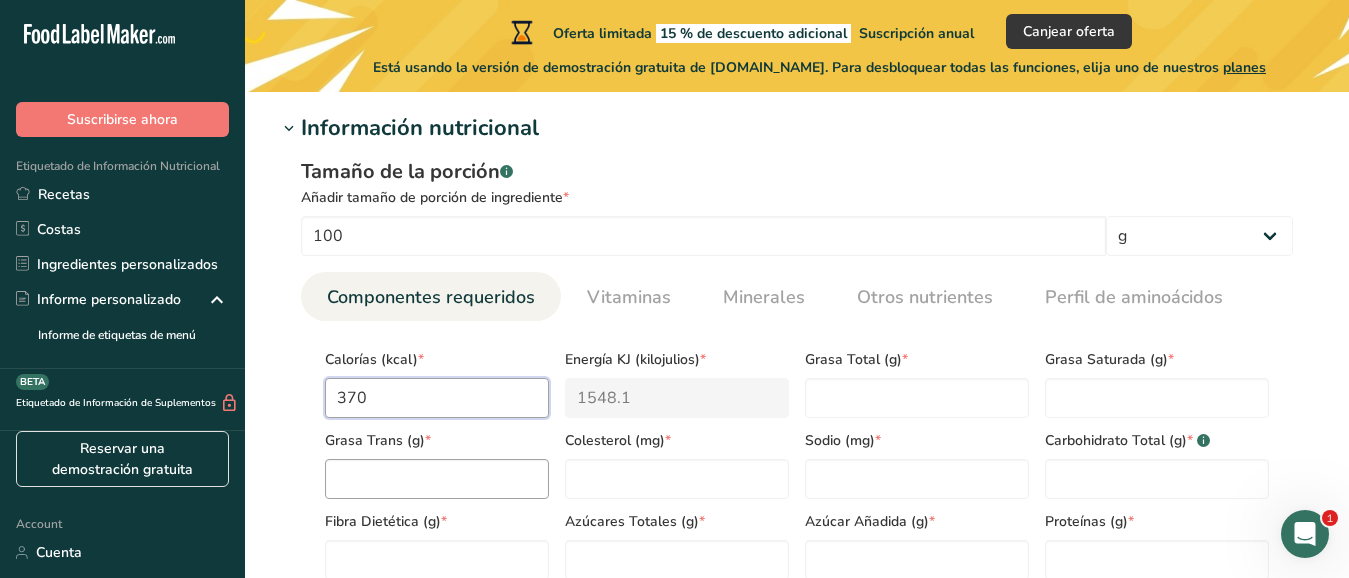type on "370" 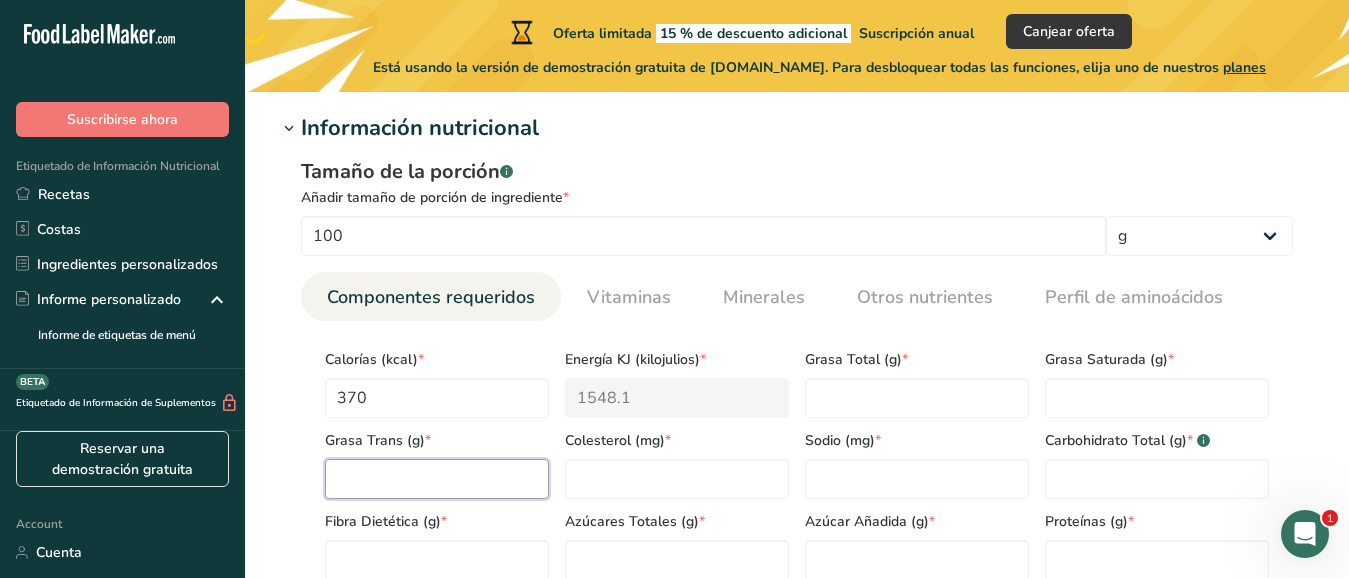 click at bounding box center (437, 479) 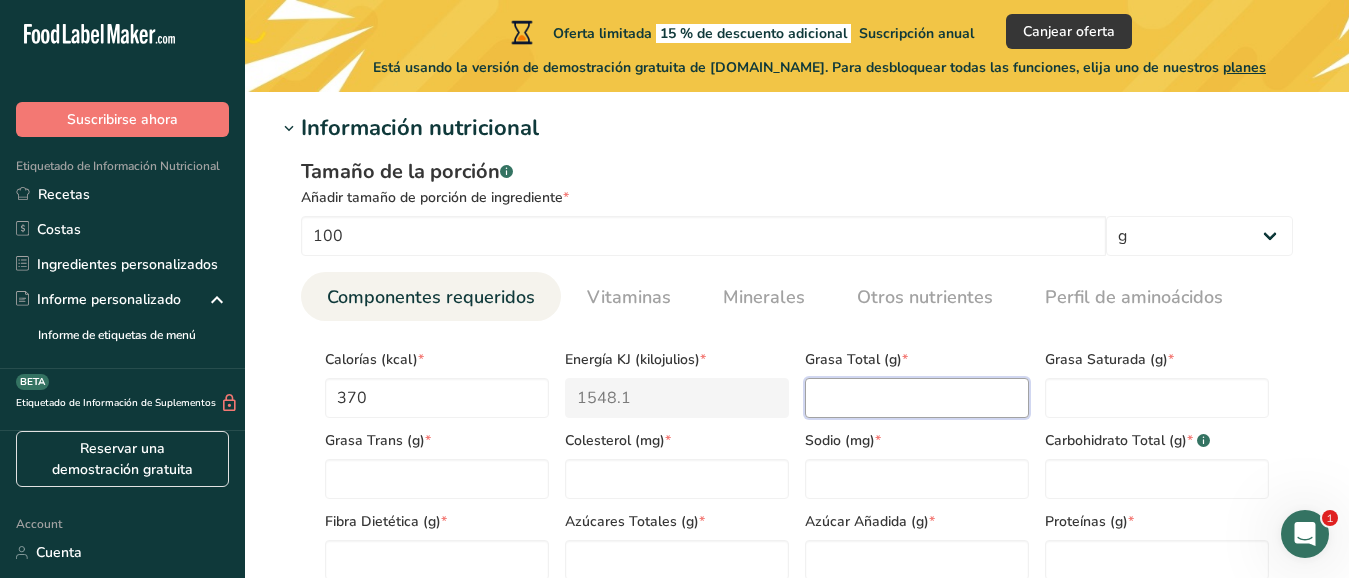 click at bounding box center (917, 398) 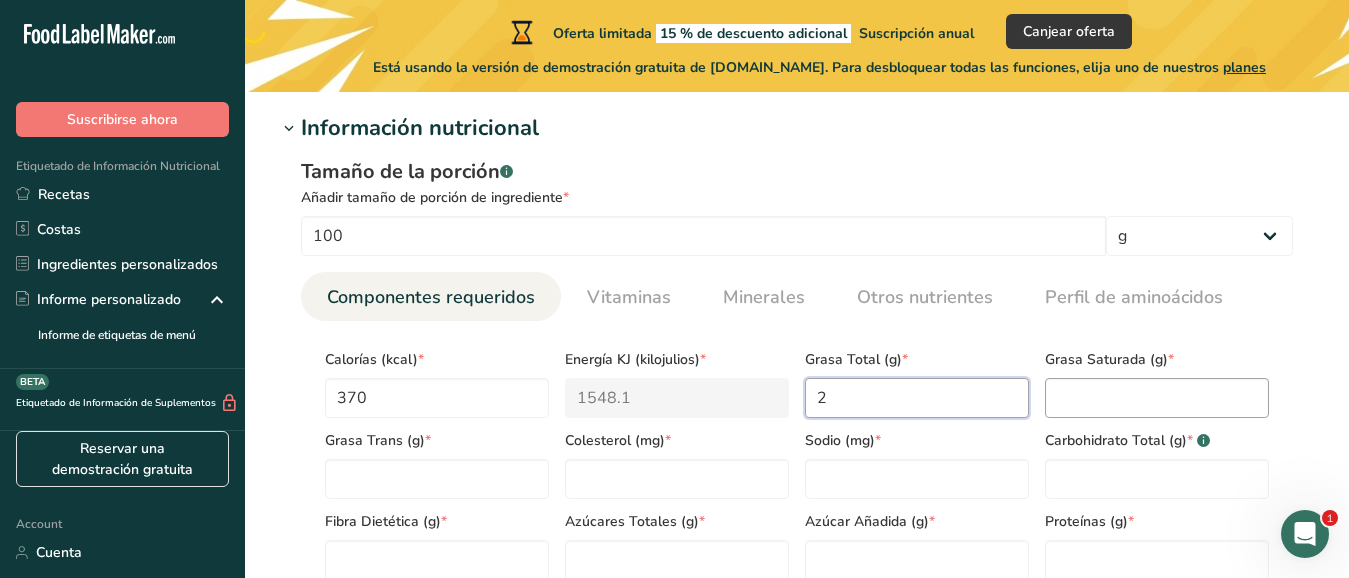 type on "2" 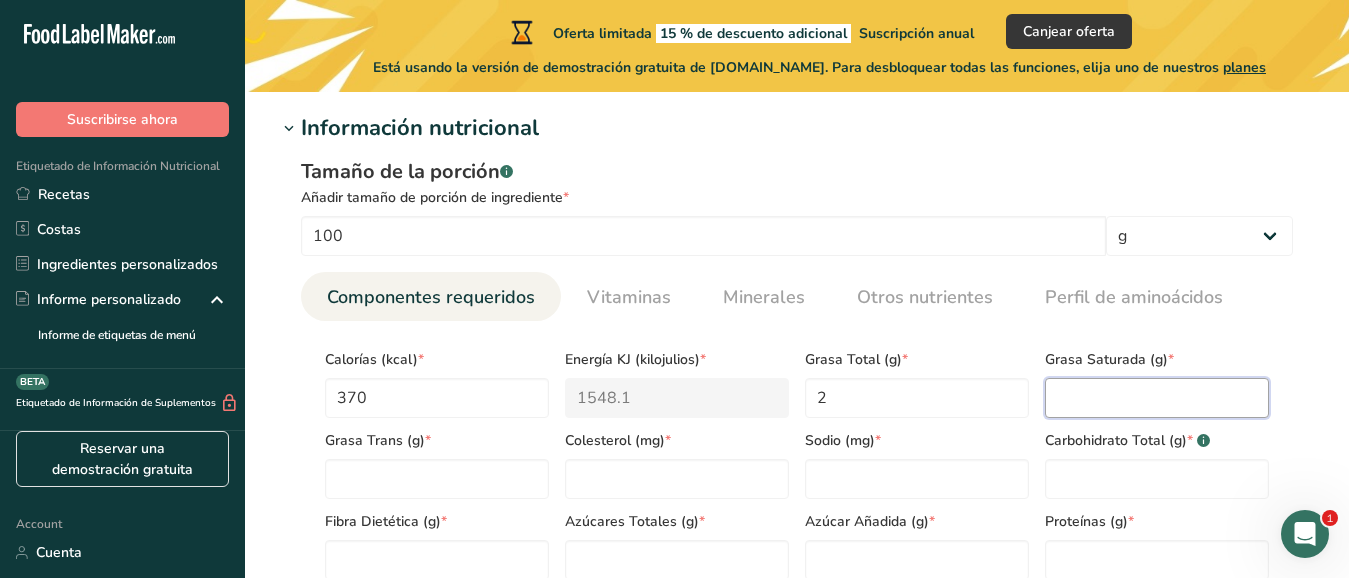 click at bounding box center [1157, 398] 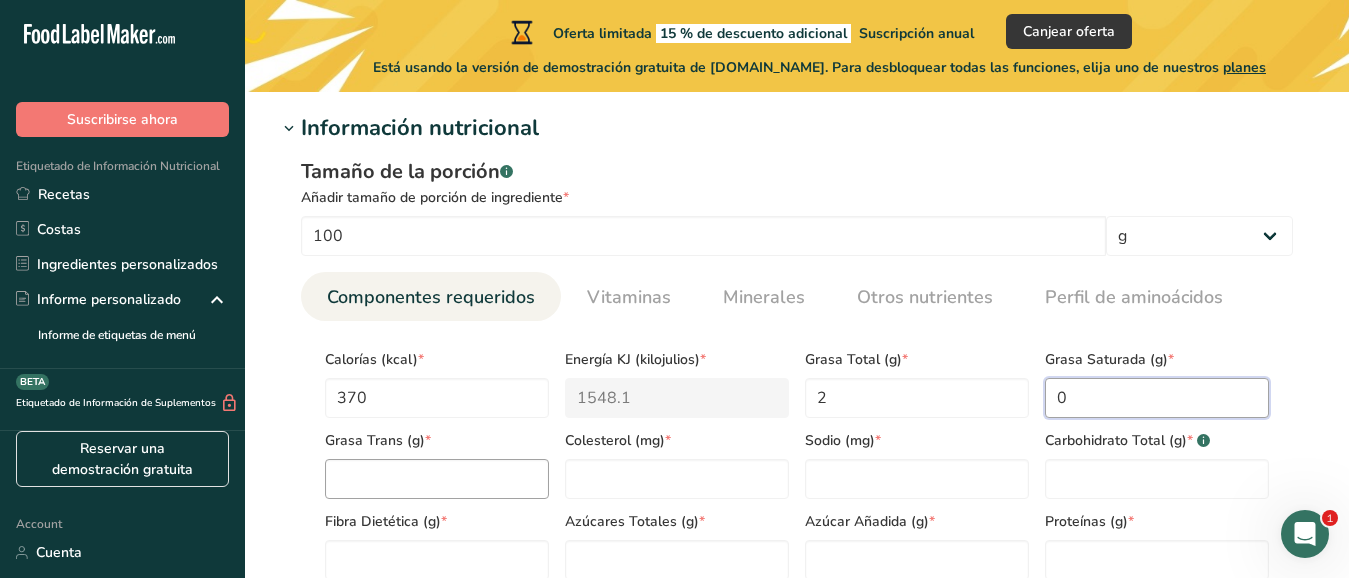 type on "0" 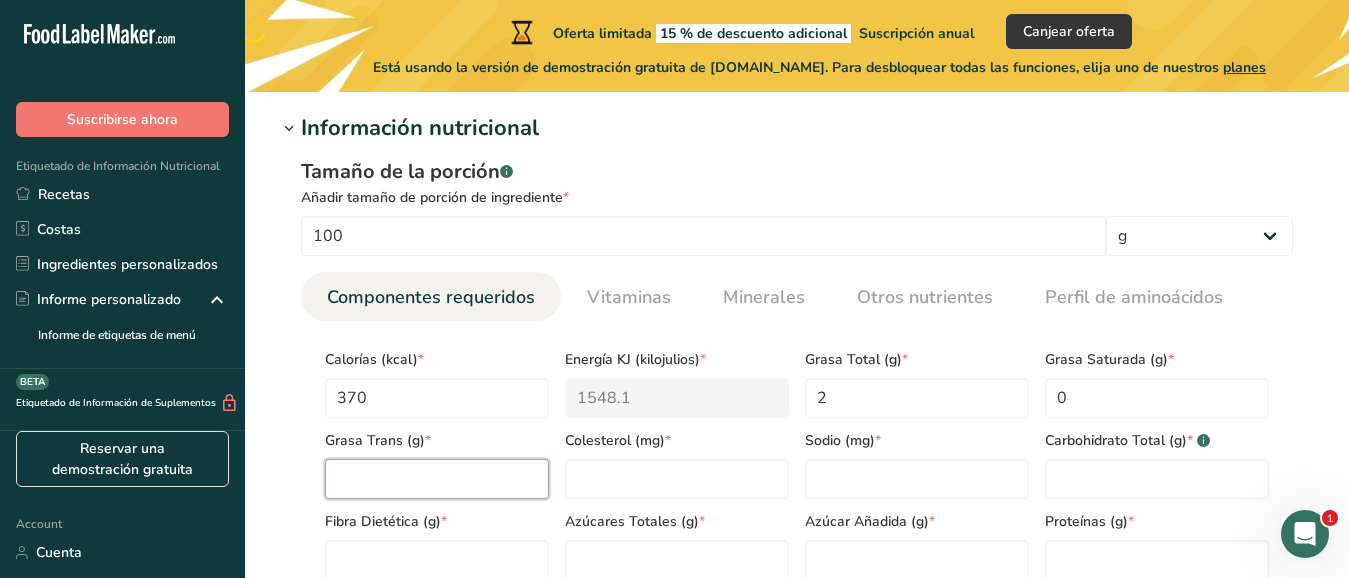 click at bounding box center [437, 479] 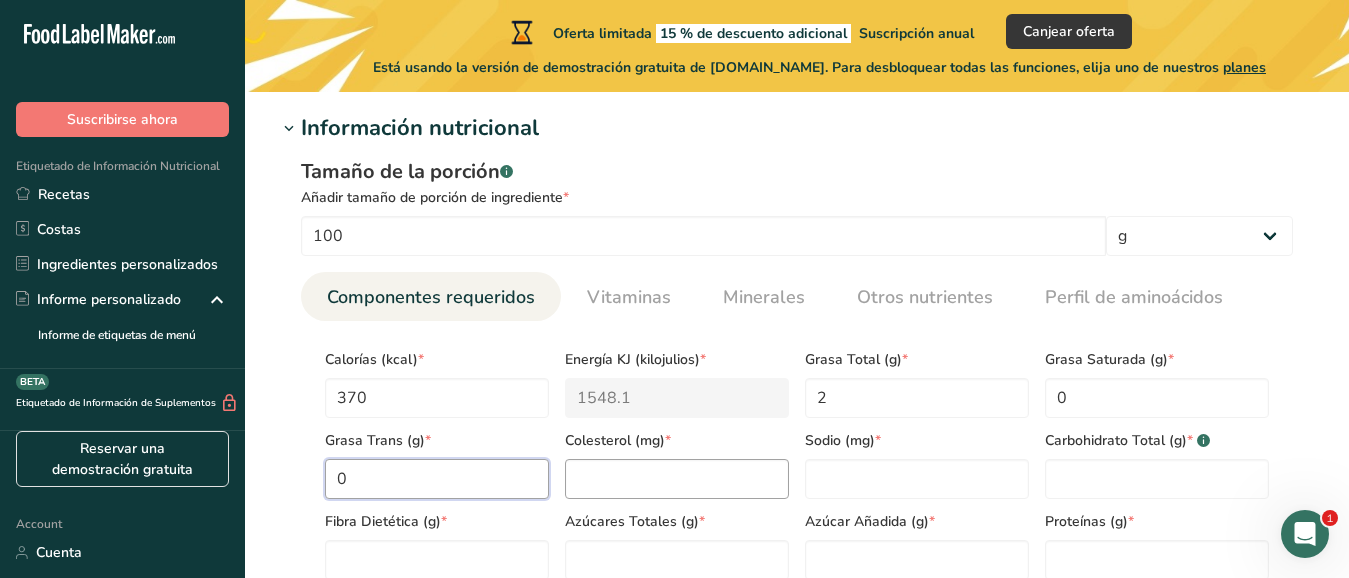 type on "0" 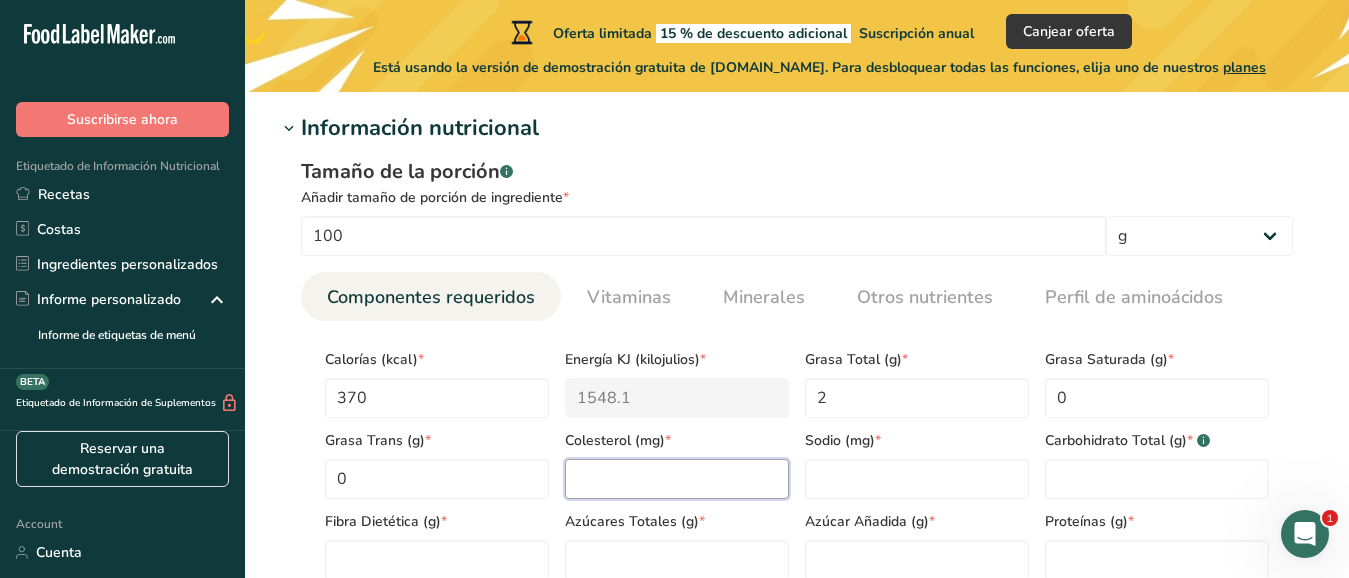 click at bounding box center [677, 479] 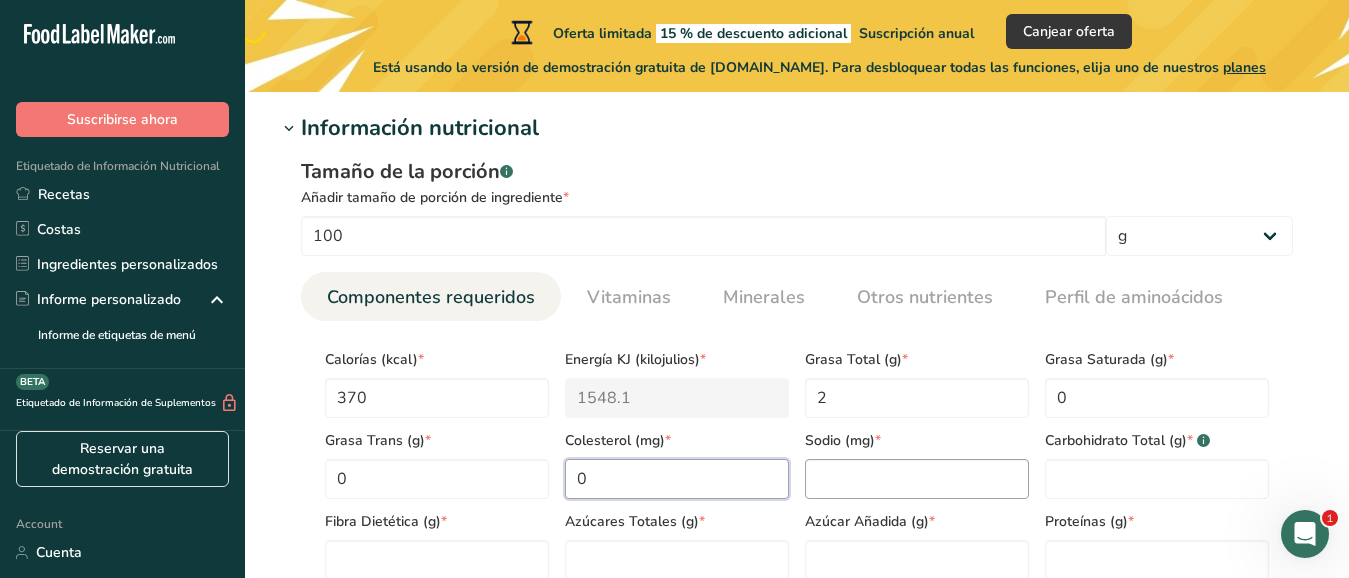 type on "0" 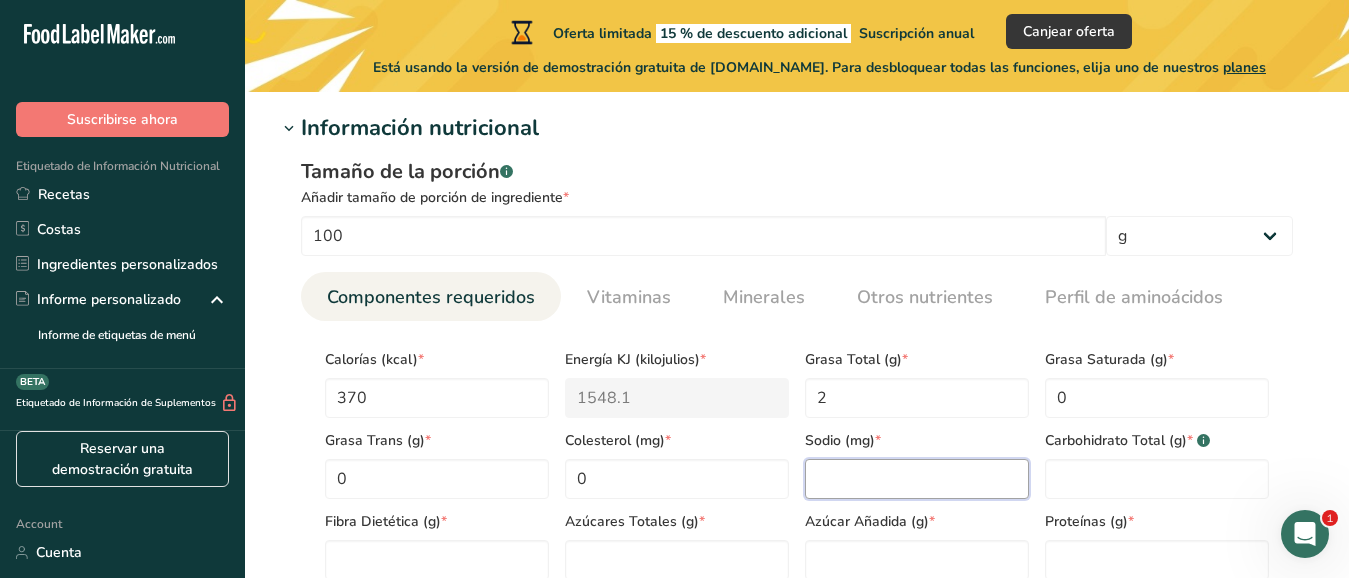 click at bounding box center [917, 479] 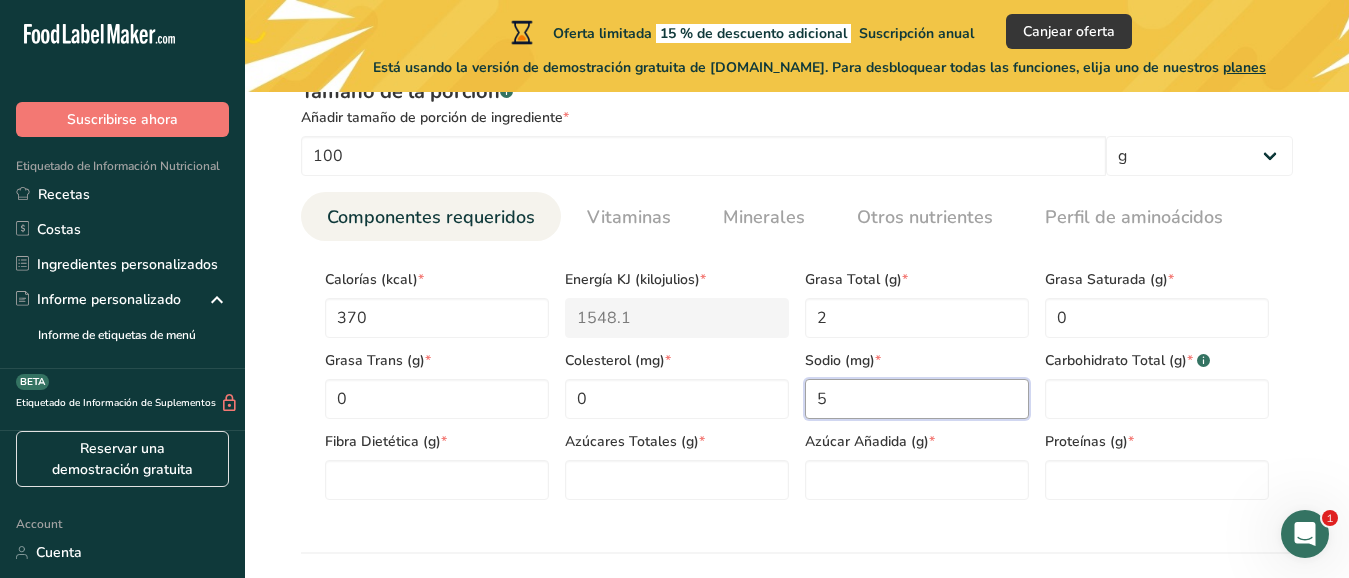 scroll, scrollTop: 867, scrollLeft: 0, axis: vertical 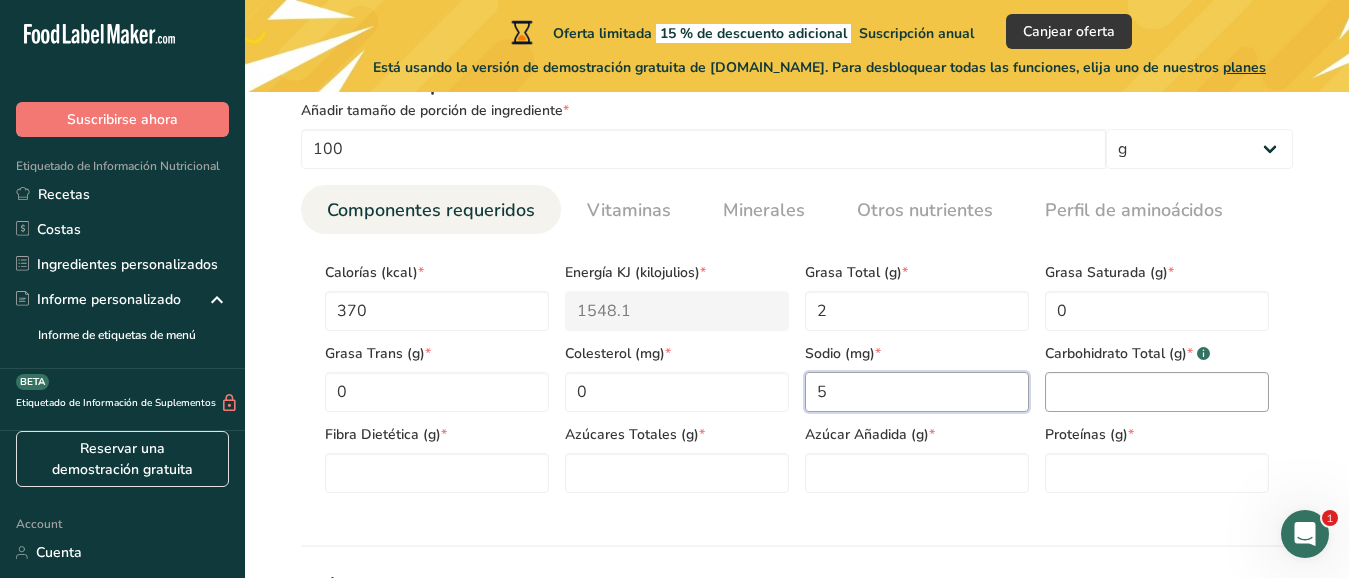 type on "5" 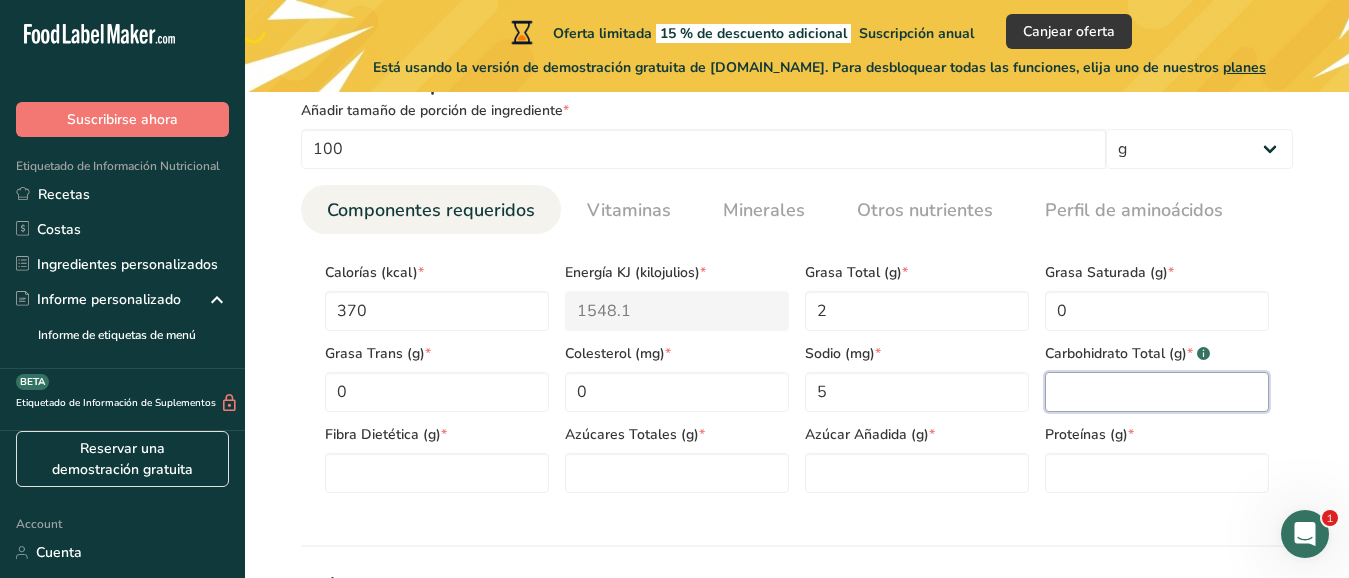 click at bounding box center [1157, 392] 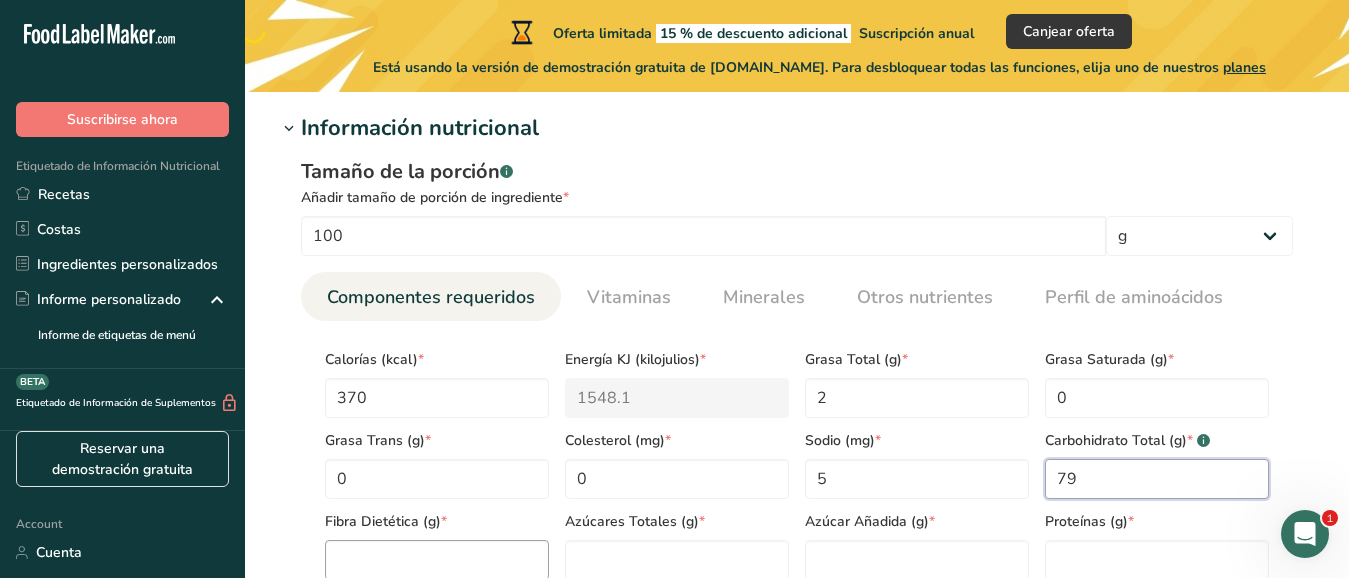 scroll, scrollTop: 867, scrollLeft: 0, axis: vertical 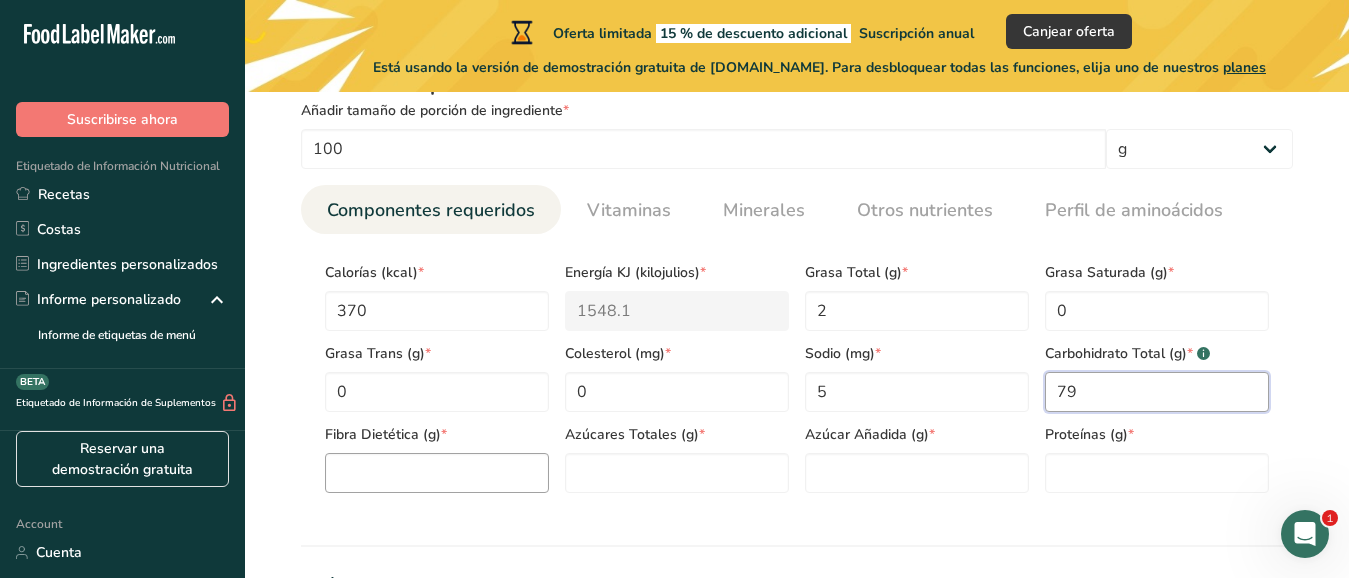 type on "79" 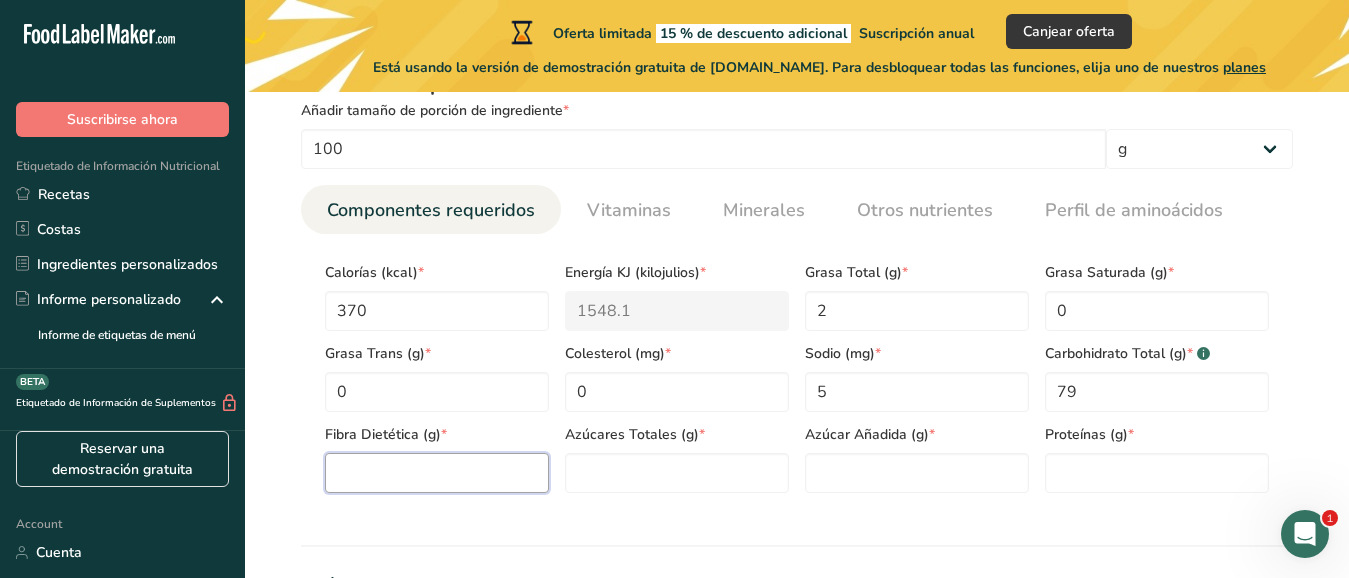 click at bounding box center [437, 473] 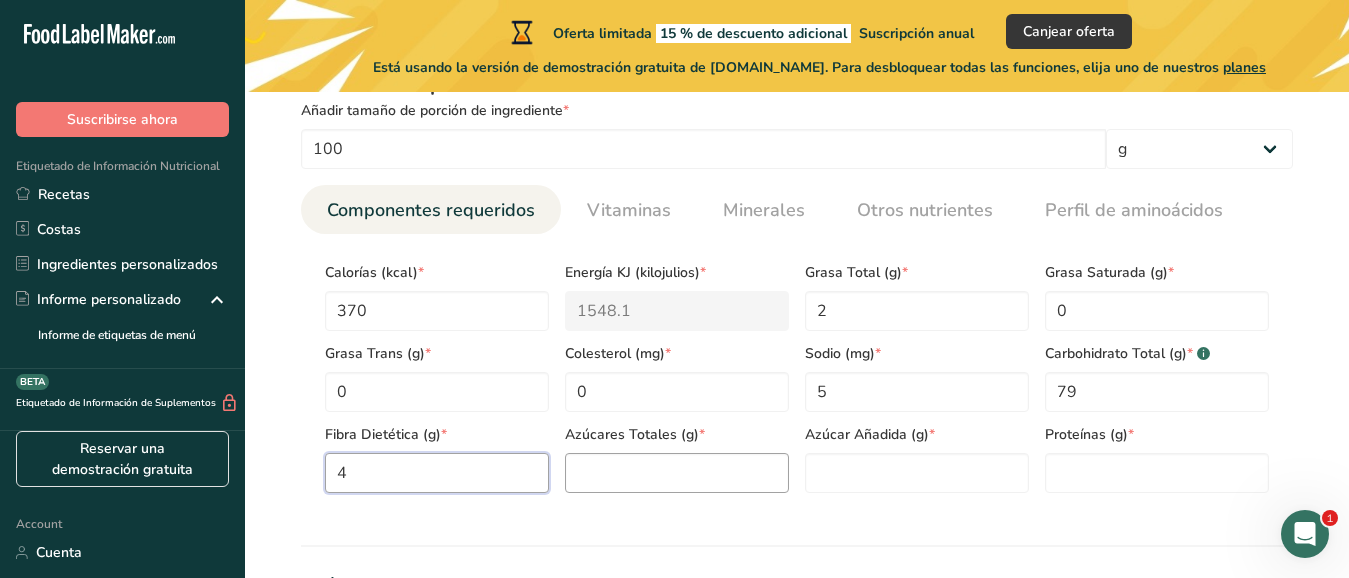 type on "4" 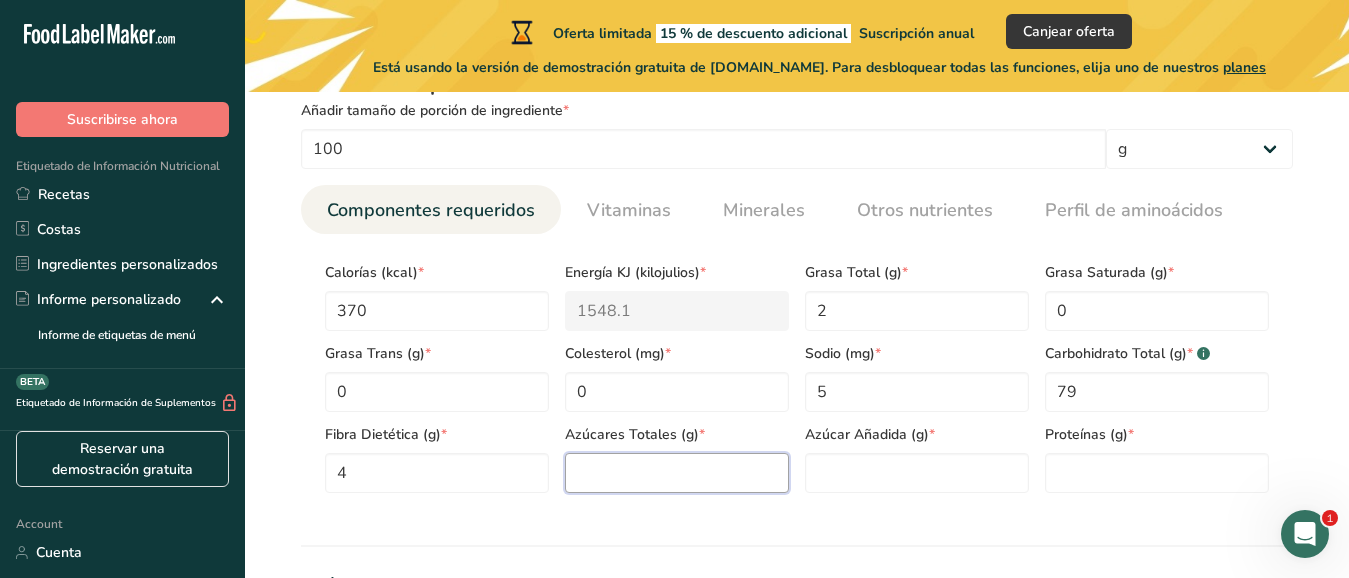 click at bounding box center [677, 473] 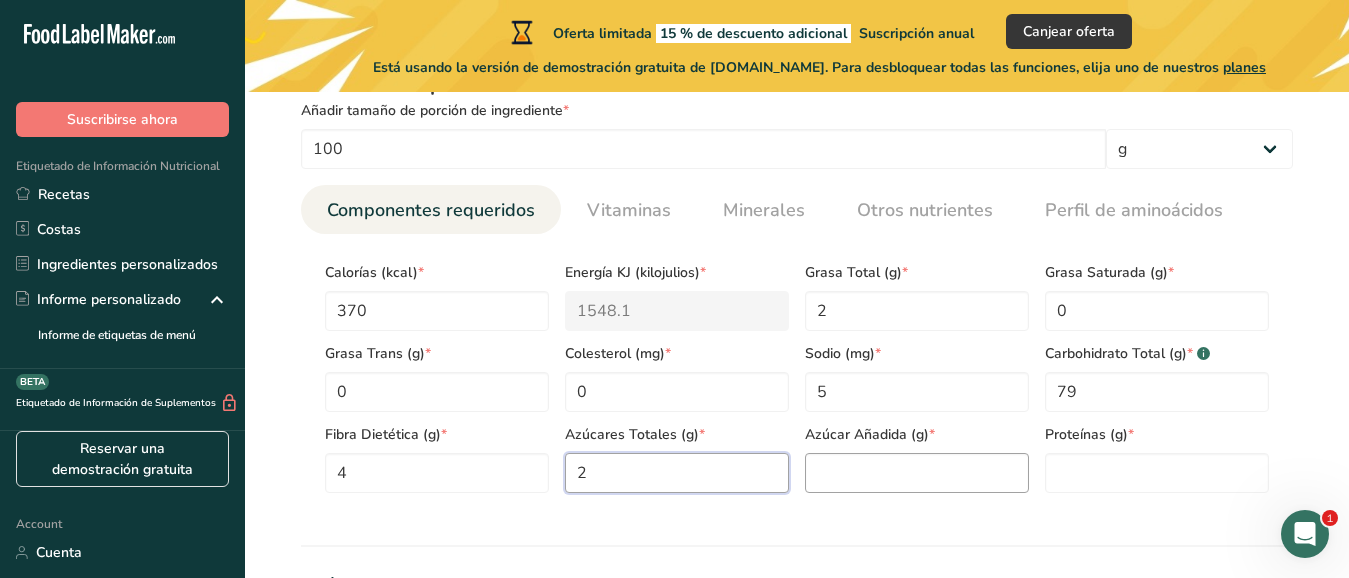 type on "2" 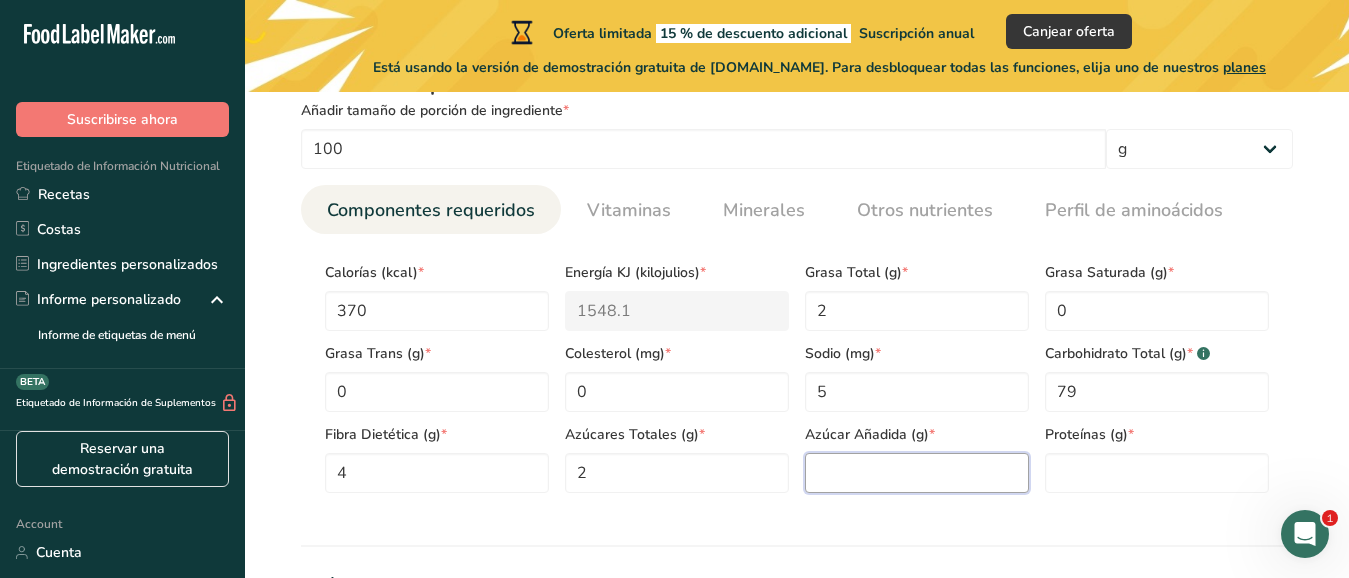 click at bounding box center [917, 473] 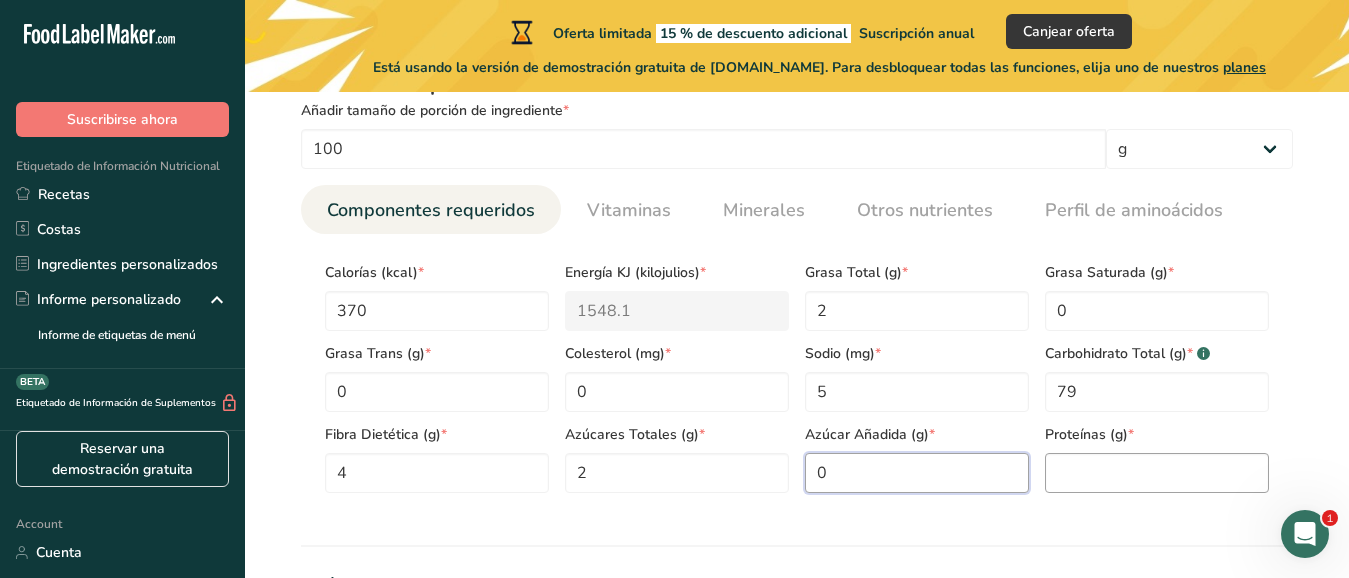 type on "0" 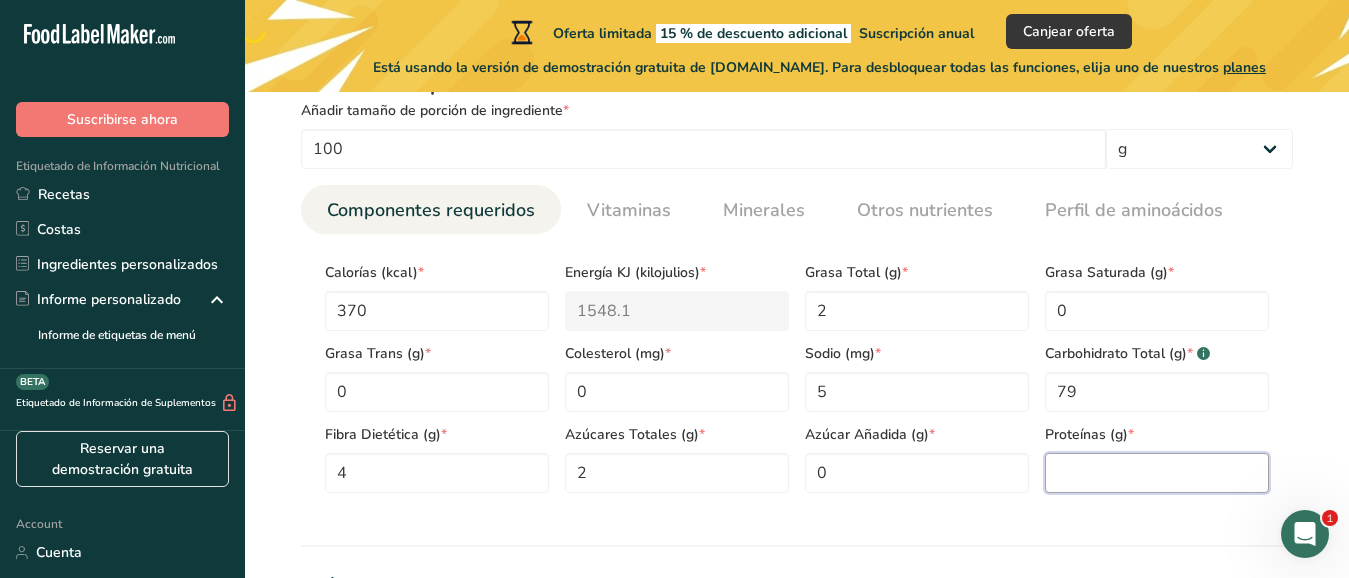 click at bounding box center [1157, 473] 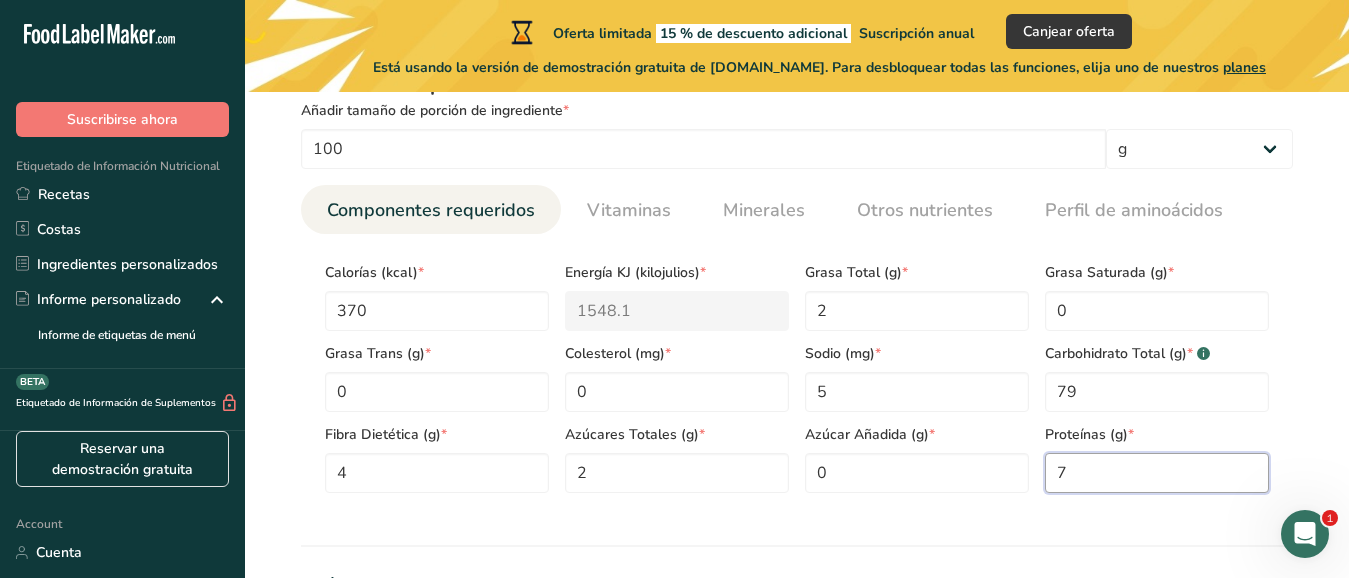 scroll, scrollTop: 867, scrollLeft: 0, axis: vertical 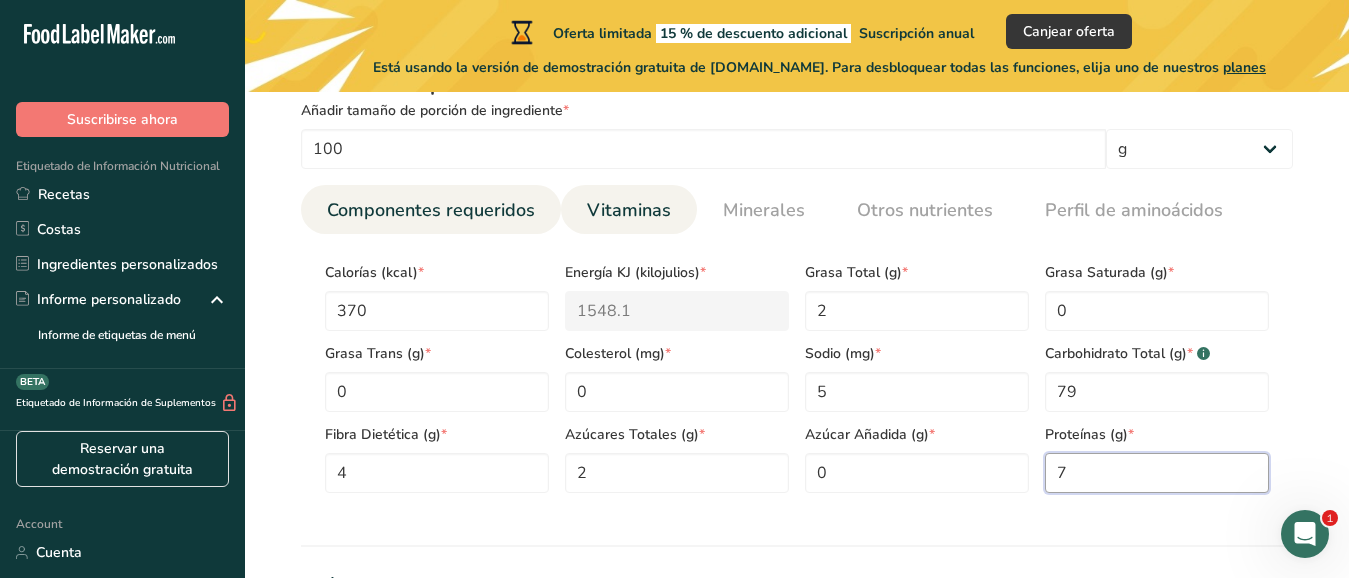type on "7" 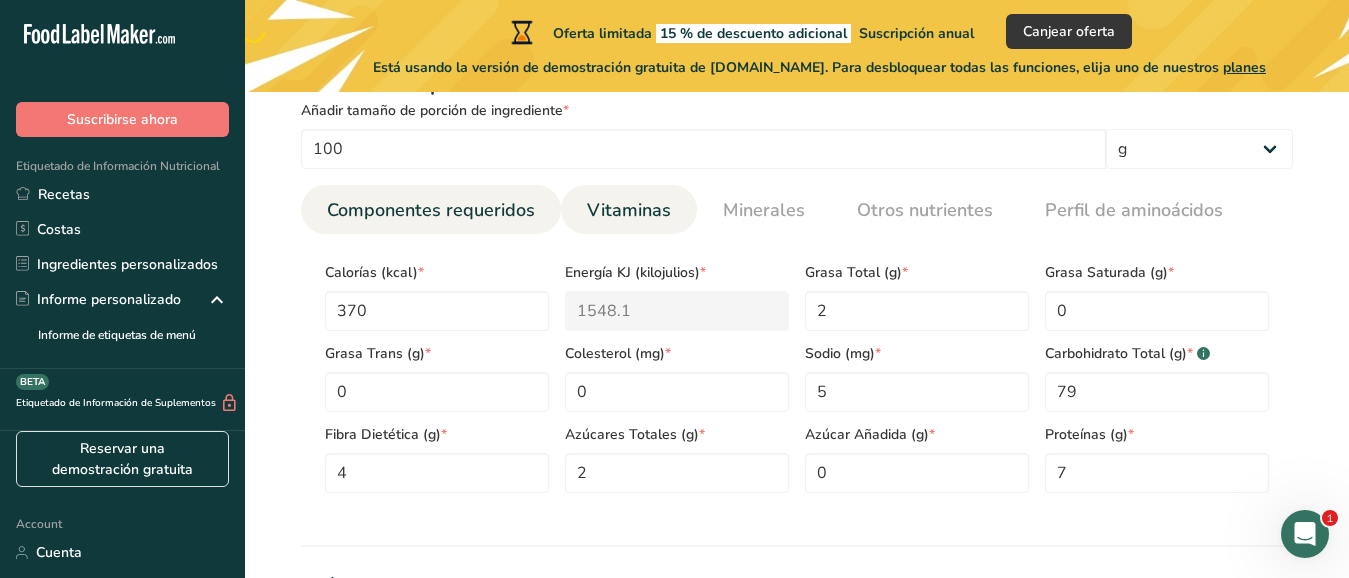 click on "Vitaminas" at bounding box center [629, 210] 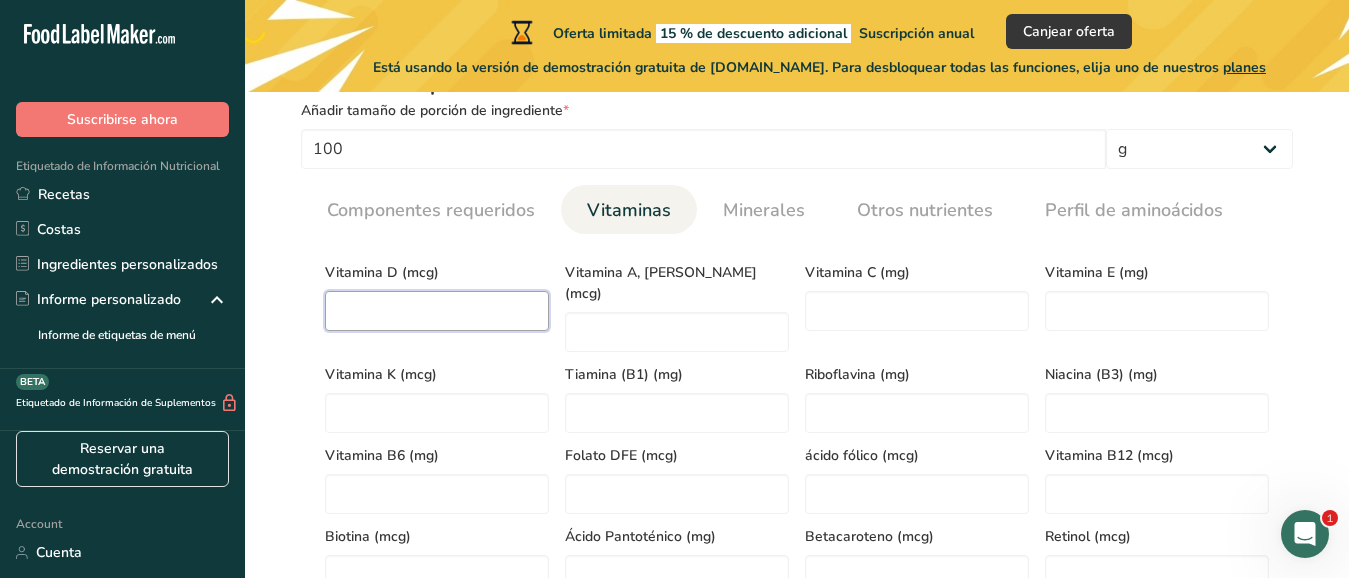 click at bounding box center (437, 311) 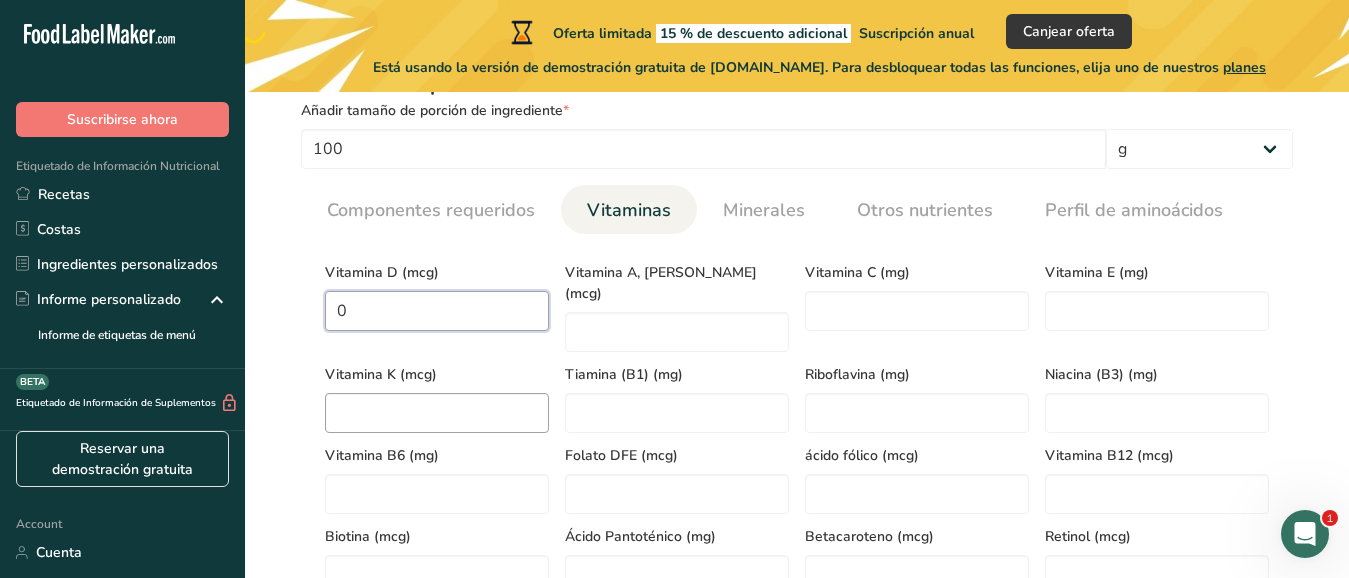 type on "0" 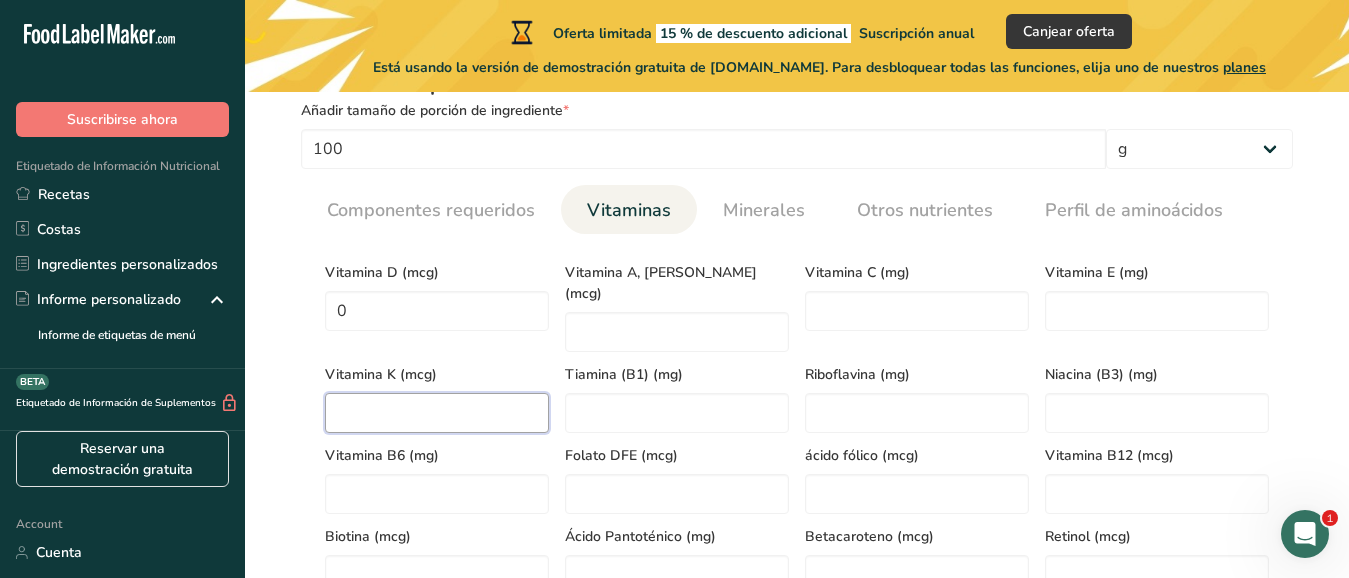 click at bounding box center [437, 413] 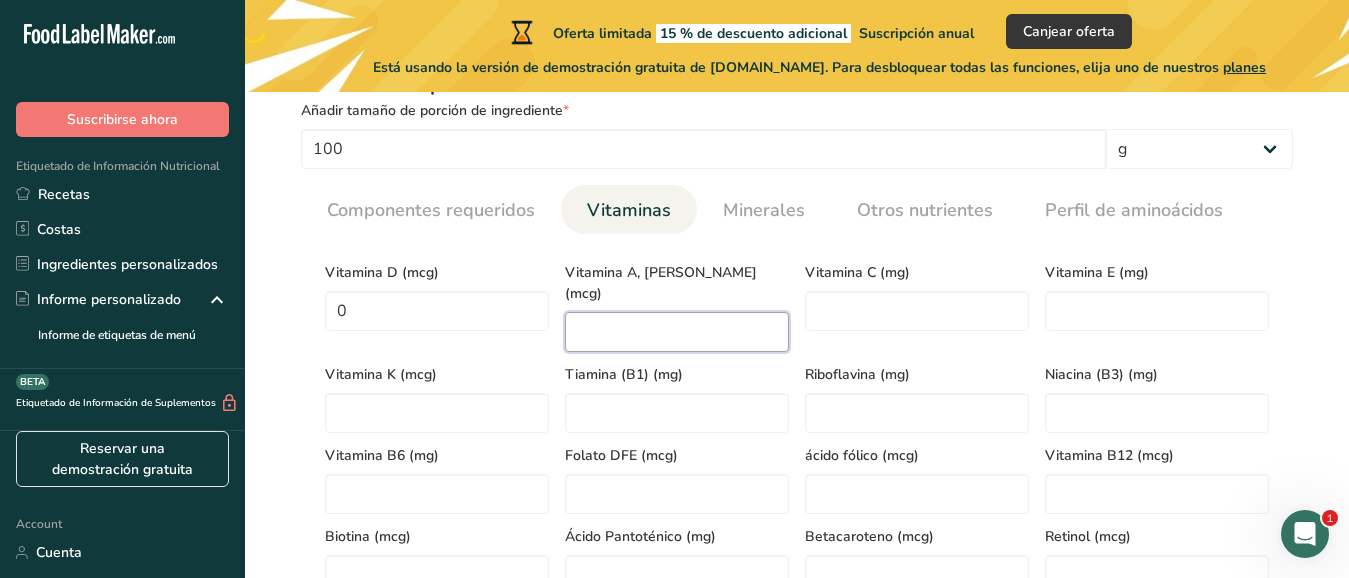 click at bounding box center [677, 332] 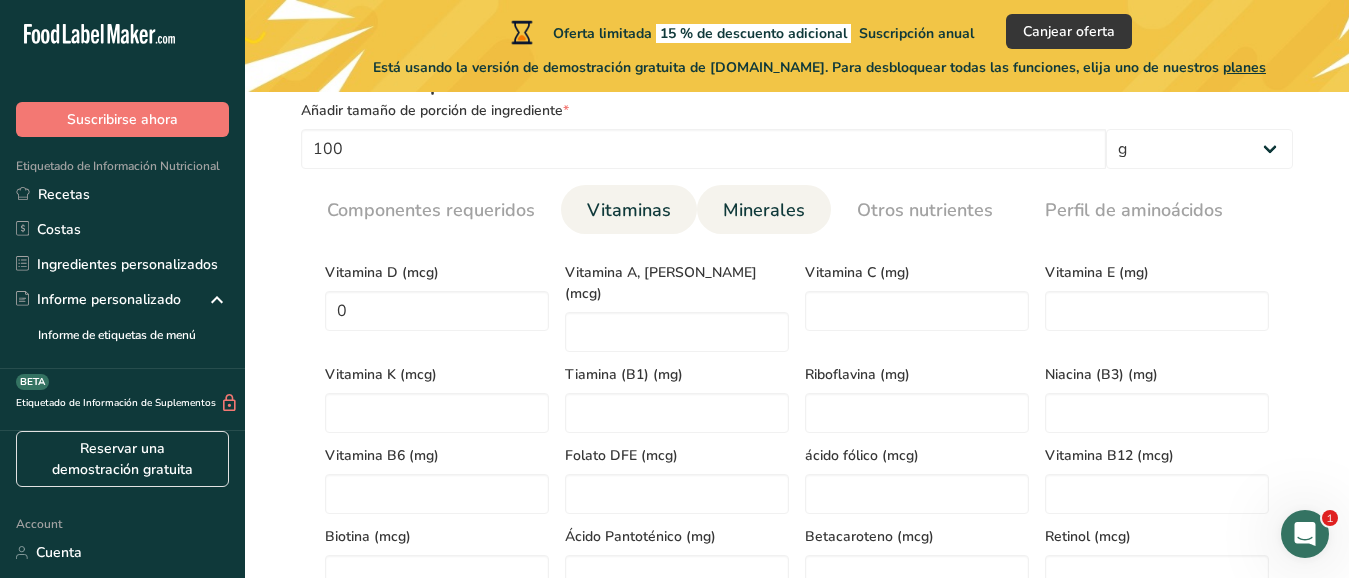 click on "Minerales" at bounding box center (764, 210) 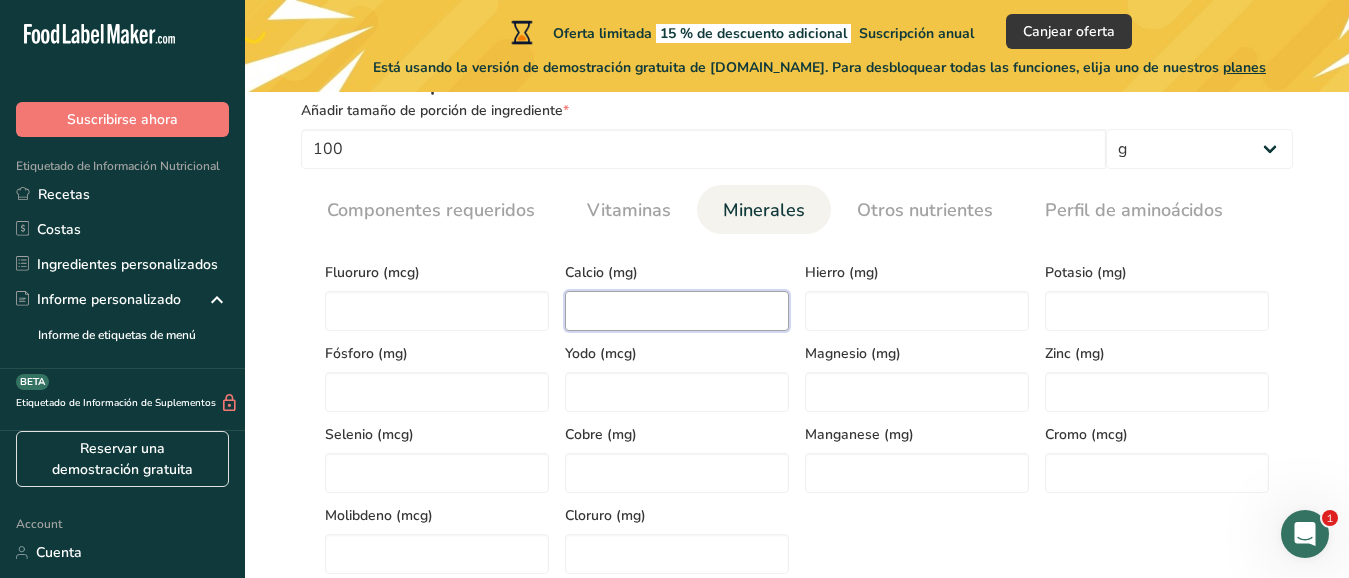 click at bounding box center [677, 311] 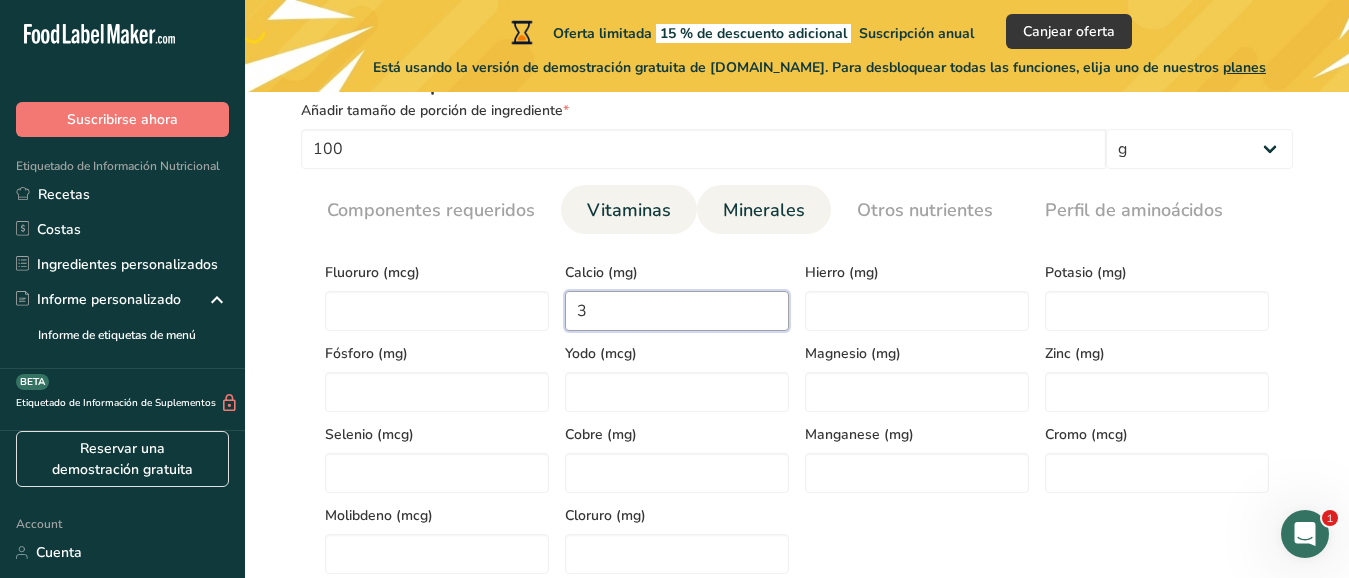 type on "3" 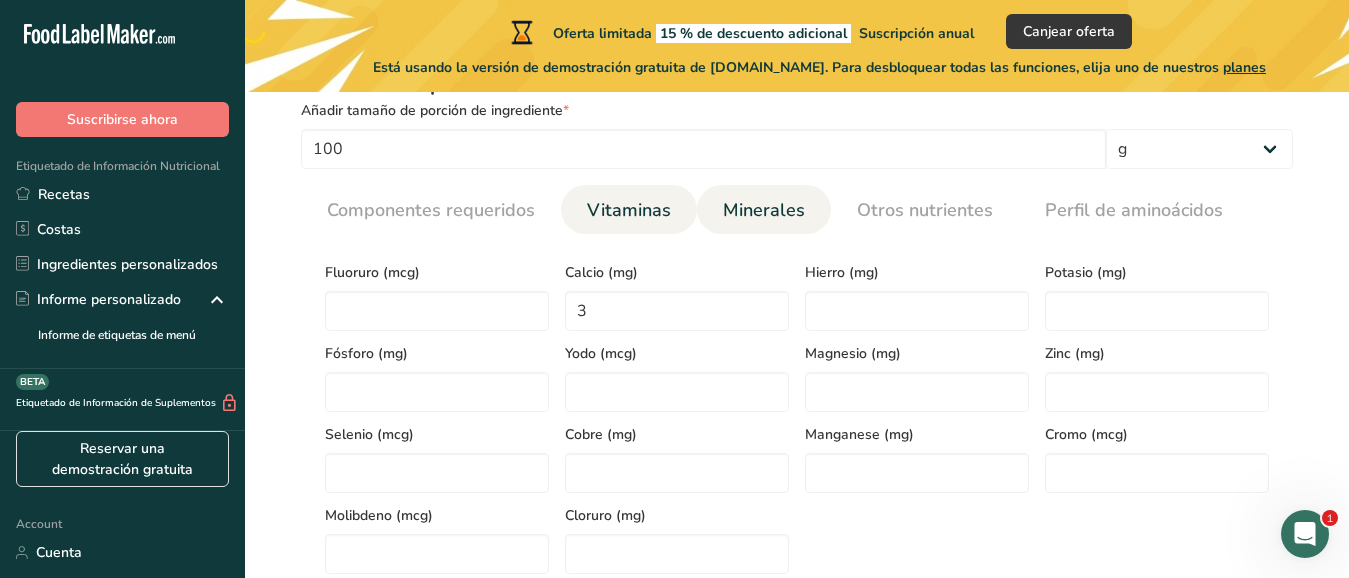 click on "Vitaminas" at bounding box center (629, 210) 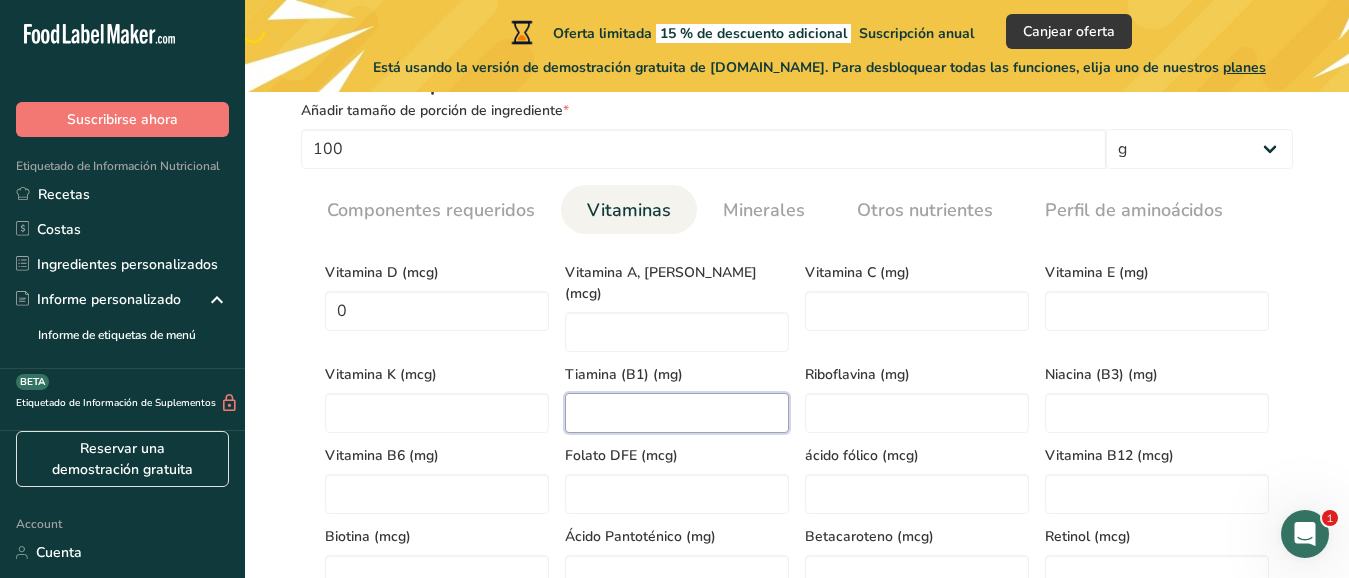 click at bounding box center [677, 413] 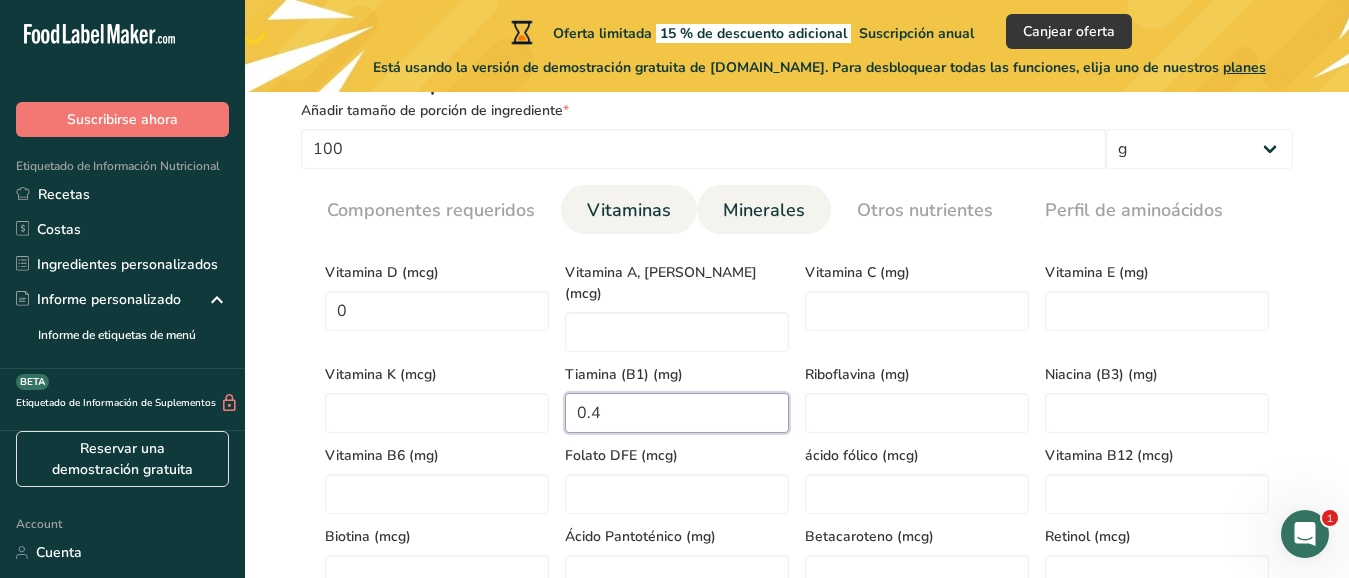 type on "0.4" 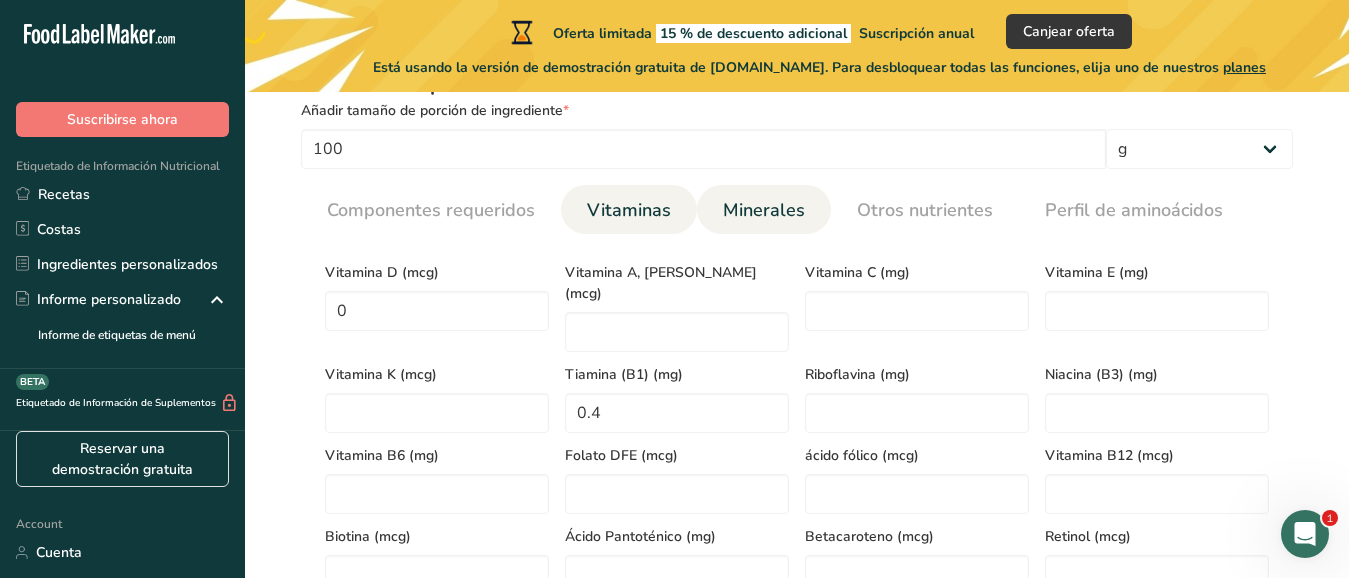 click on "Minerales" at bounding box center [764, 210] 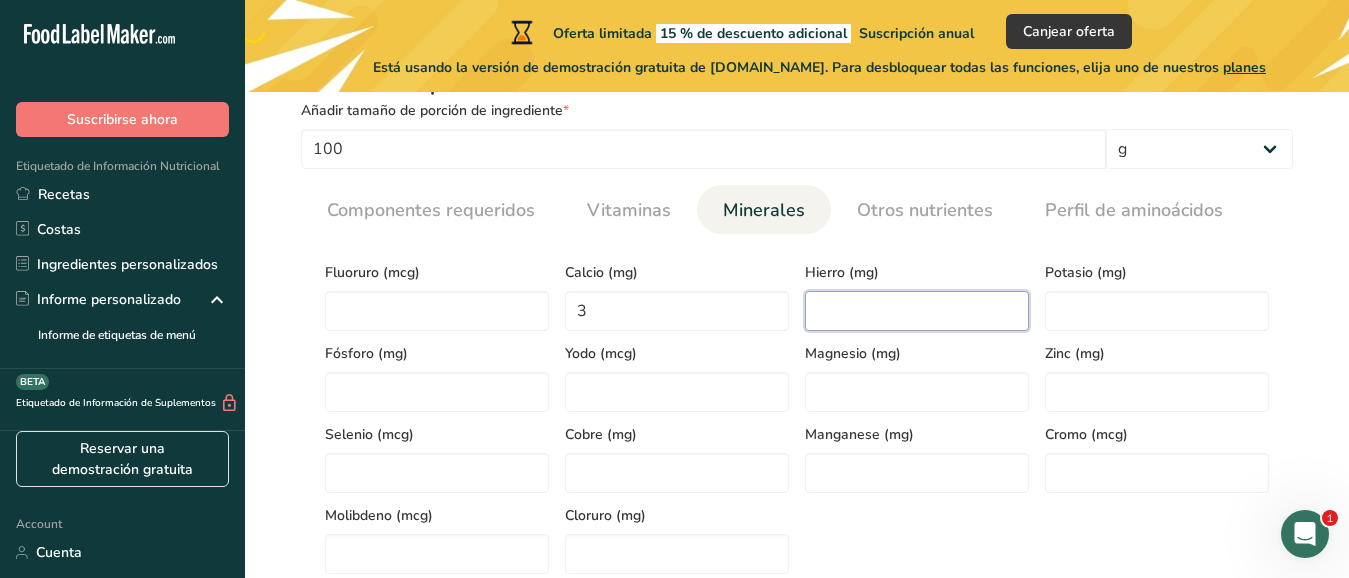 click at bounding box center [917, 311] 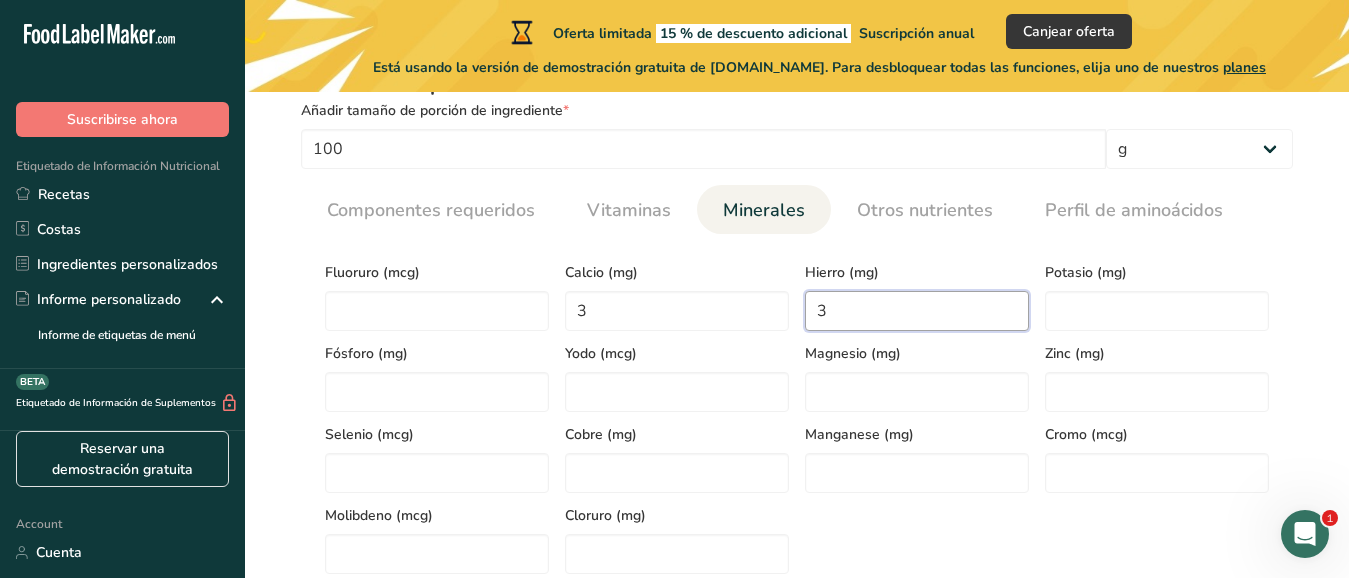 type on "3" 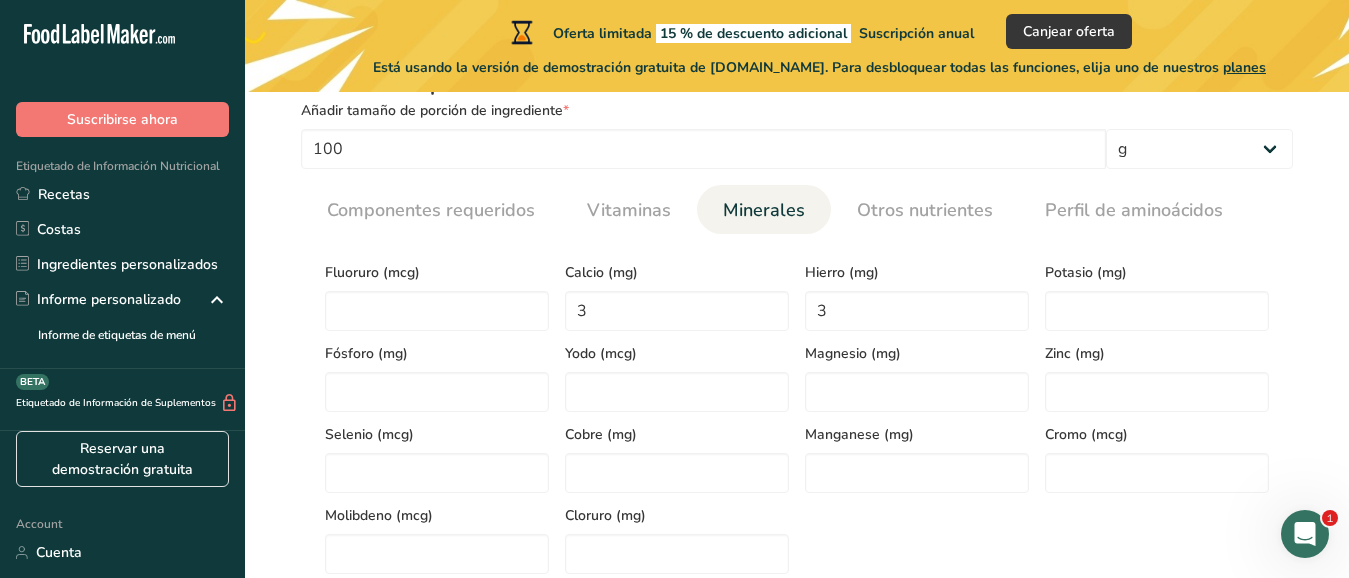 click on "Manganese
(mg)" at bounding box center [917, 434] 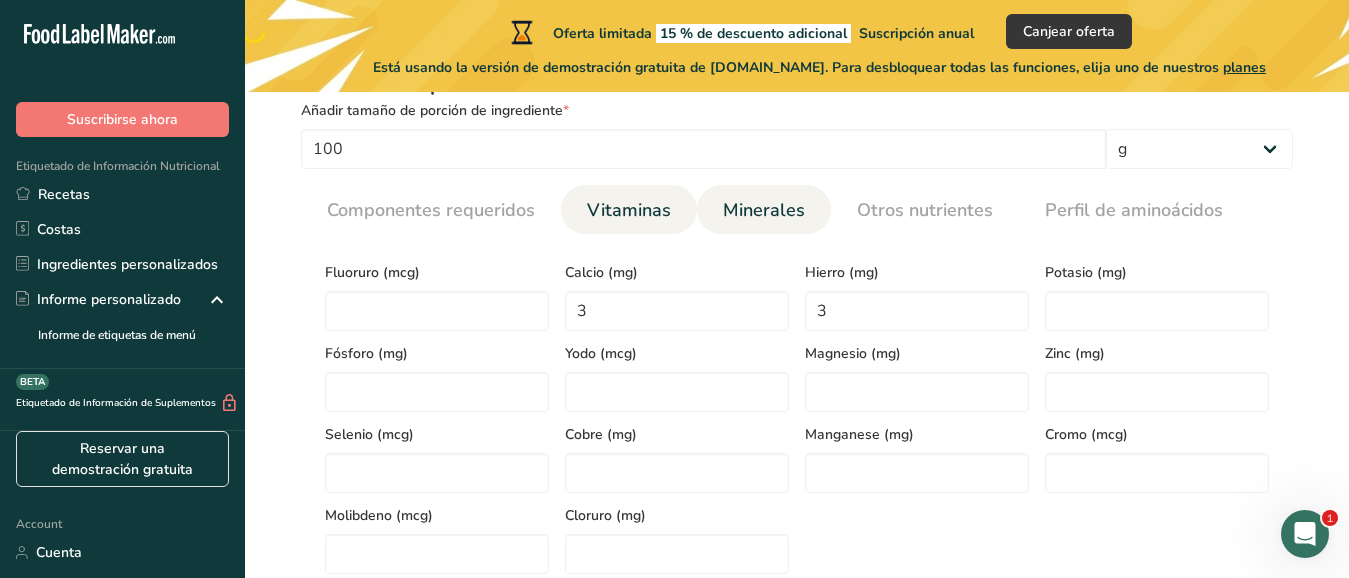 click on "Vitaminas" at bounding box center (629, 210) 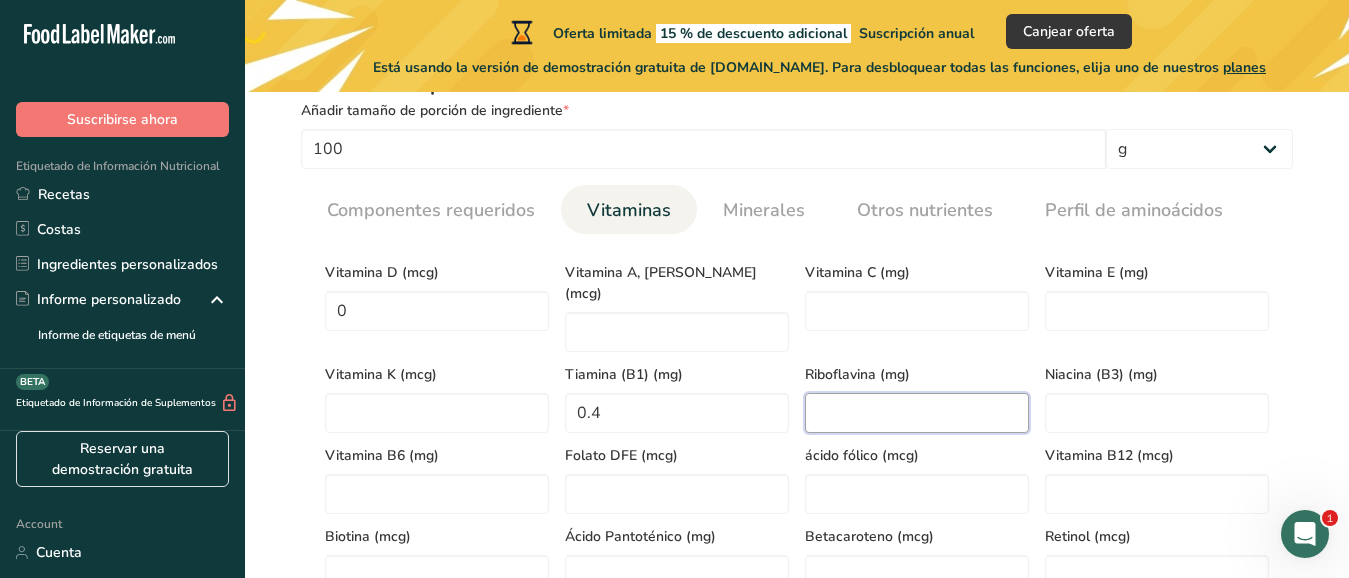 click at bounding box center [917, 413] 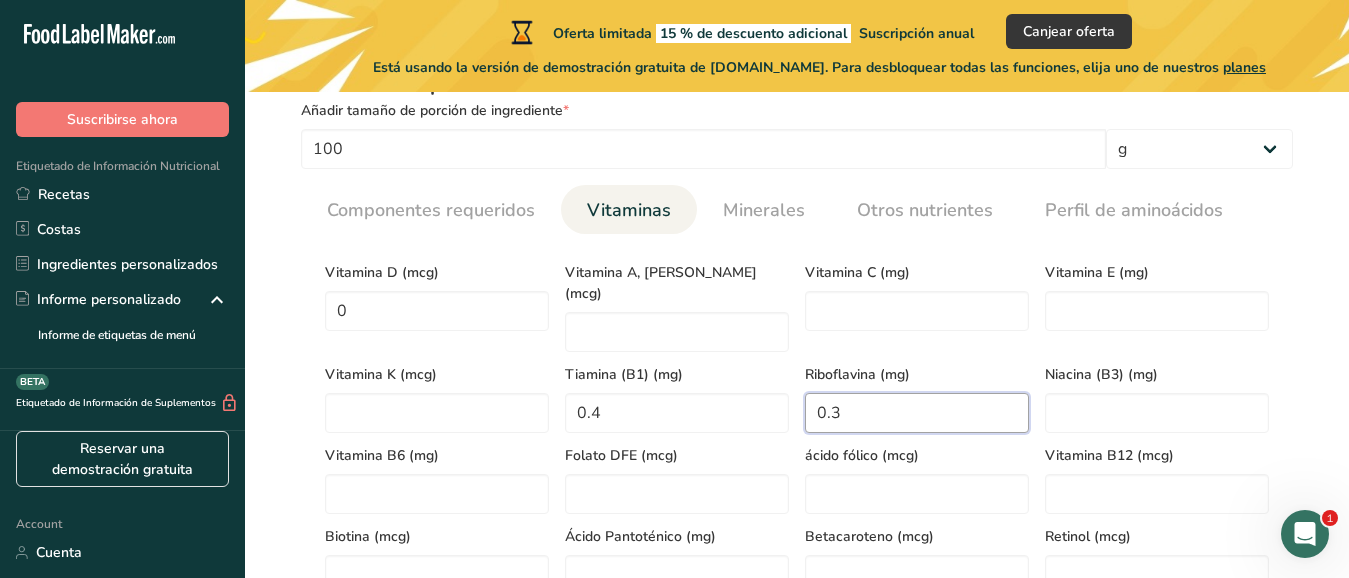 type on "0.3" 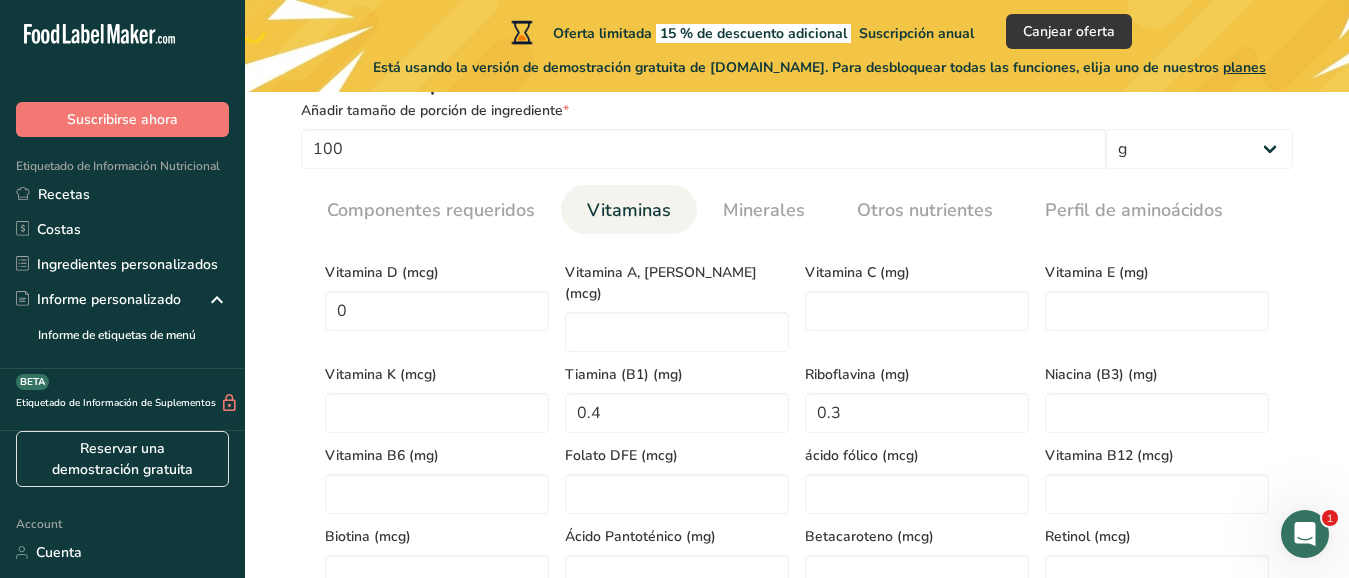 click on "Riboflavina
(mg)" at bounding box center (917, 374) 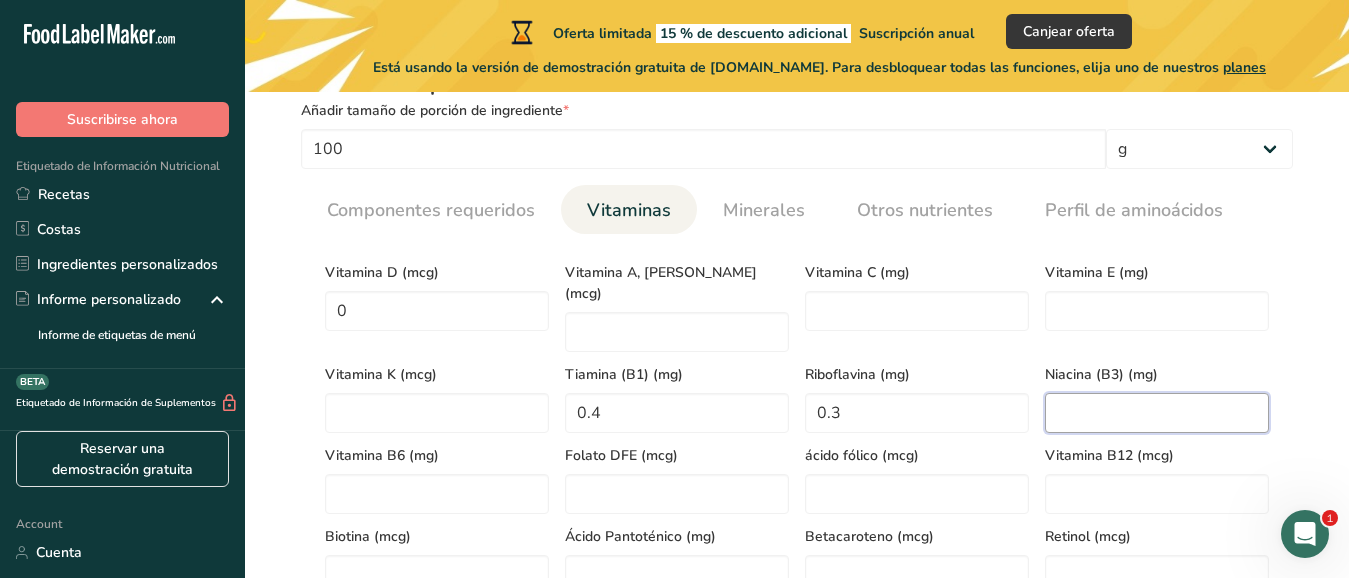 click at bounding box center (1157, 413) 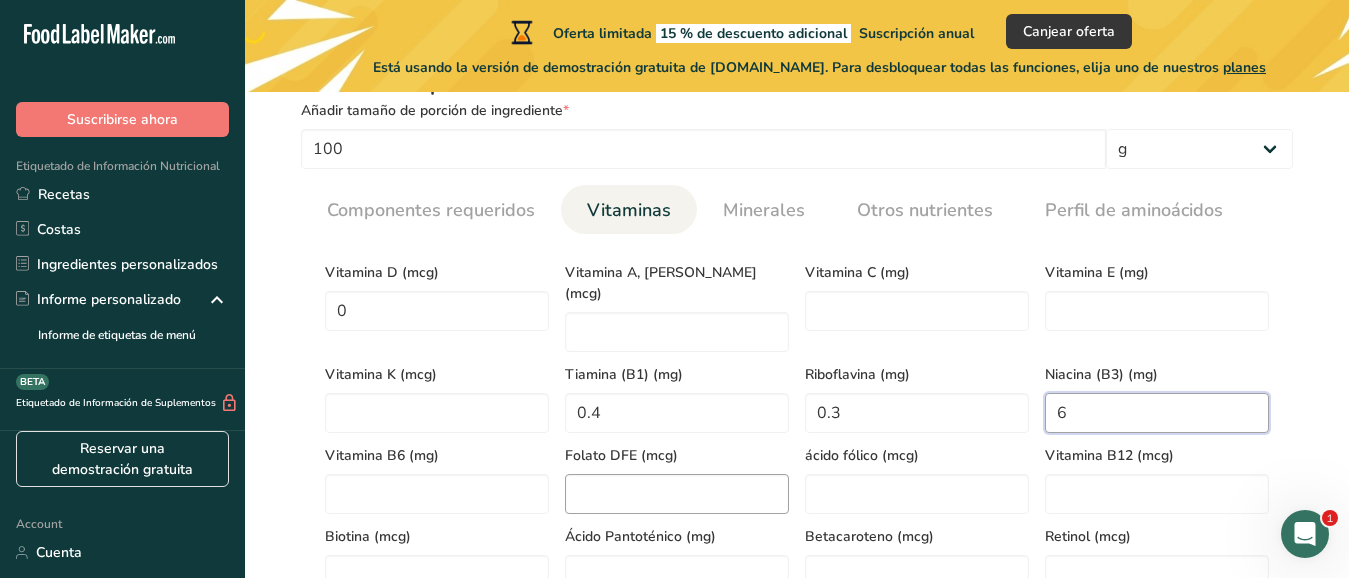type on "6" 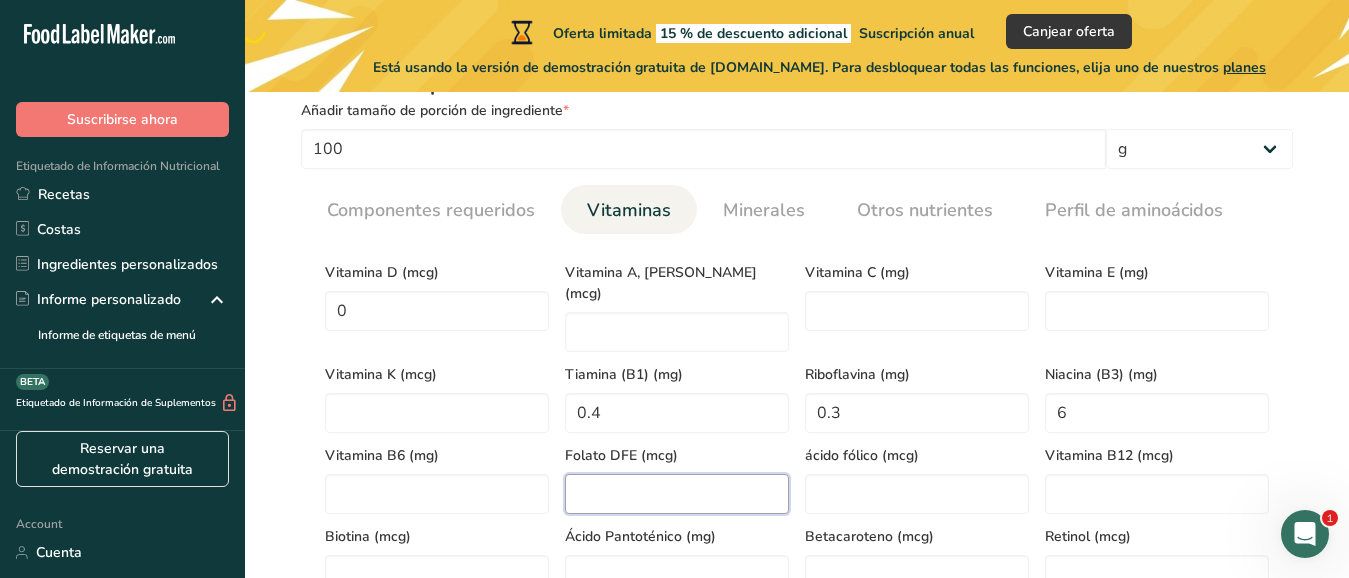 click at bounding box center [677, 494] 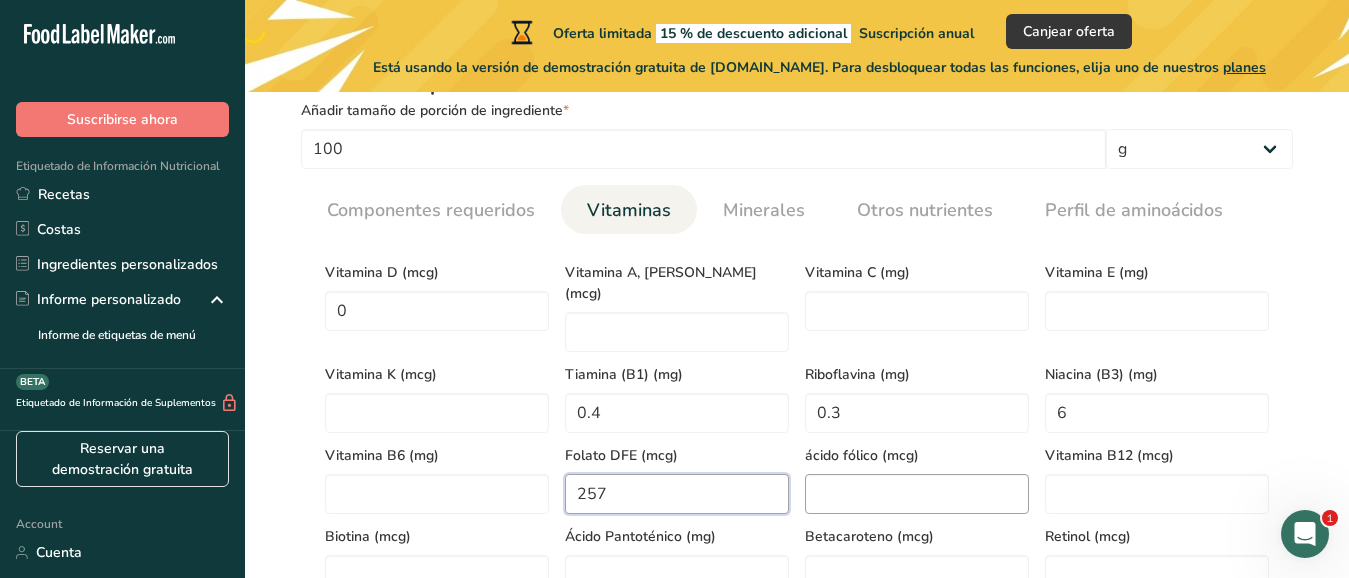 type on "257" 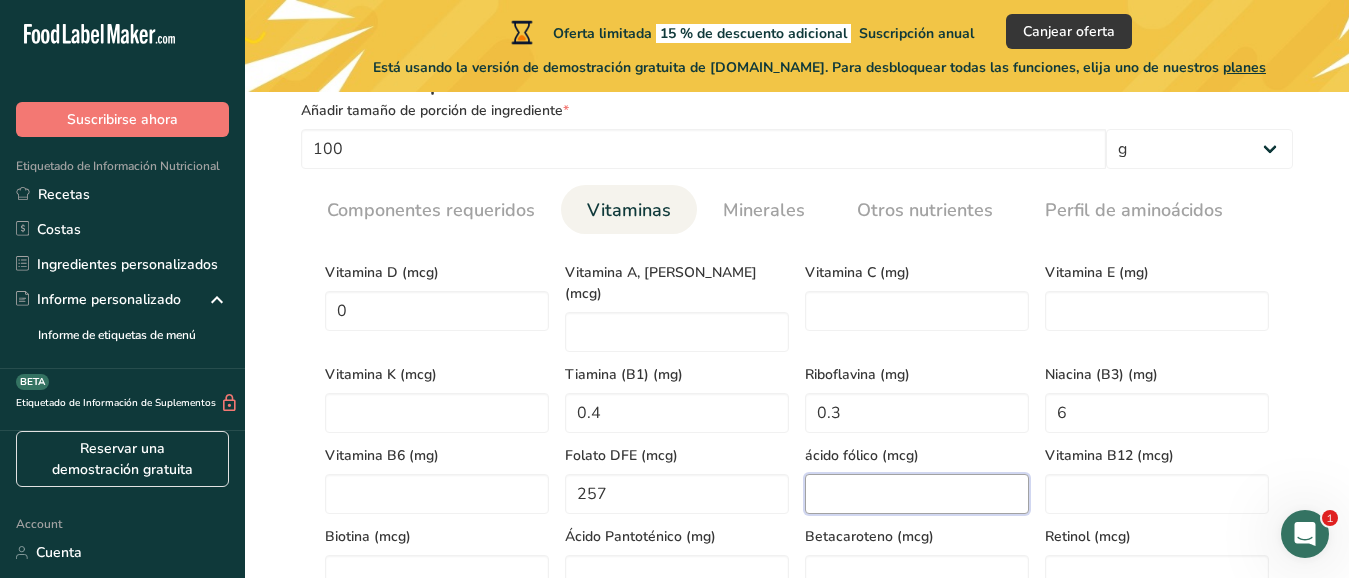 click at bounding box center (917, 494) 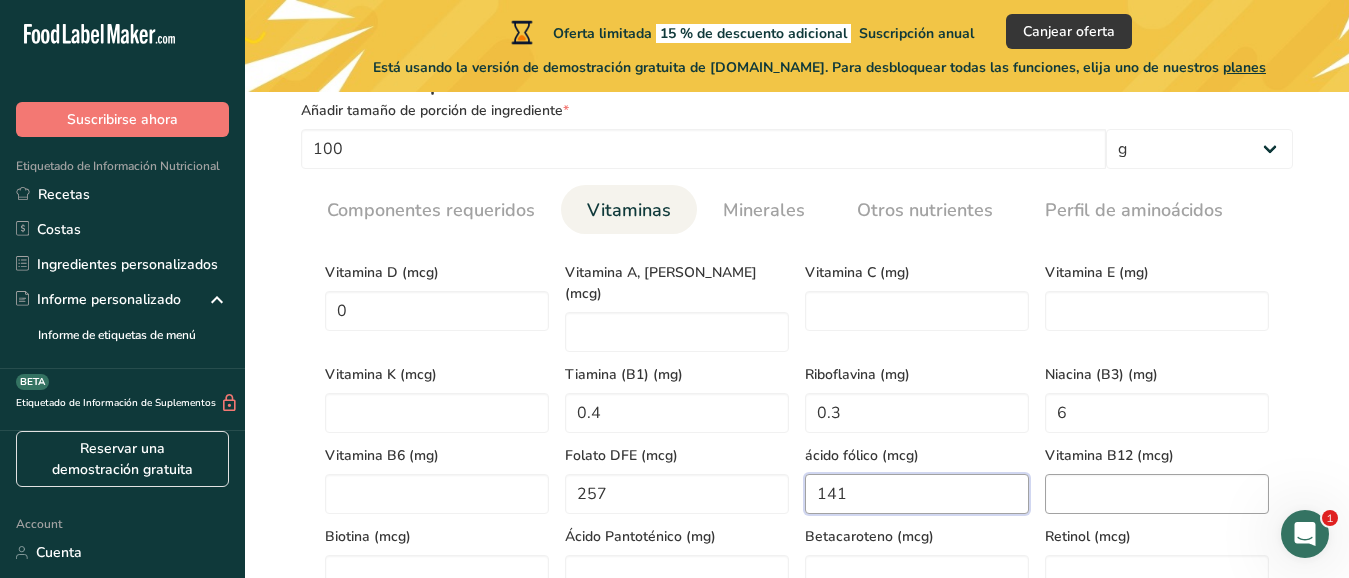 type on "141" 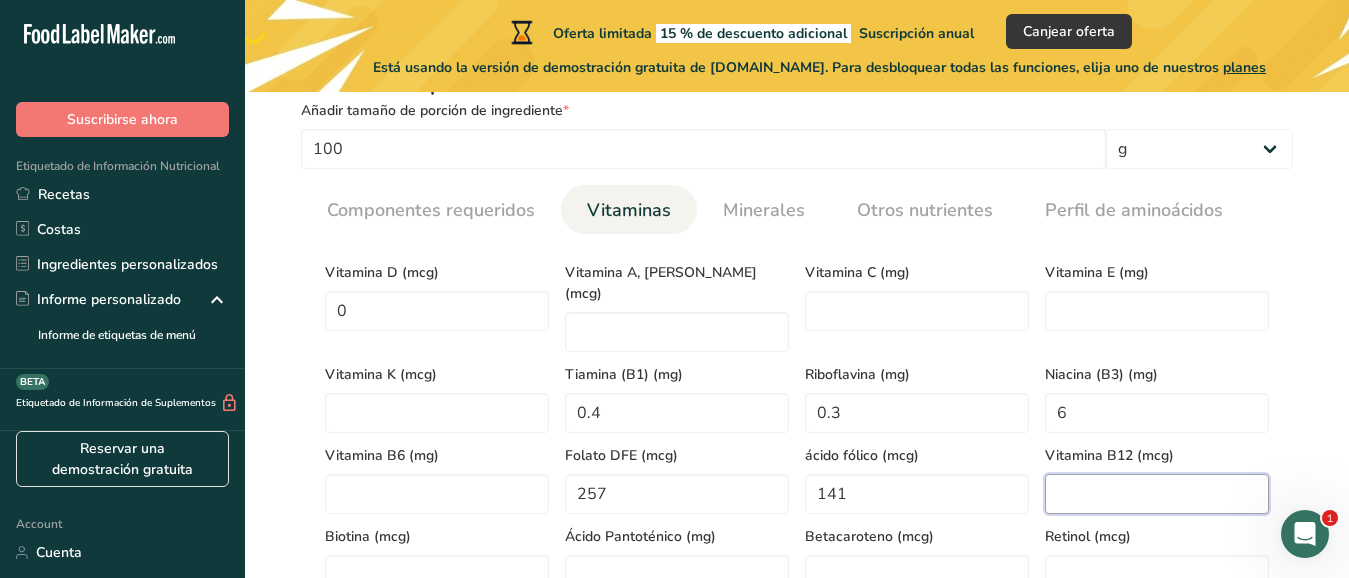click at bounding box center [1157, 494] 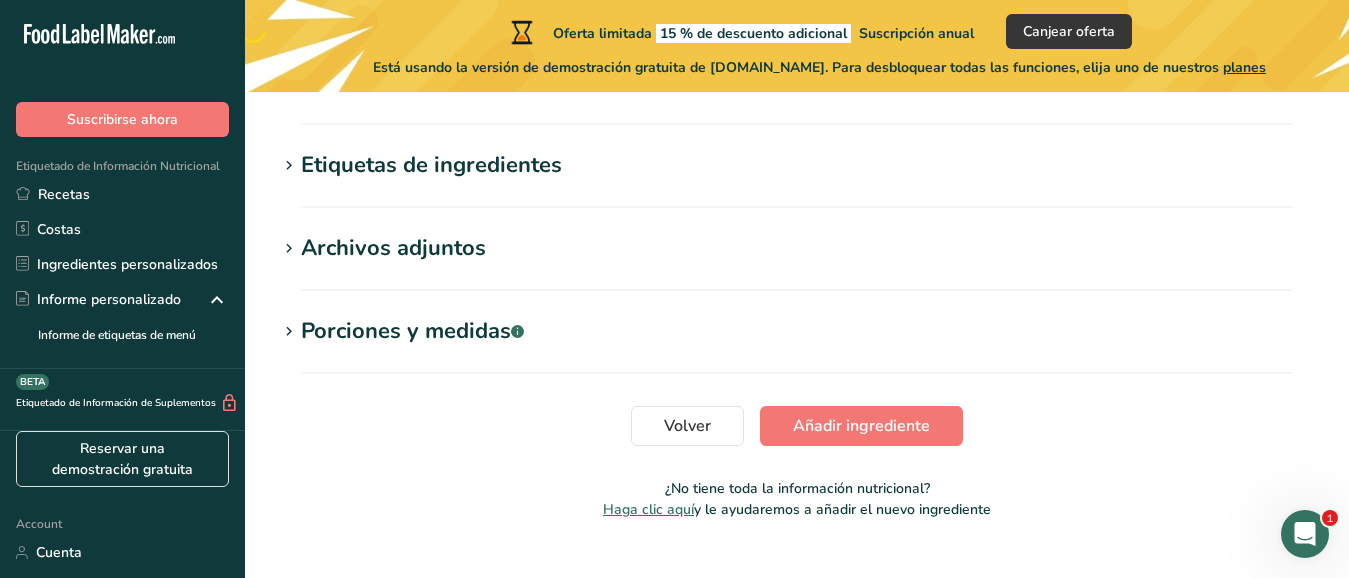 scroll, scrollTop: 1647, scrollLeft: 0, axis: vertical 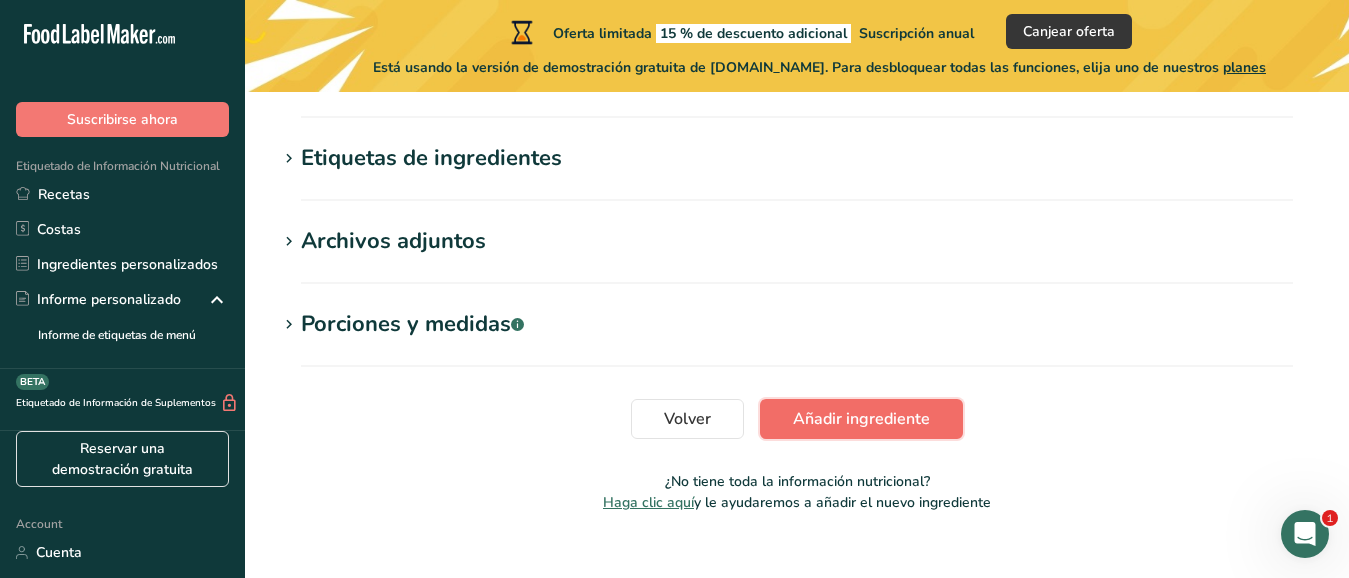 click on "Añadir ingrediente" at bounding box center [861, 419] 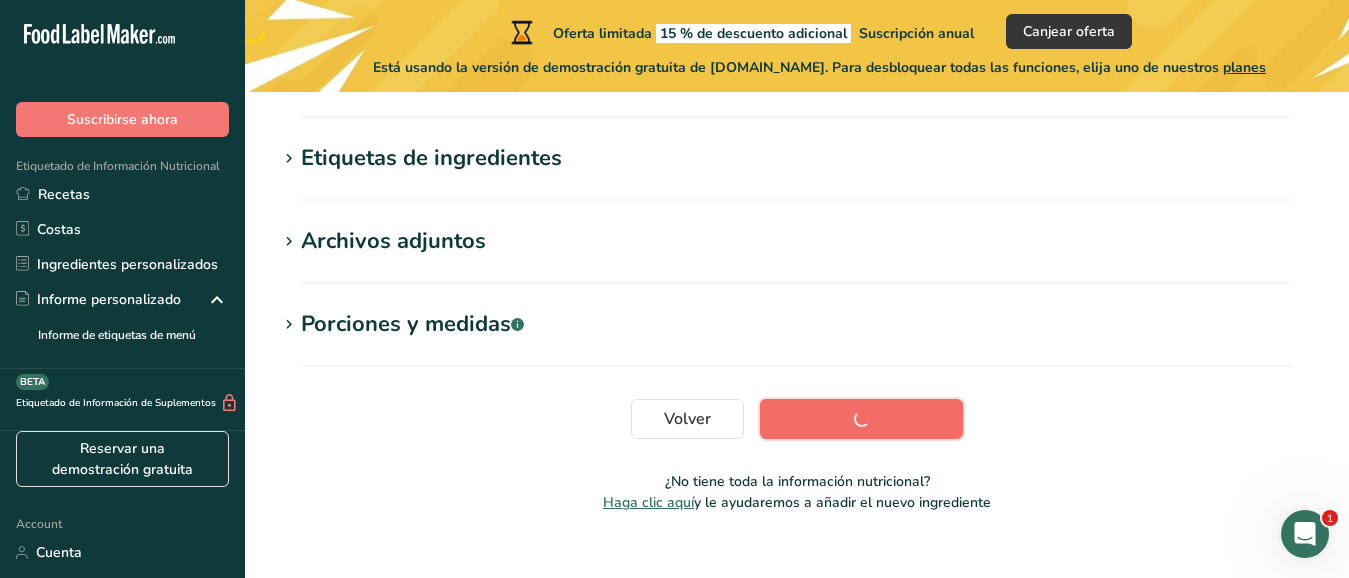scroll, scrollTop: 562, scrollLeft: 0, axis: vertical 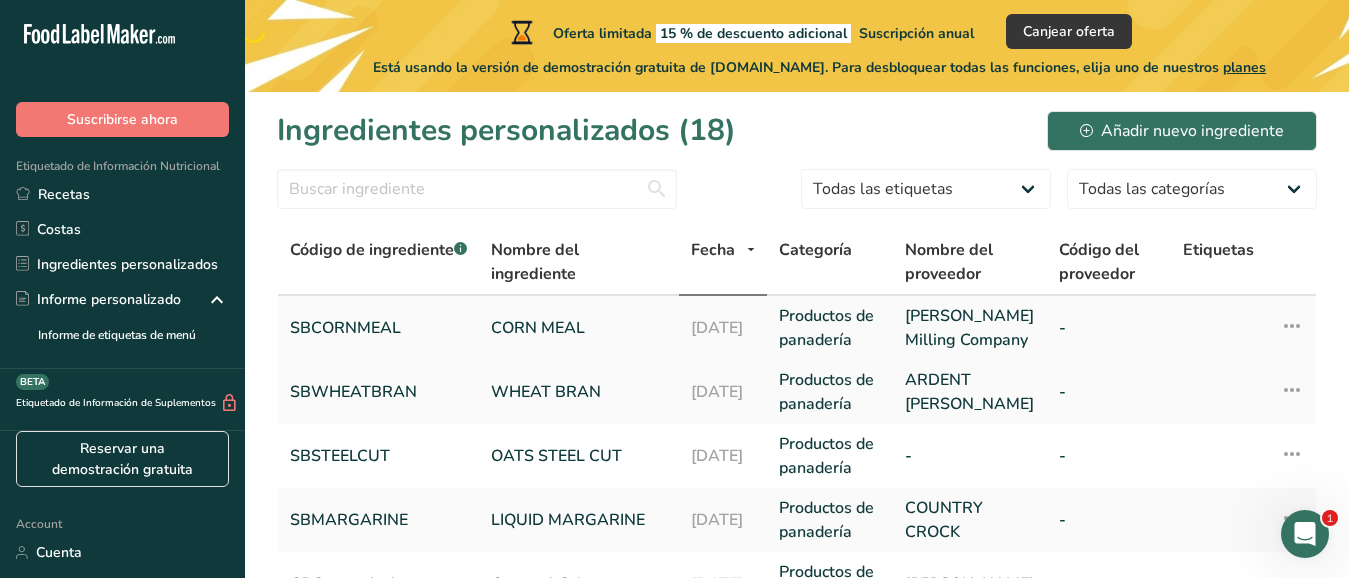 click on "CORN MEAL" at bounding box center [579, 328] 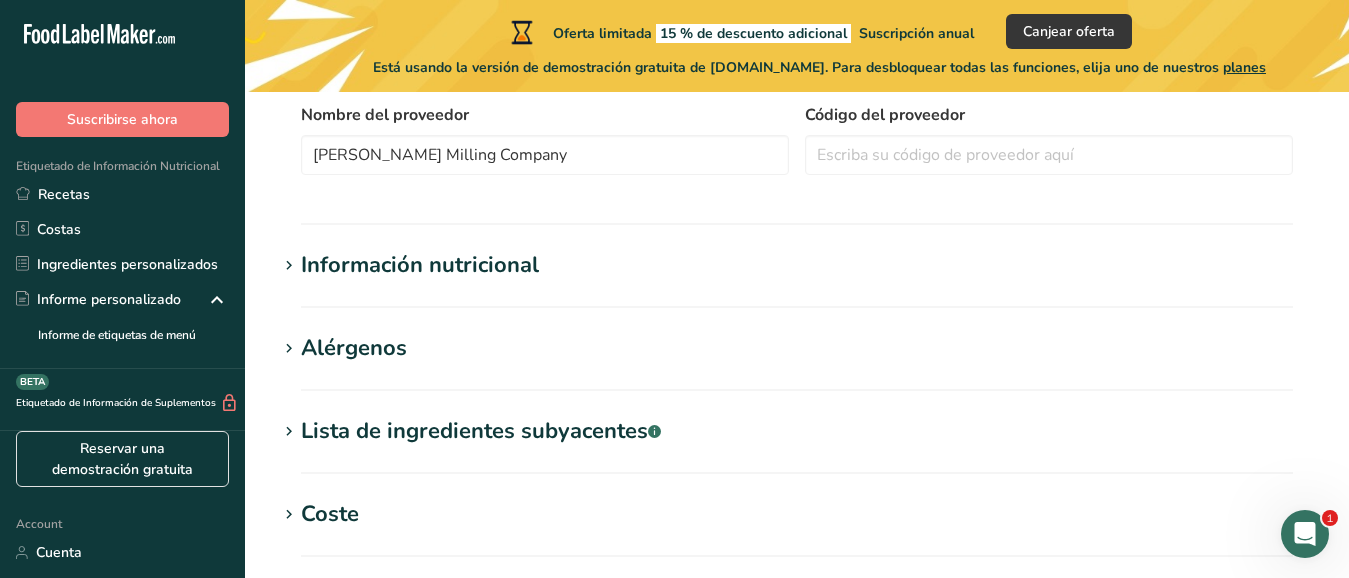 scroll, scrollTop: 606, scrollLeft: 0, axis: vertical 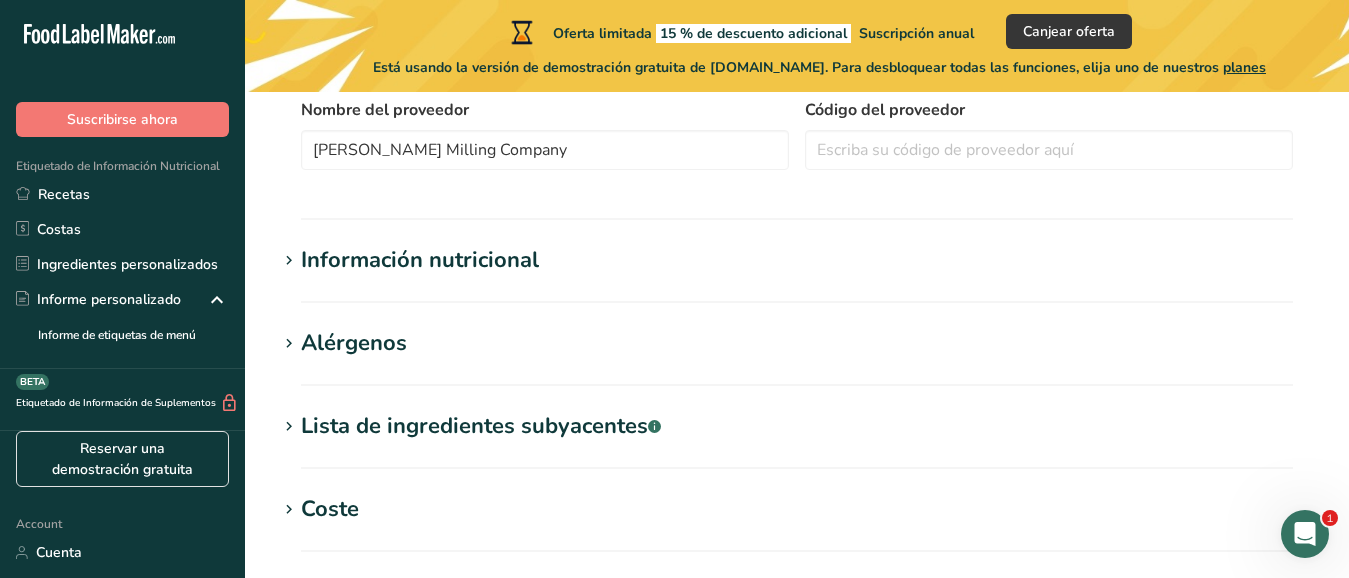 click on "Información nutricional" at bounding box center [420, 260] 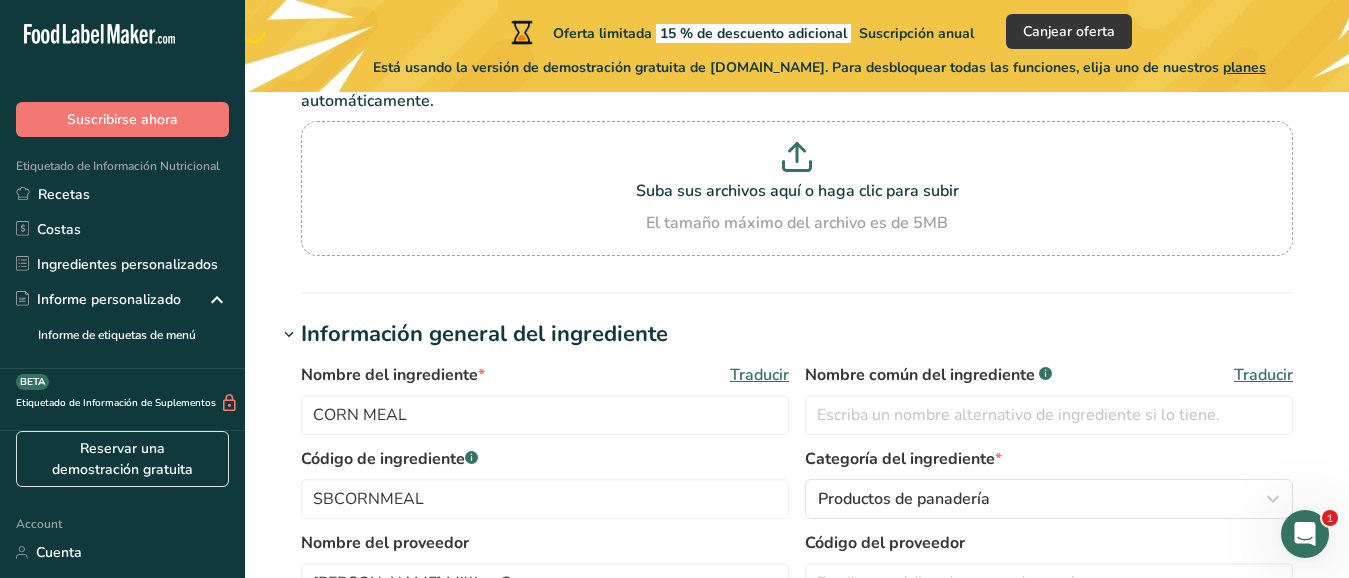scroll, scrollTop: 173, scrollLeft: 0, axis: vertical 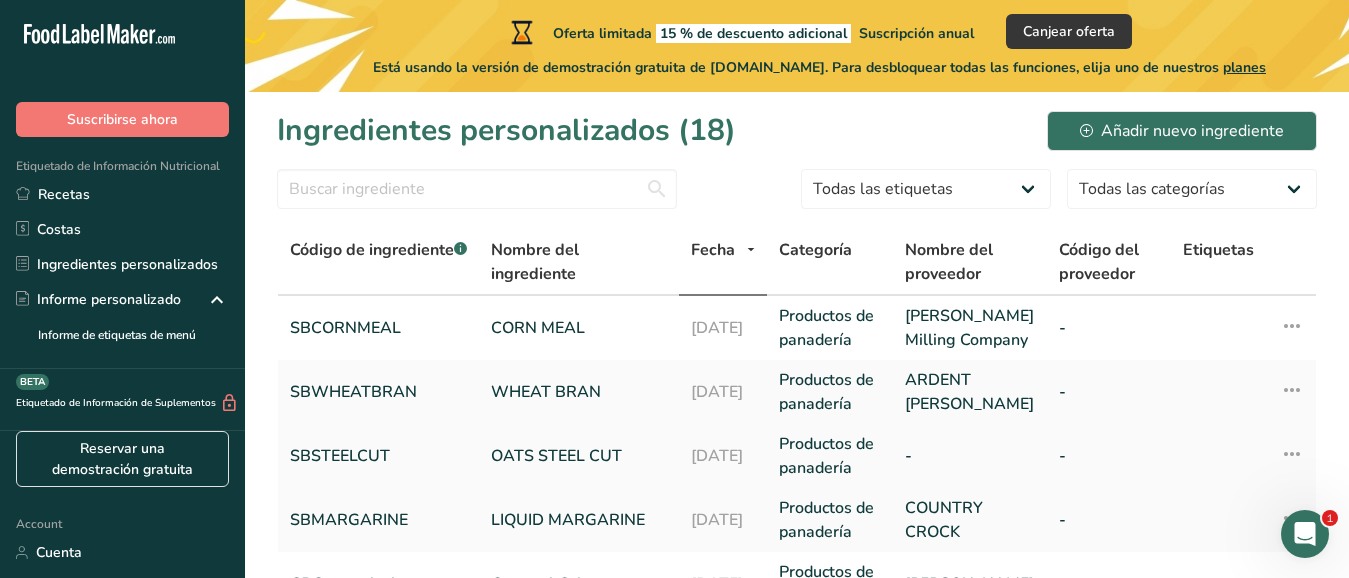 click on "OATS STEEL CUT" at bounding box center [579, 456] 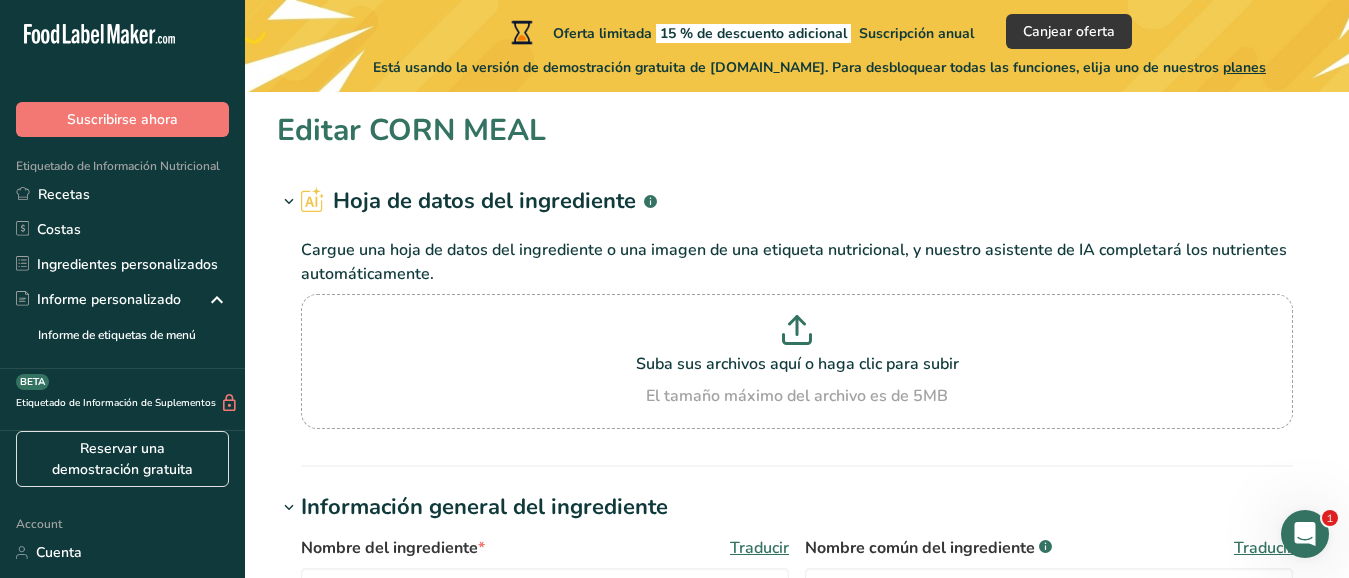 type on "OATS STEEL CUT" 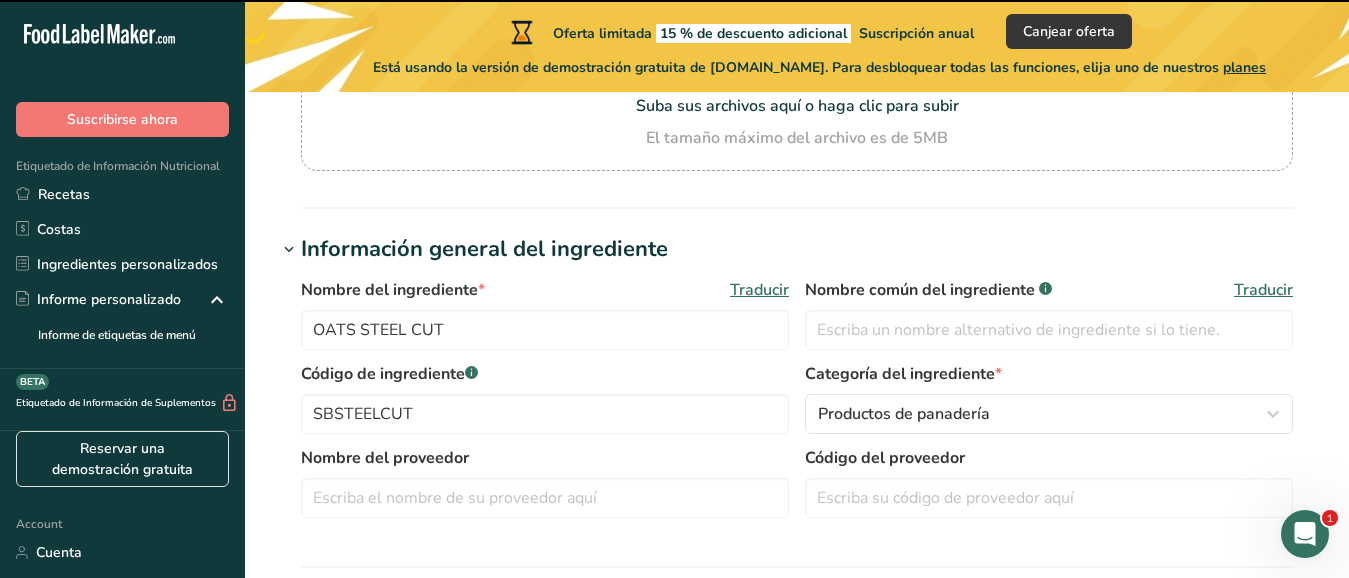 scroll, scrollTop: 260, scrollLeft: 0, axis: vertical 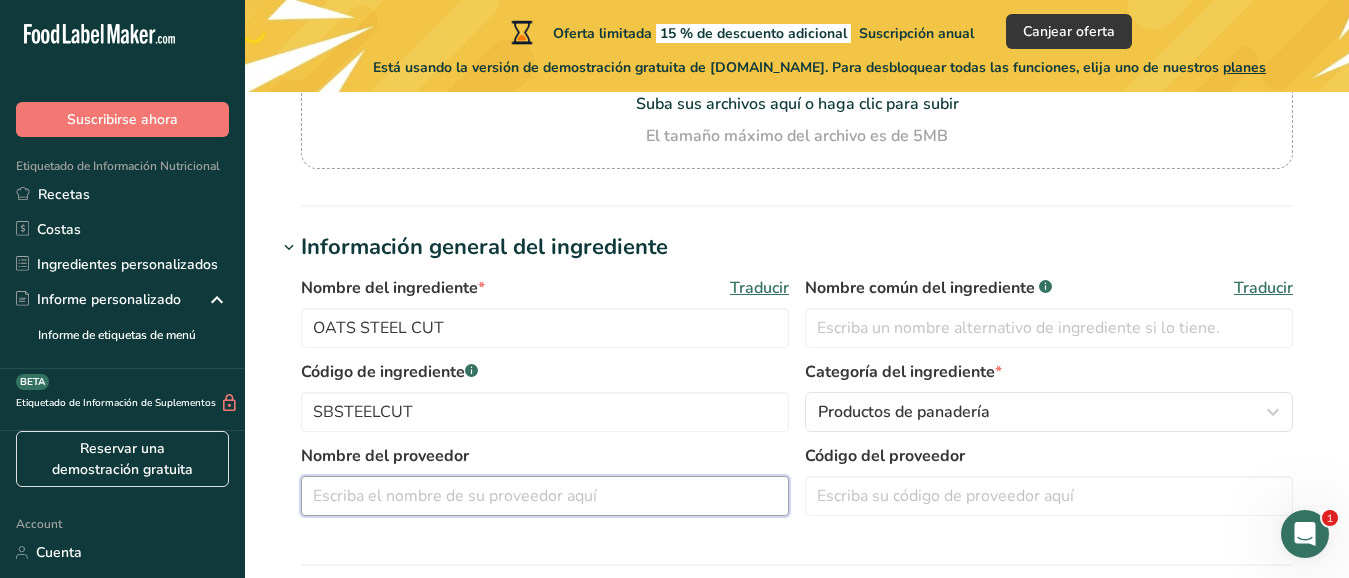 click at bounding box center [545, 496] 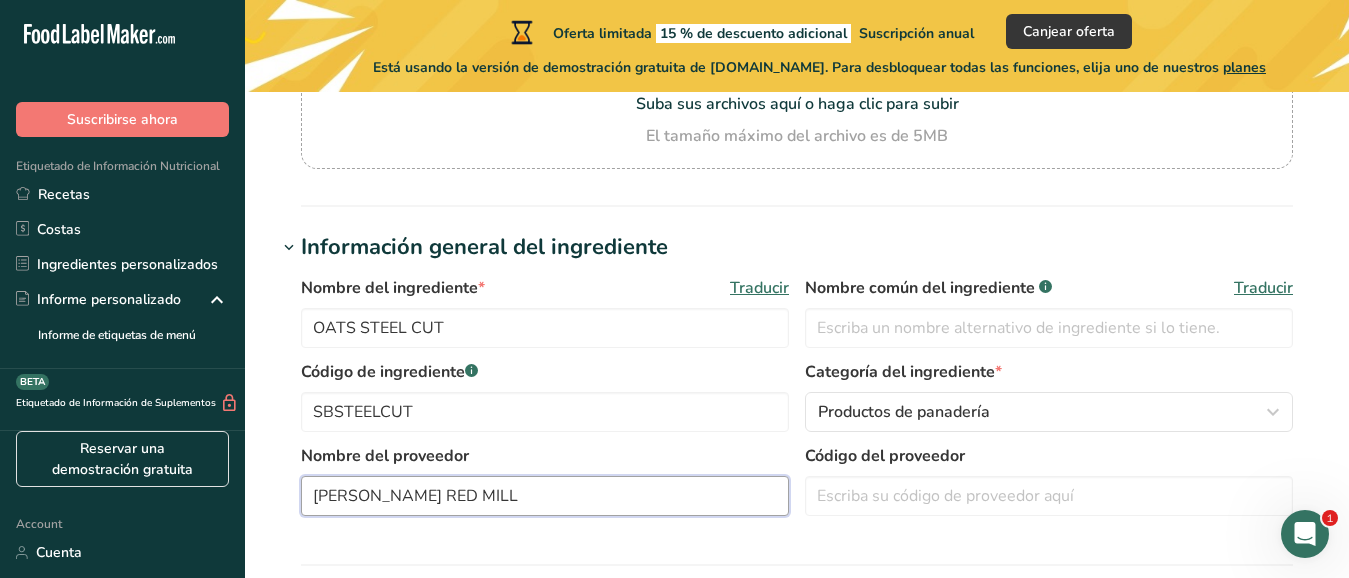 click on "[PERSON_NAME] RED MILL" at bounding box center [545, 496] 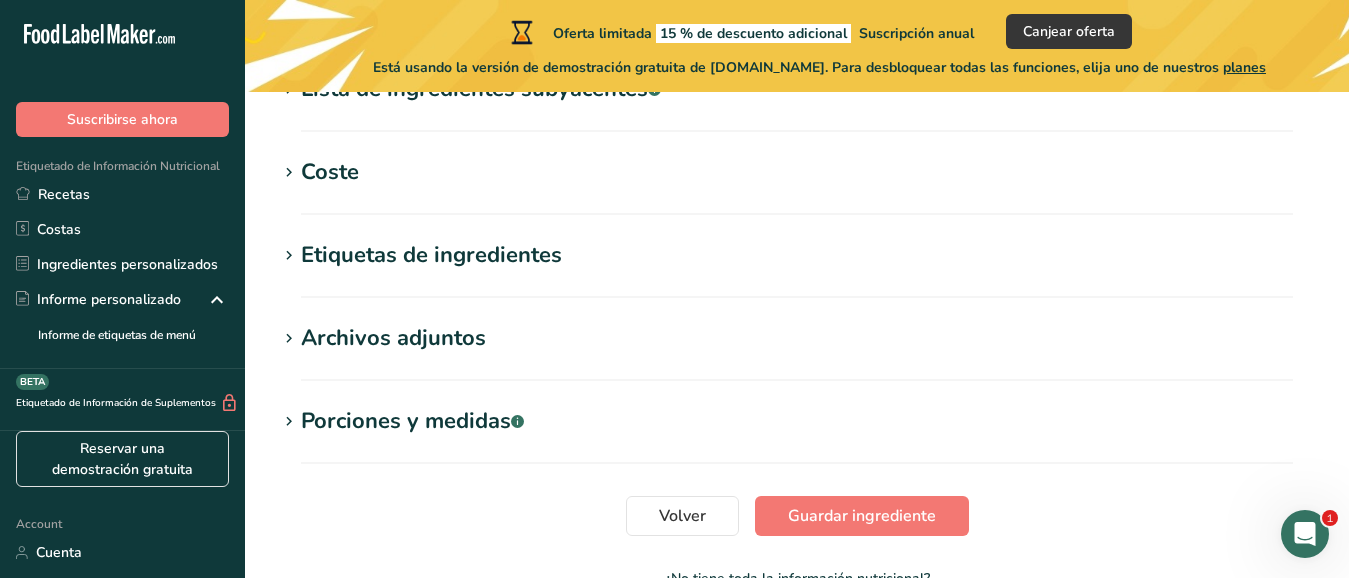 scroll, scrollTop: 953, scrollLeft: 0, axis: vertical 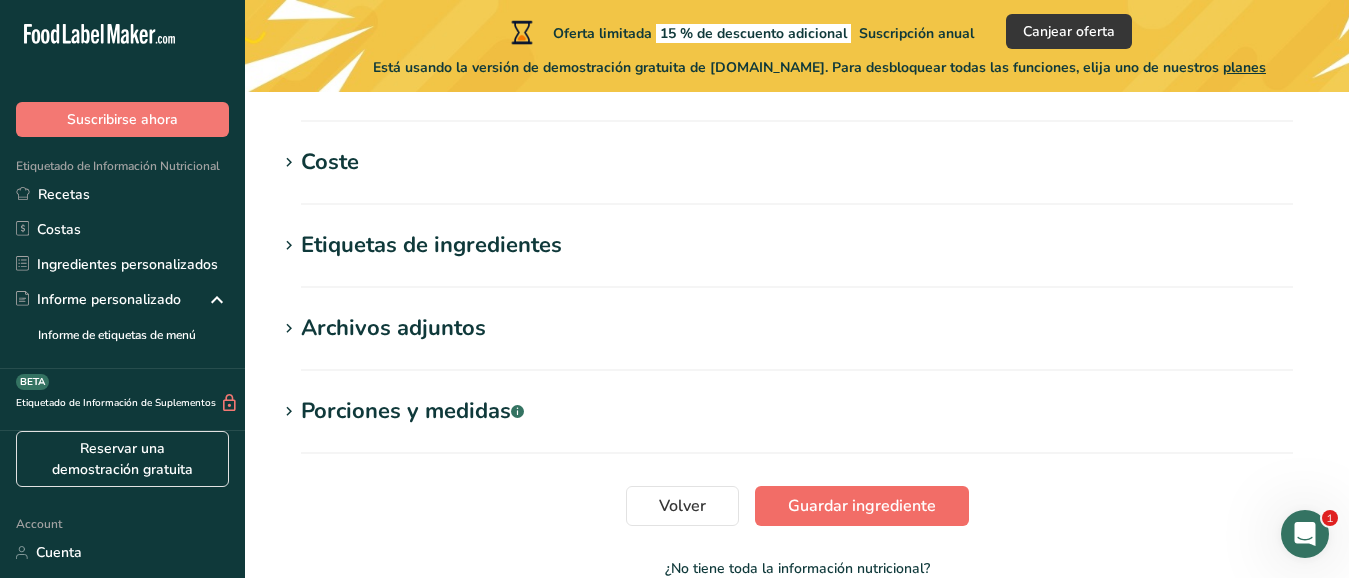 type on "BOB'S RED MILL NATURAL FOODS" 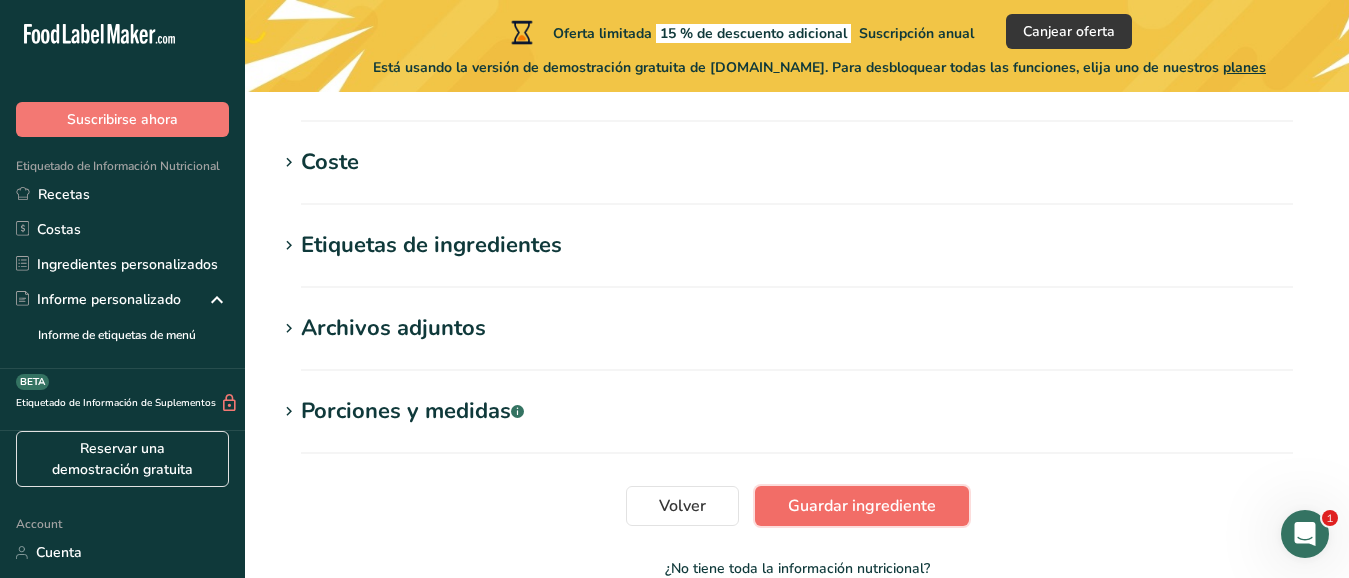 click on "Guardar ingrediente" at bounding box center (862, 506) 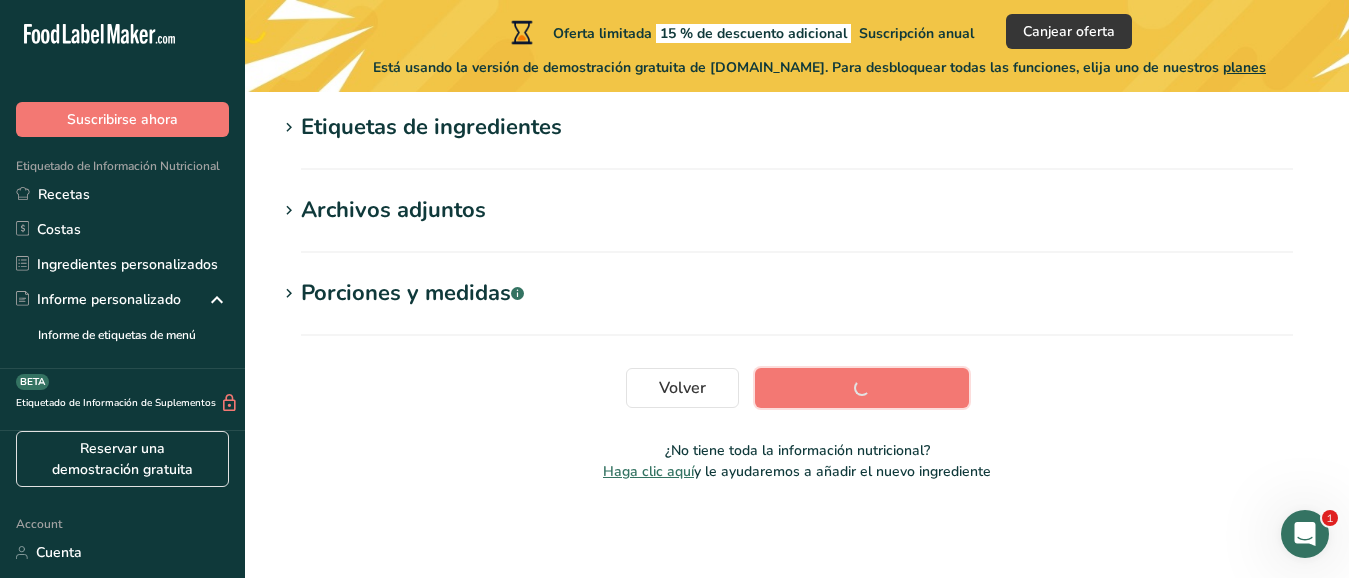 scroll, scrollTop: 455, scrollLeft: 0, axis: vertical 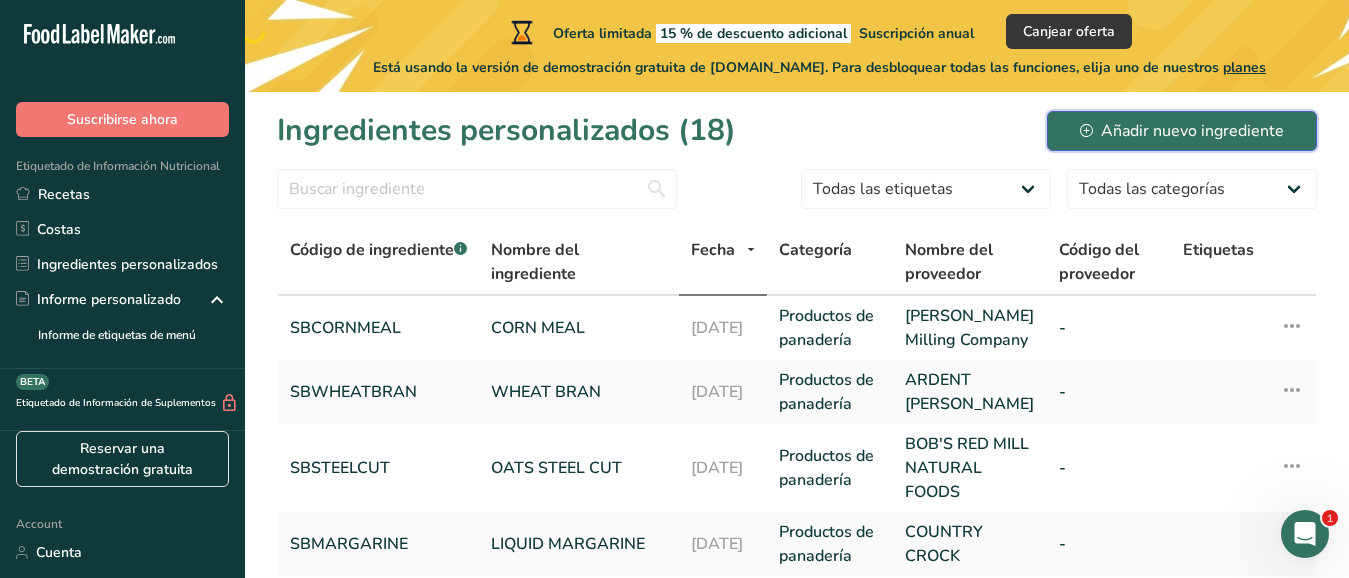 click on "Añadir nuevo ingrediente" at bounding box center [1182, 131] 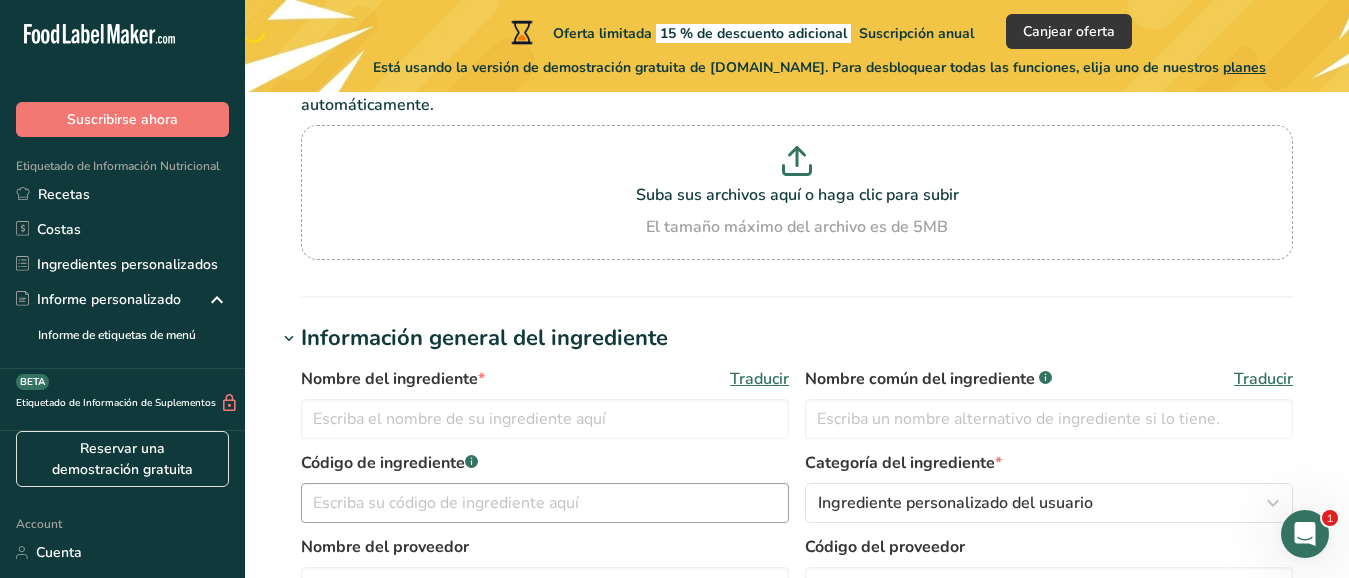 scroll, scrollTop: 173, scrollLeft: 0, axis: vertical 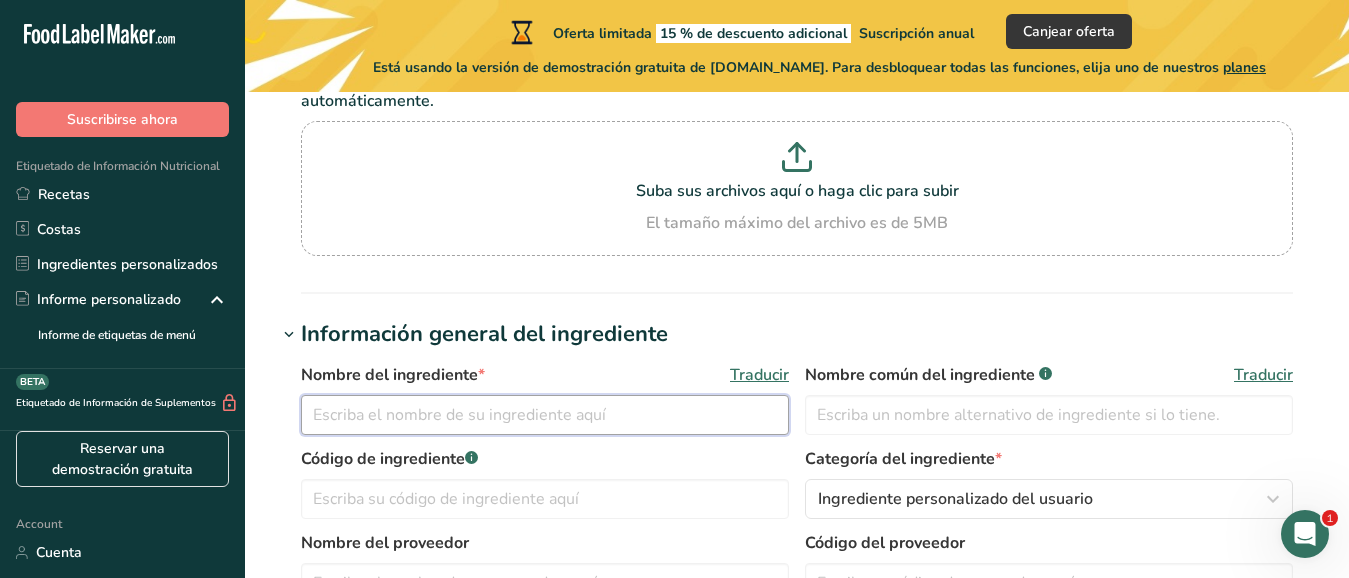 click at bounding box center (545, 415) 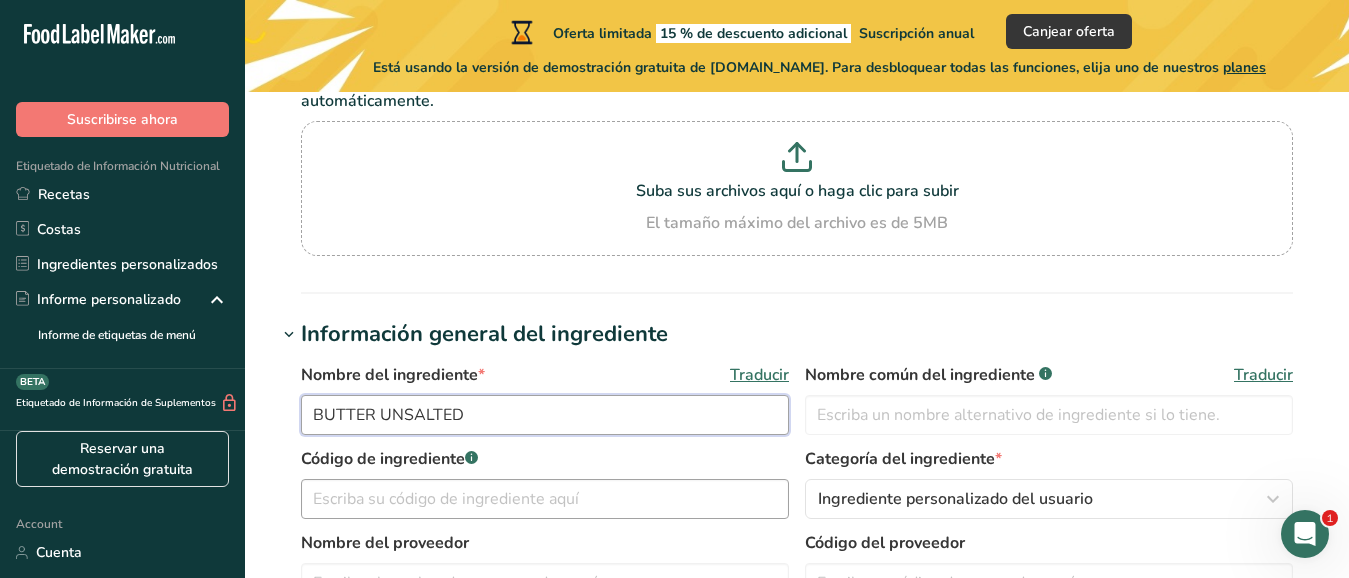 type on "BUTTER UNSALTED" 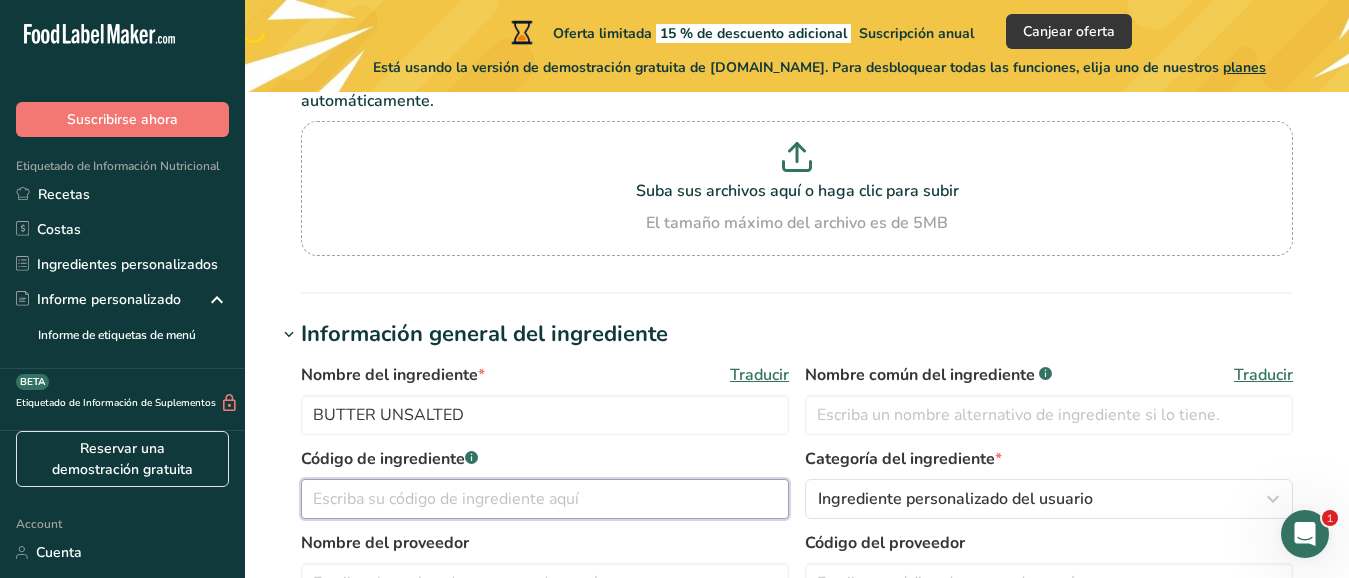 click at bounding box center (545, 499) 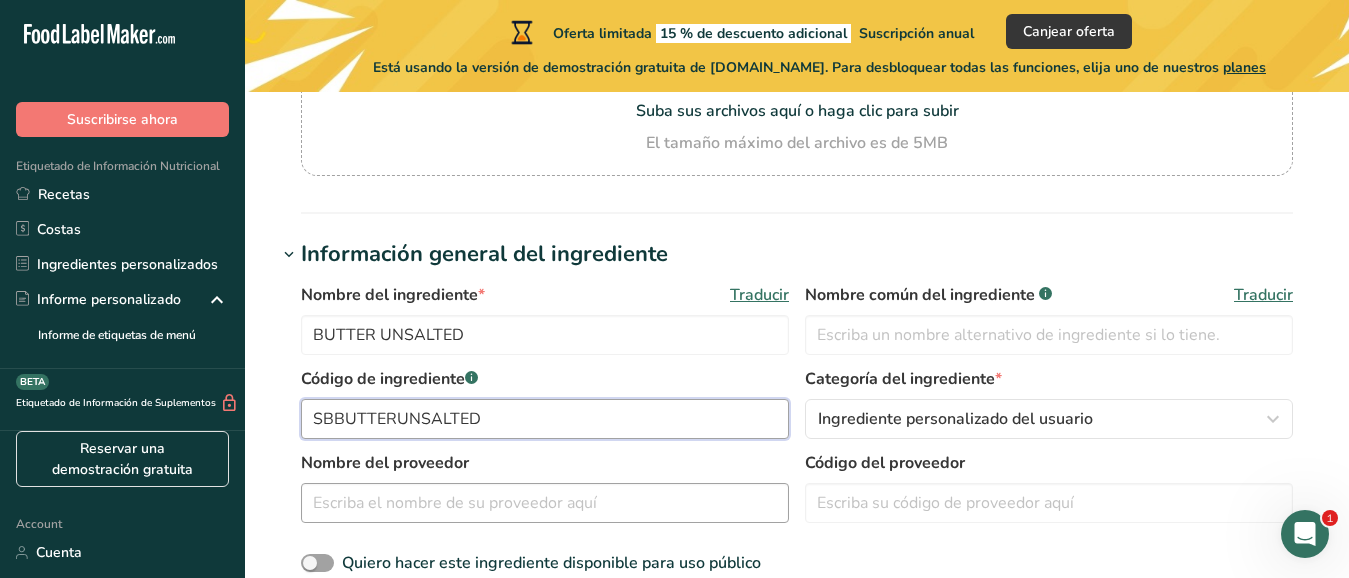 scroll, scrollTop: 260, scrollLeft: 0, axis: vertical 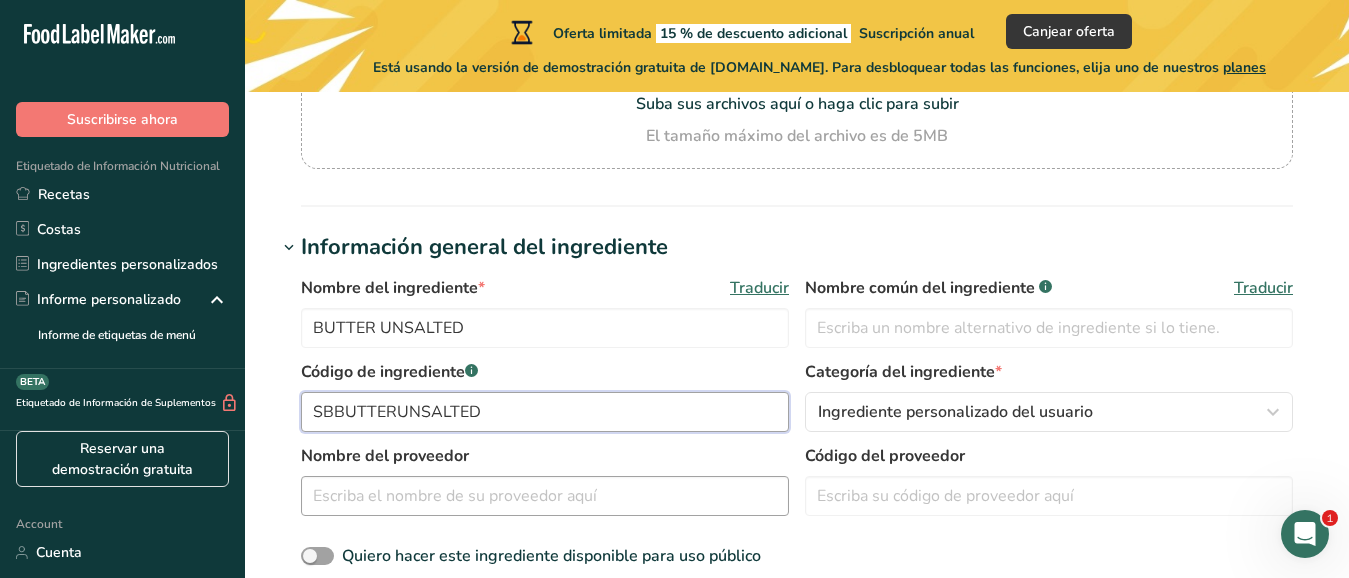 type on "SBBUTTERUNSALTED" 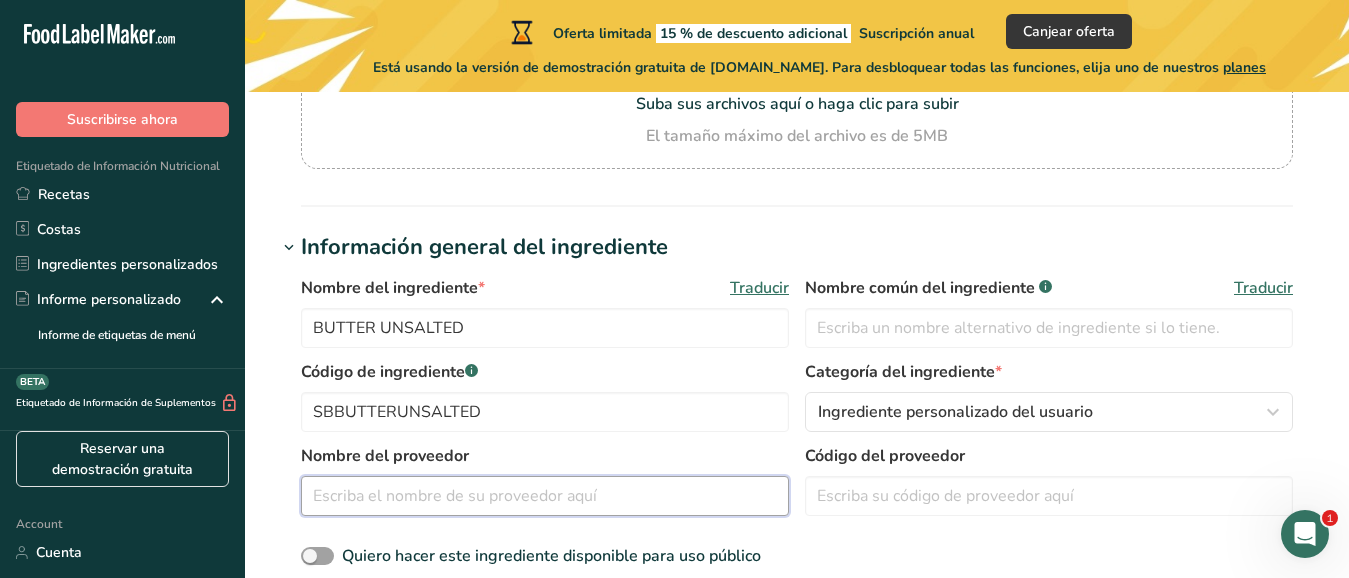 click at bounding box center [545, 496] 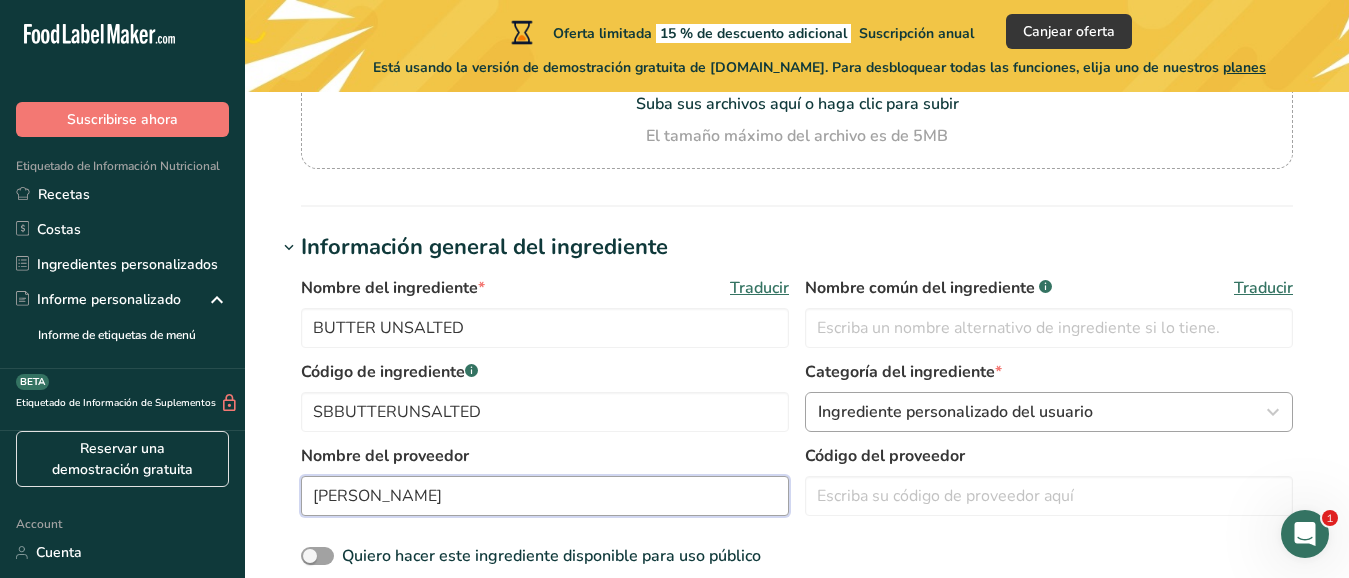 type on "[PERSON_NAME]" 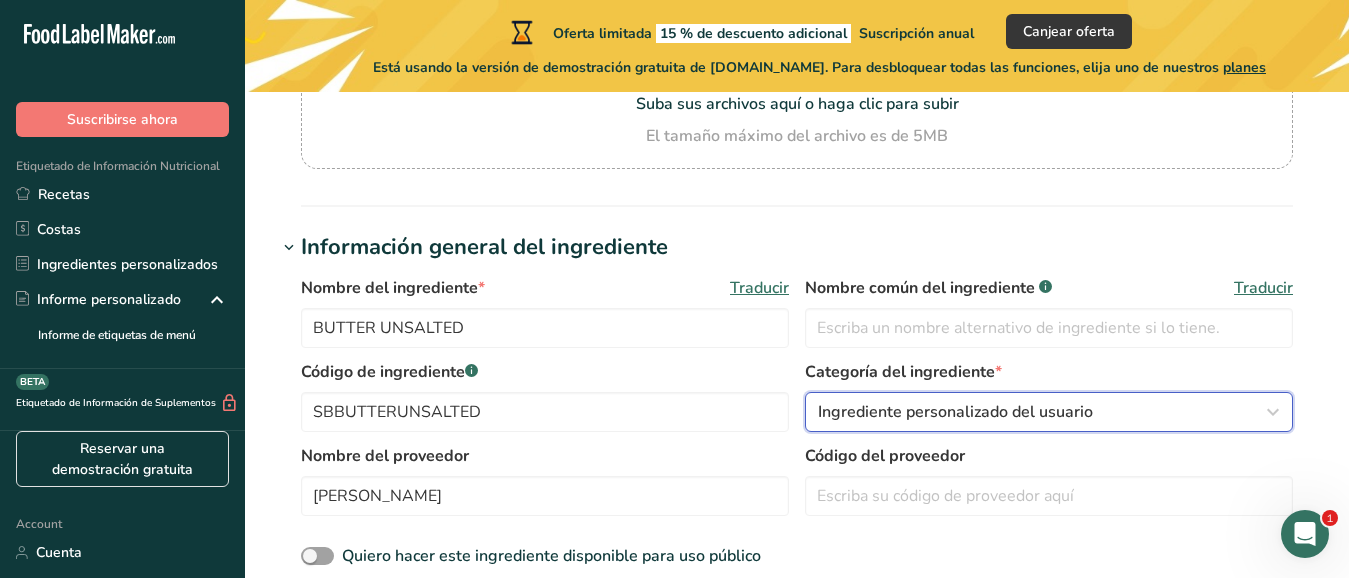 click at bounding box center [1273, 412] 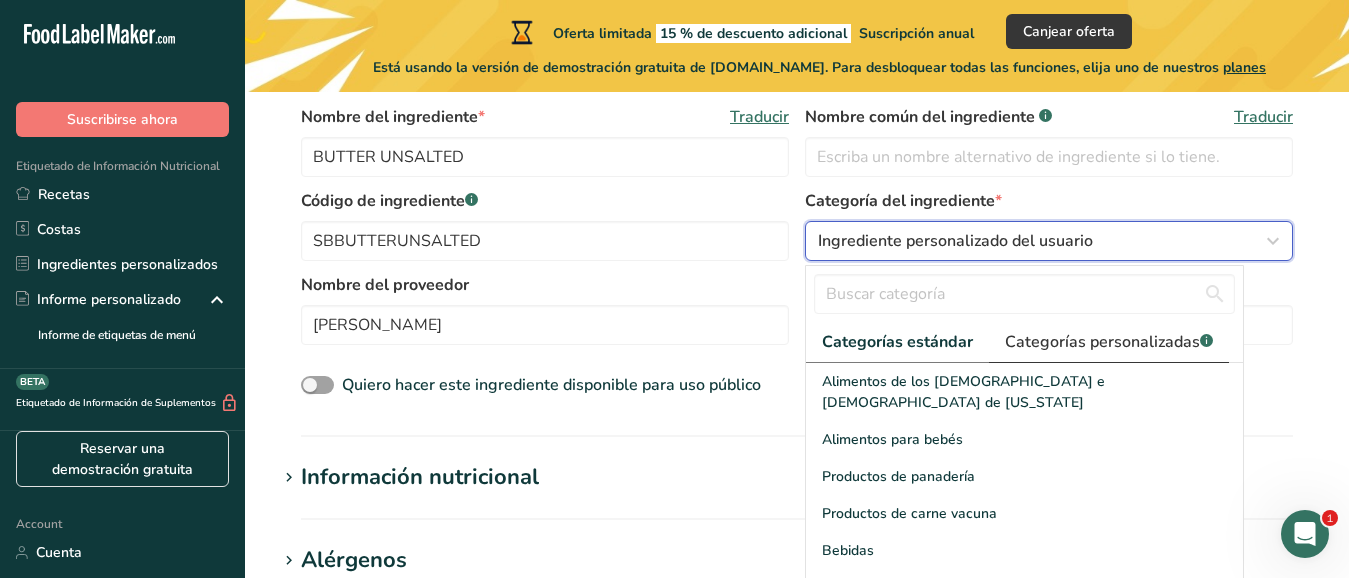 scroll, scrollTop: 433, scrollLeft: 0, axis: vertical 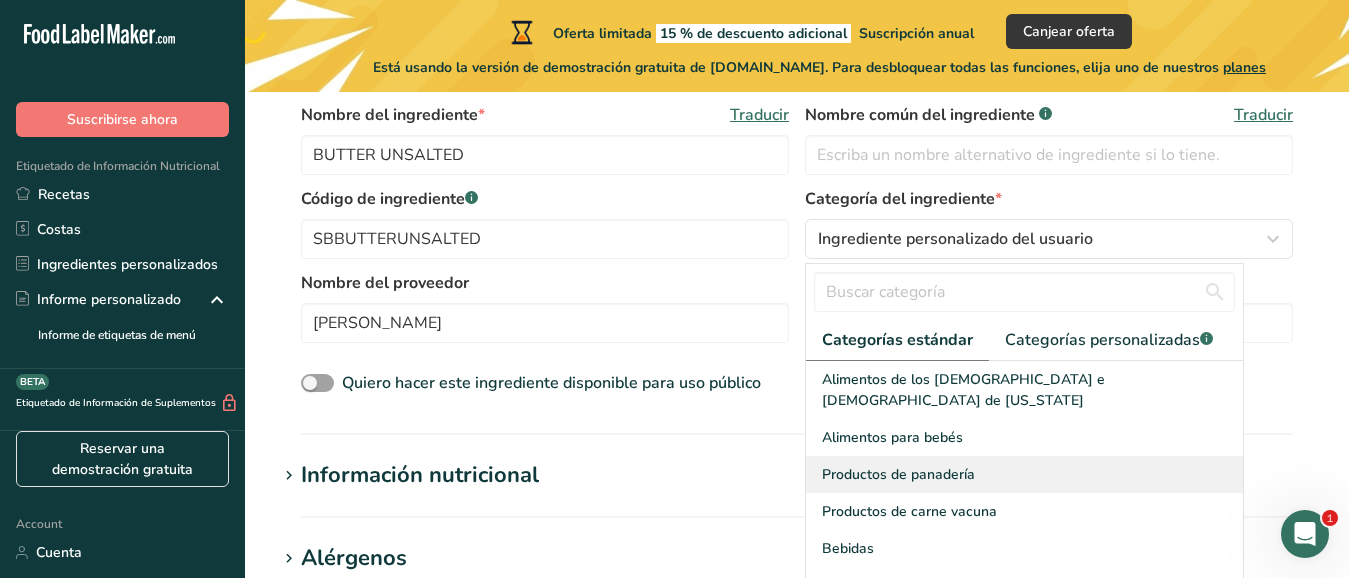 click on "Productos de panadería" at bounding box center [898, 474] 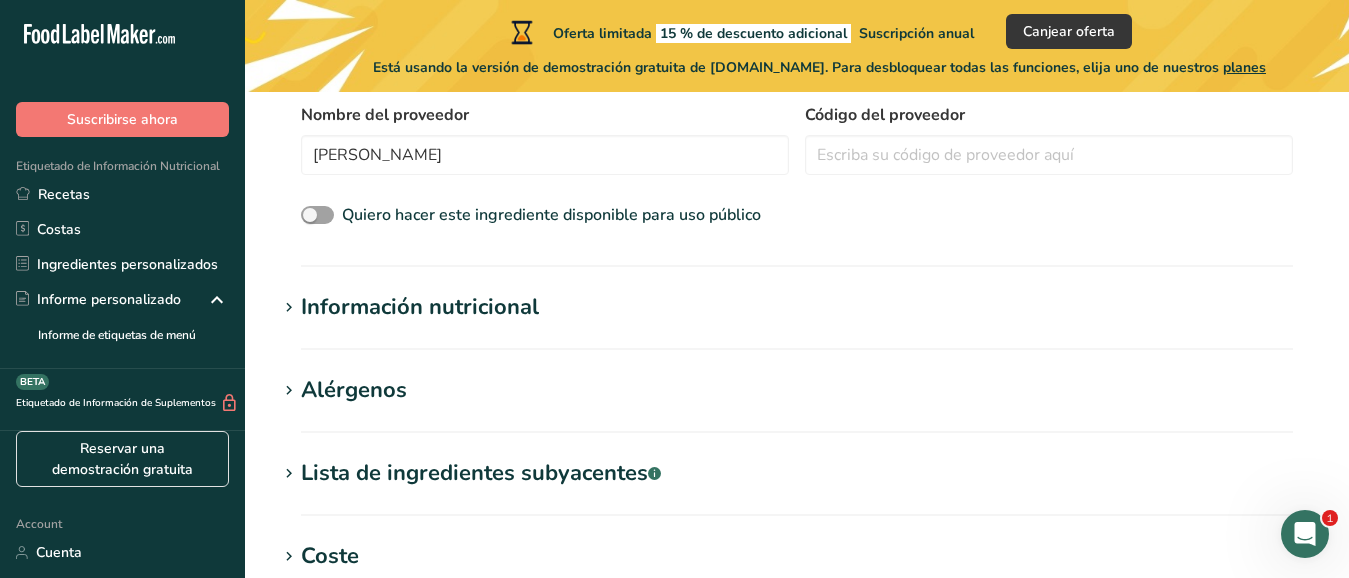 scroll, scrollTop: 606, scrollLeft: 0, axis: vertical 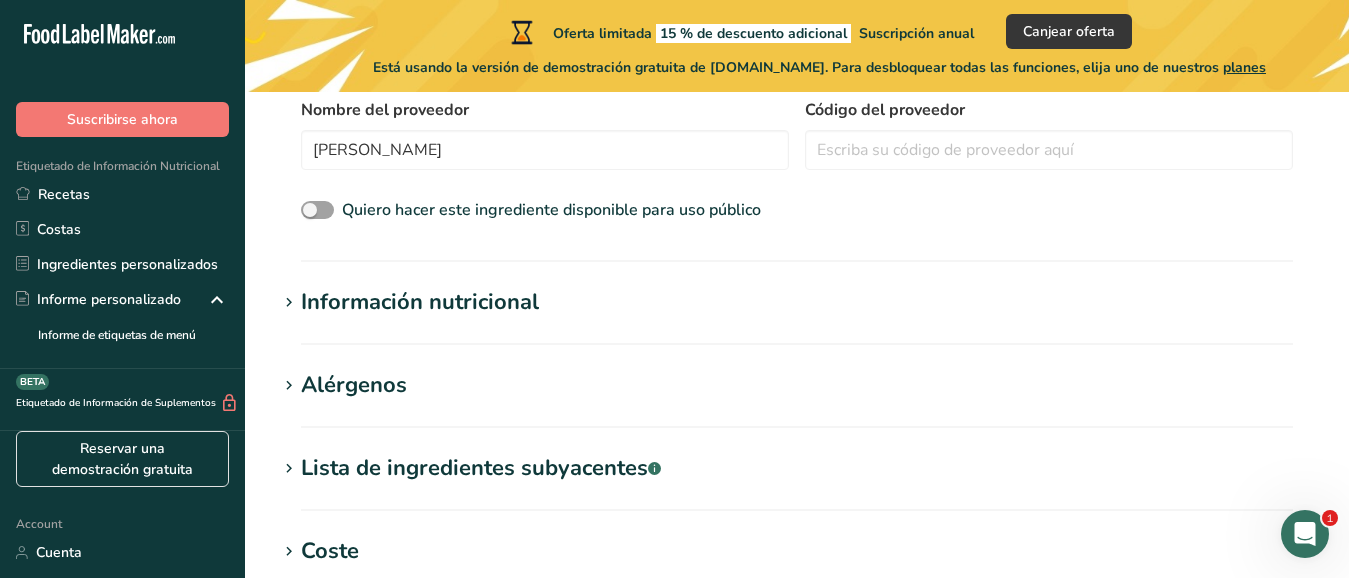 click on "Información nutricional" at bounding box center [420, 302] 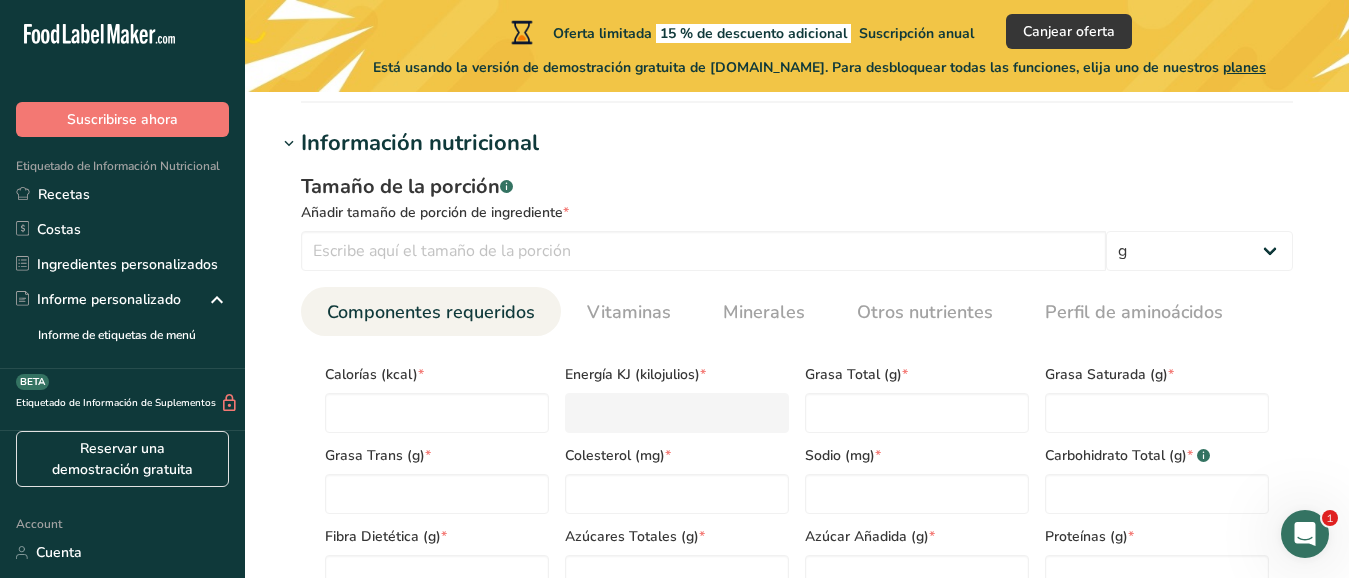 scroll, scrollTop: 780, scrollLeft: 0, axis: vertical 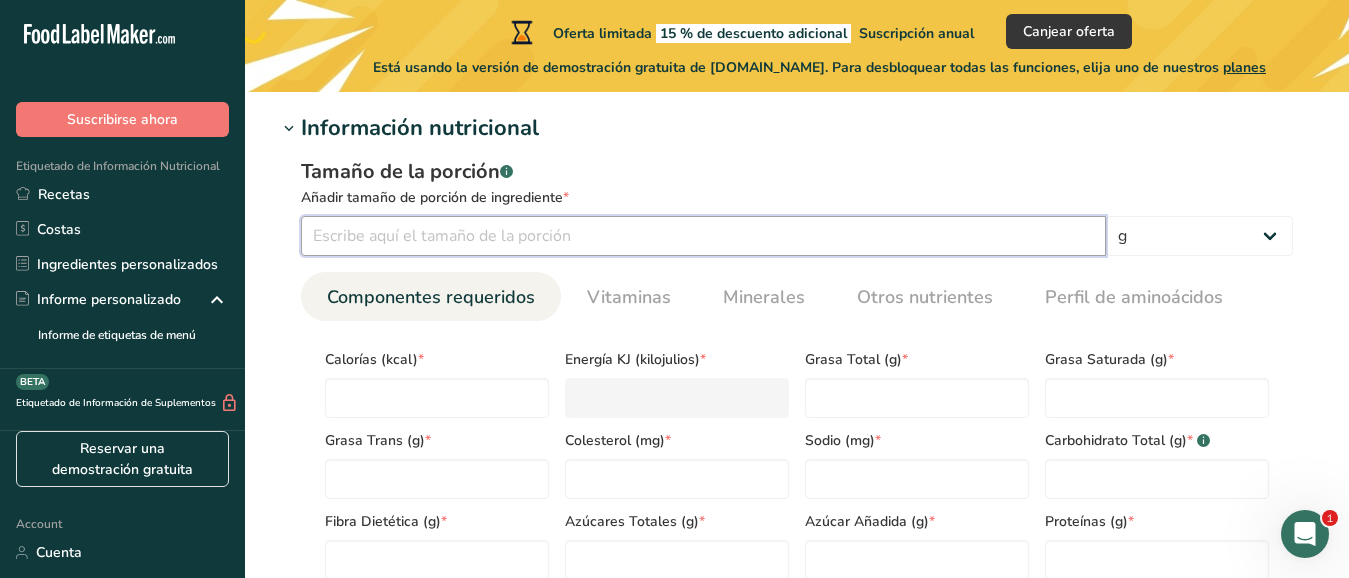 click at bounding box center (703, 236) 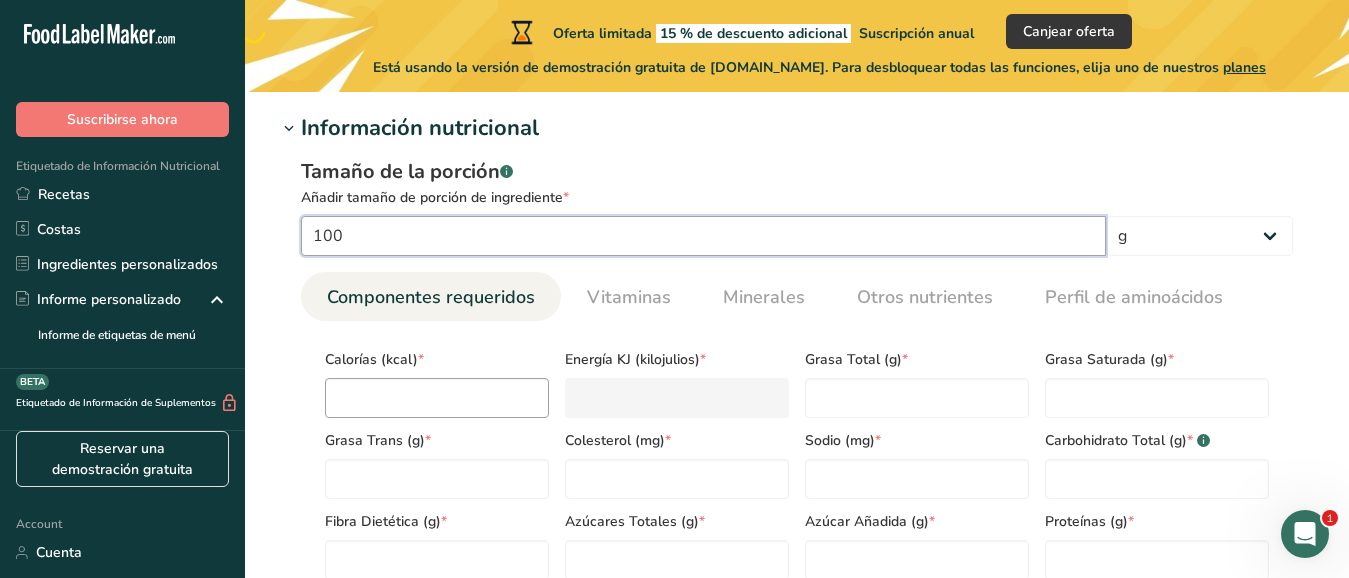 type on "100" 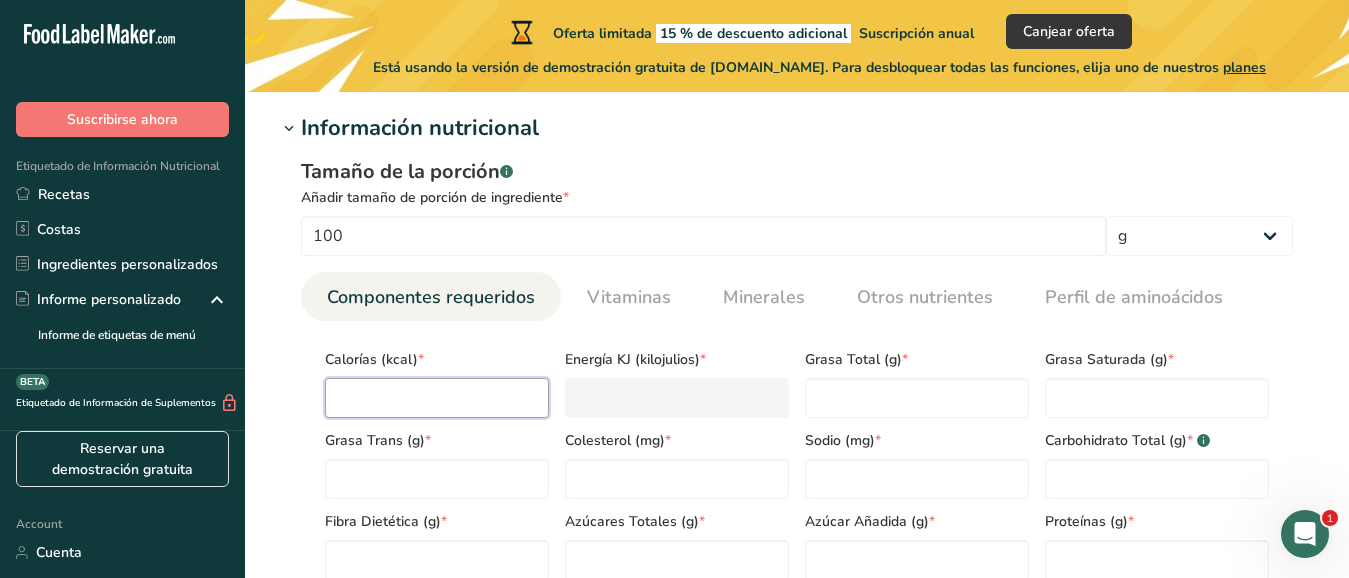 click at bounding box center (437, 398) 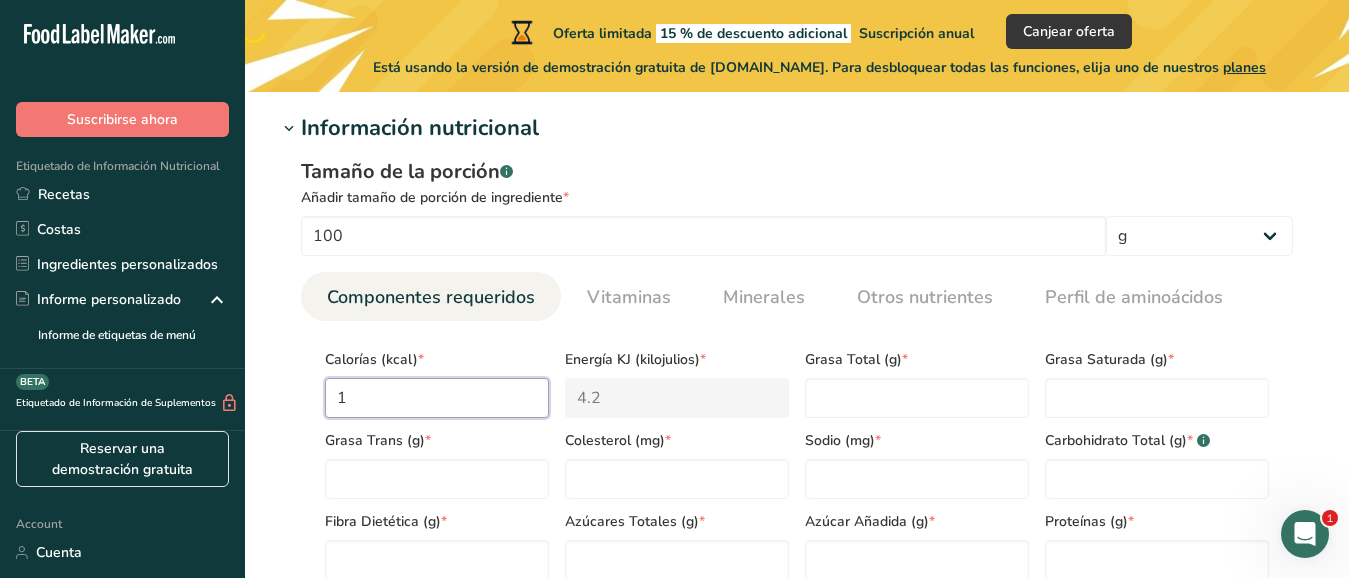 type on "10" 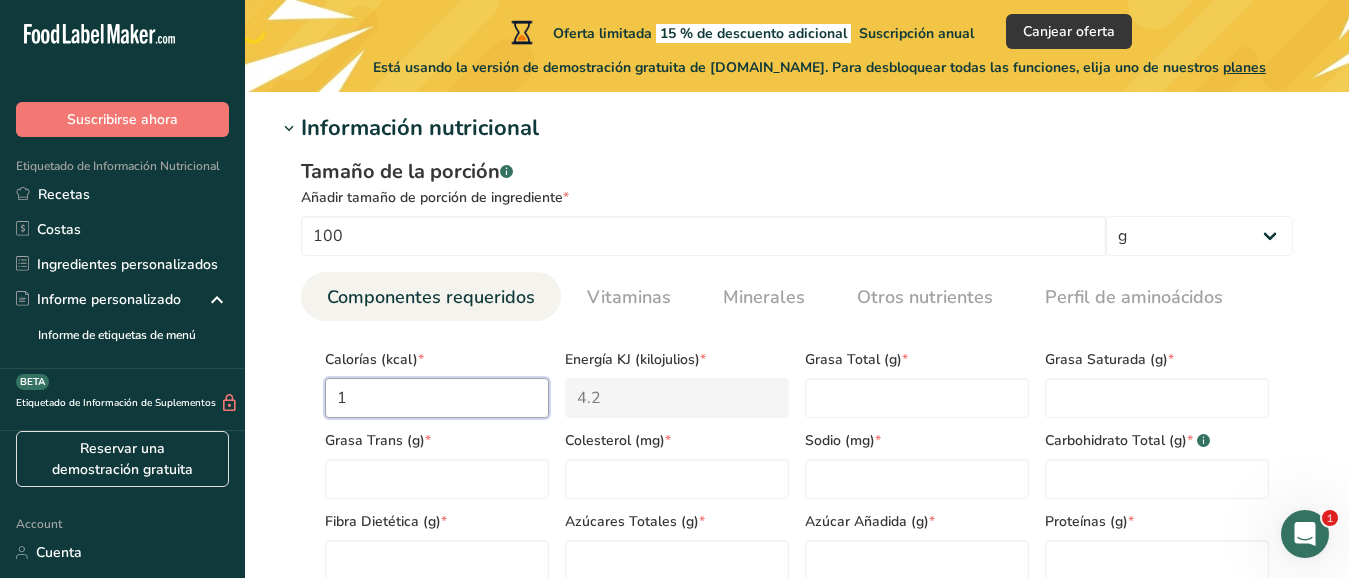 type on "41.8" 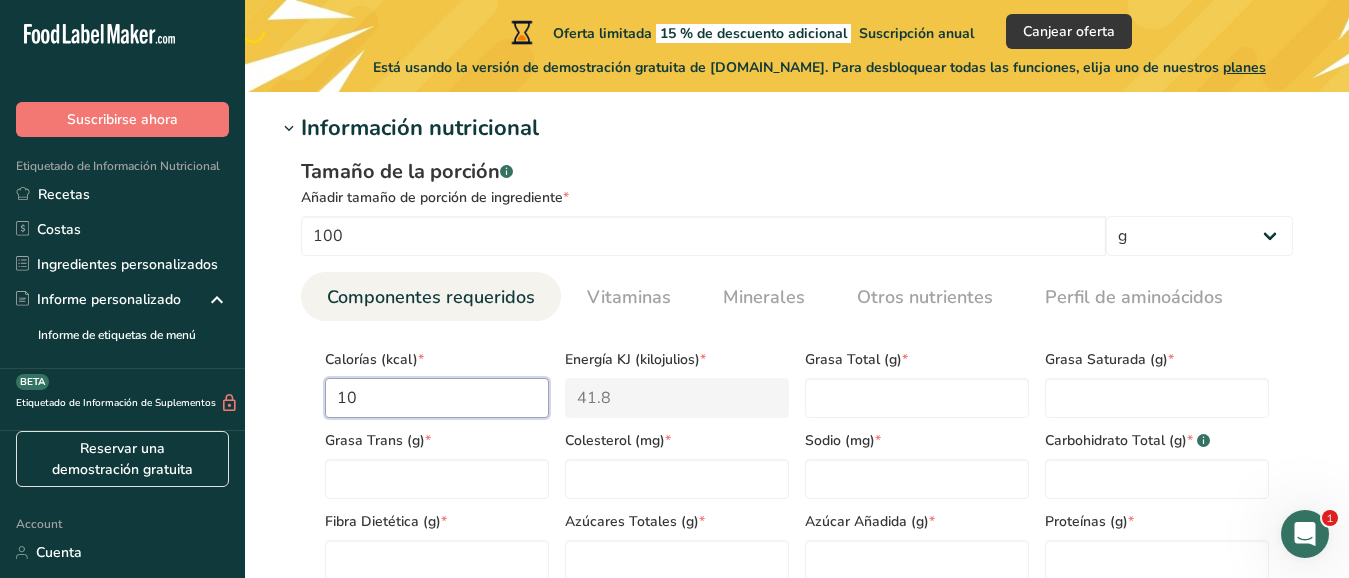 type on "100" 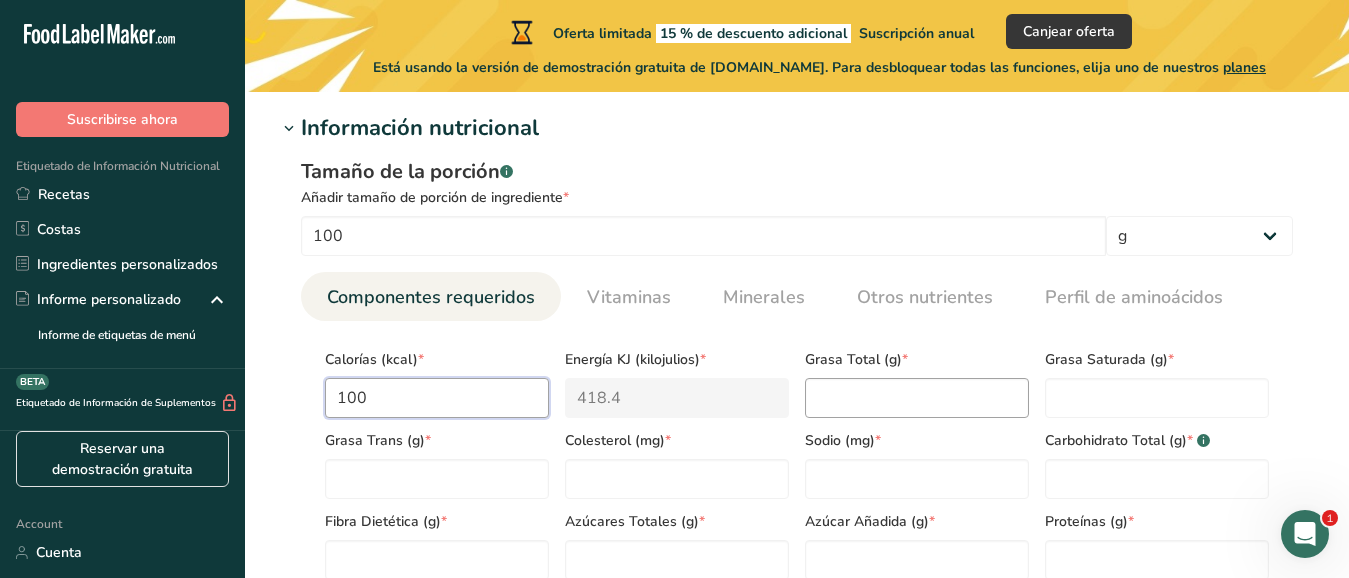 type on "100" 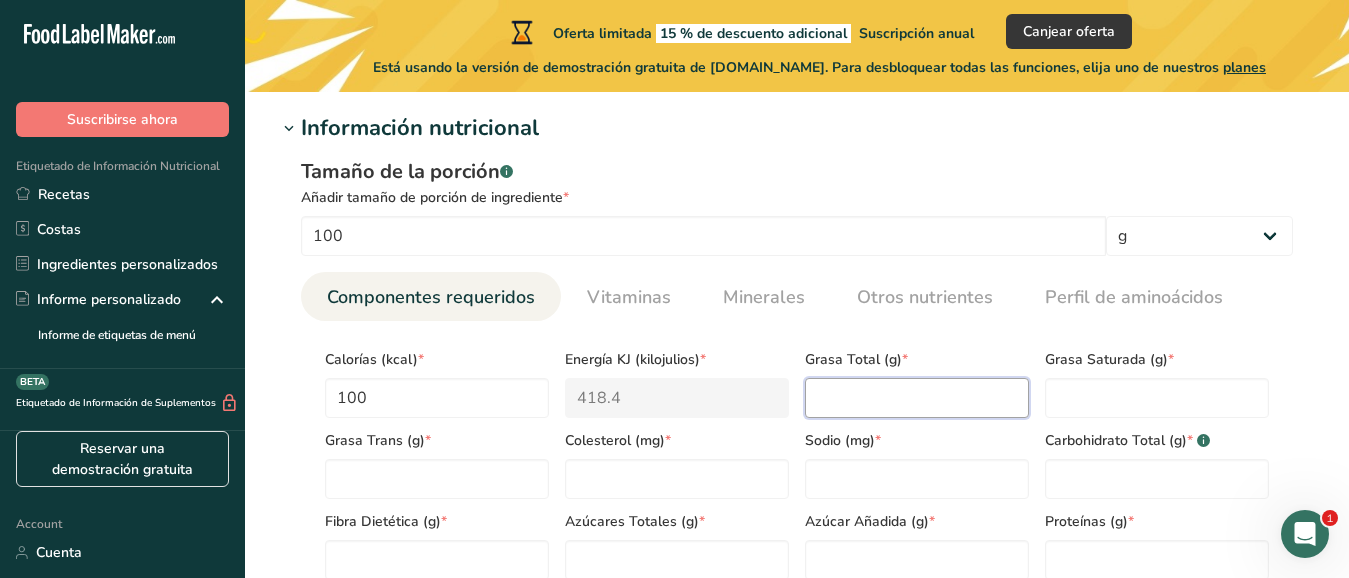 click at bounding box center (917, 398) 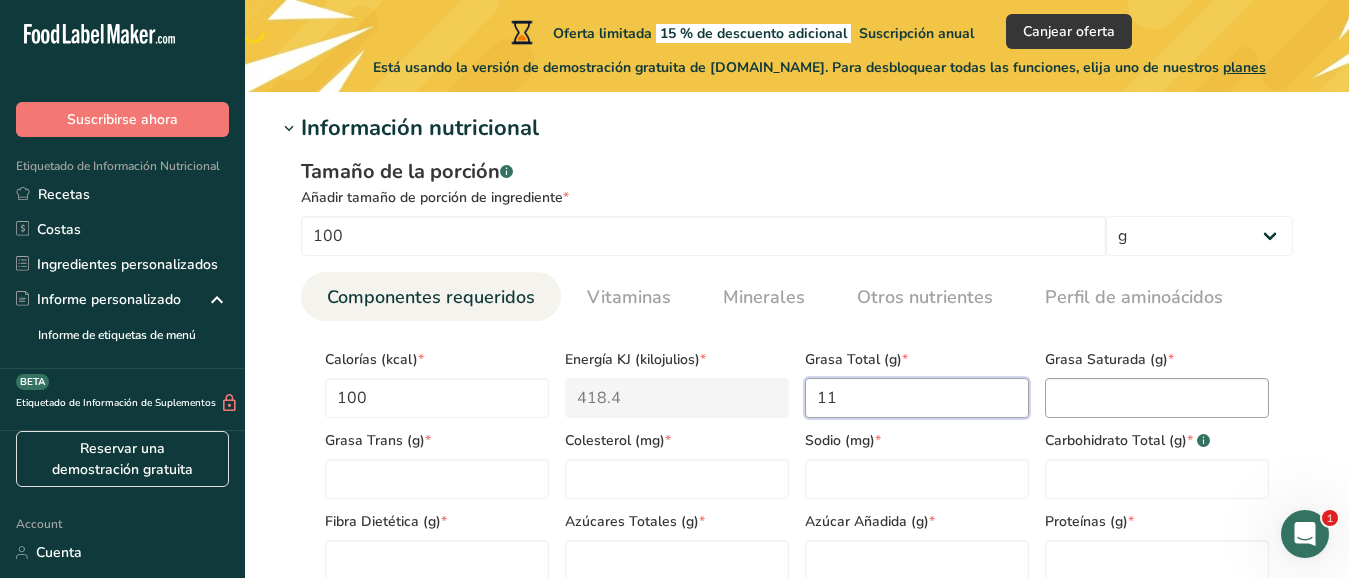 type on "11" 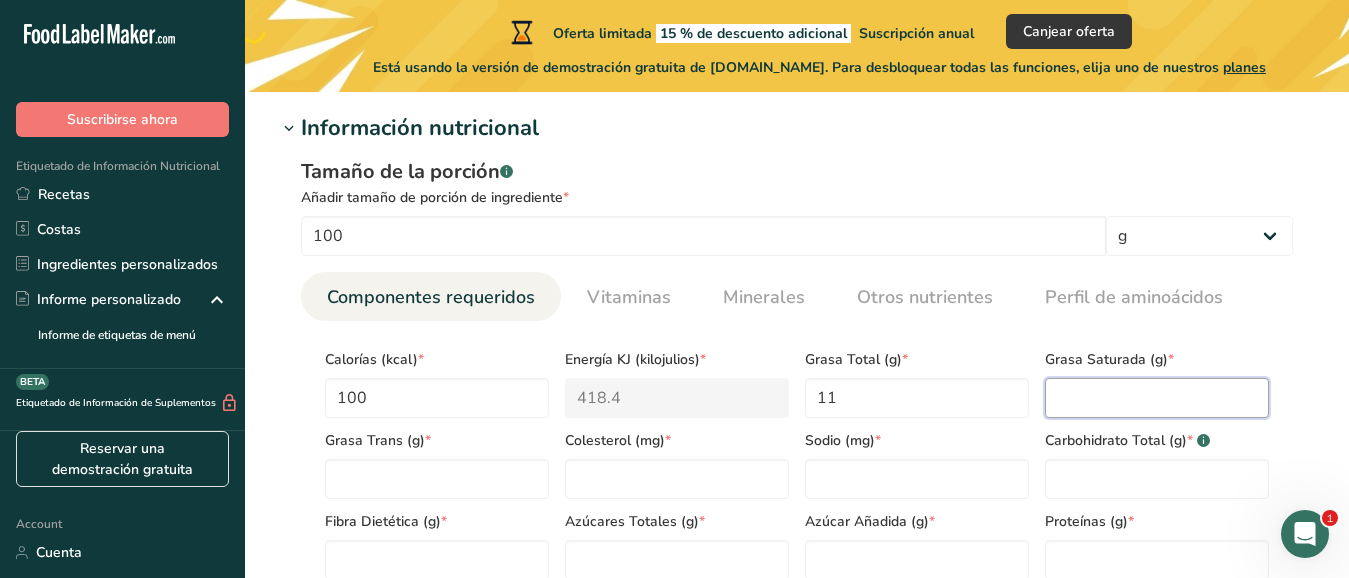 click at bounding box center (1157, 398) 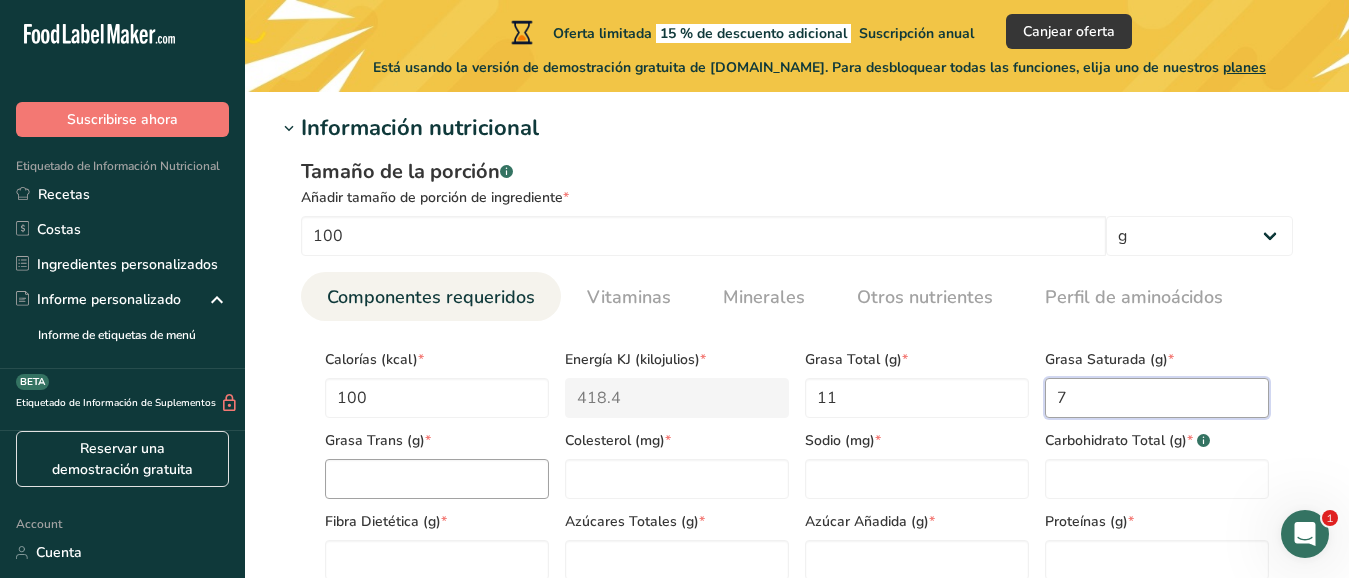 type on "7" 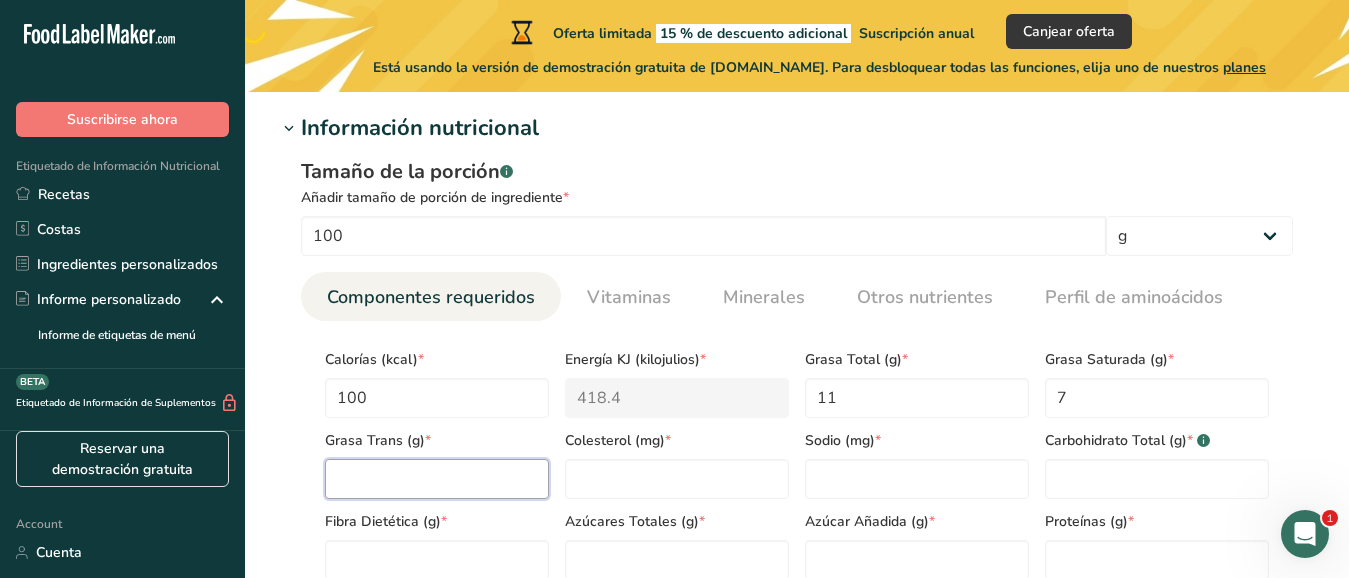 click at bounding box center [437, 479] 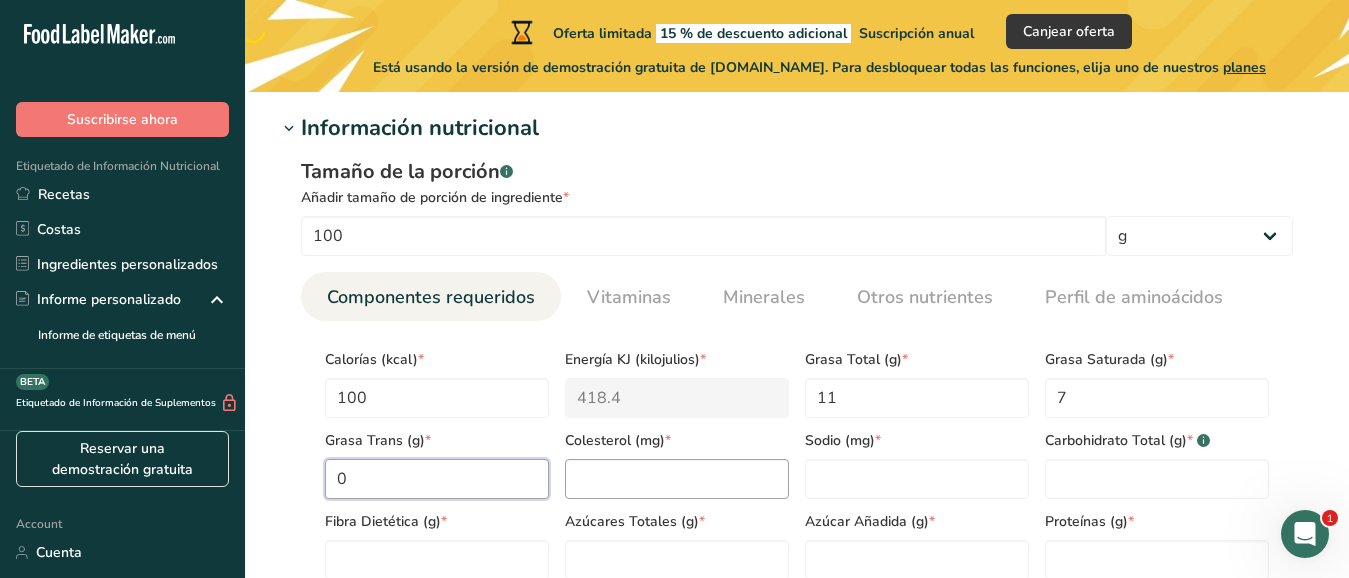 type on "0" 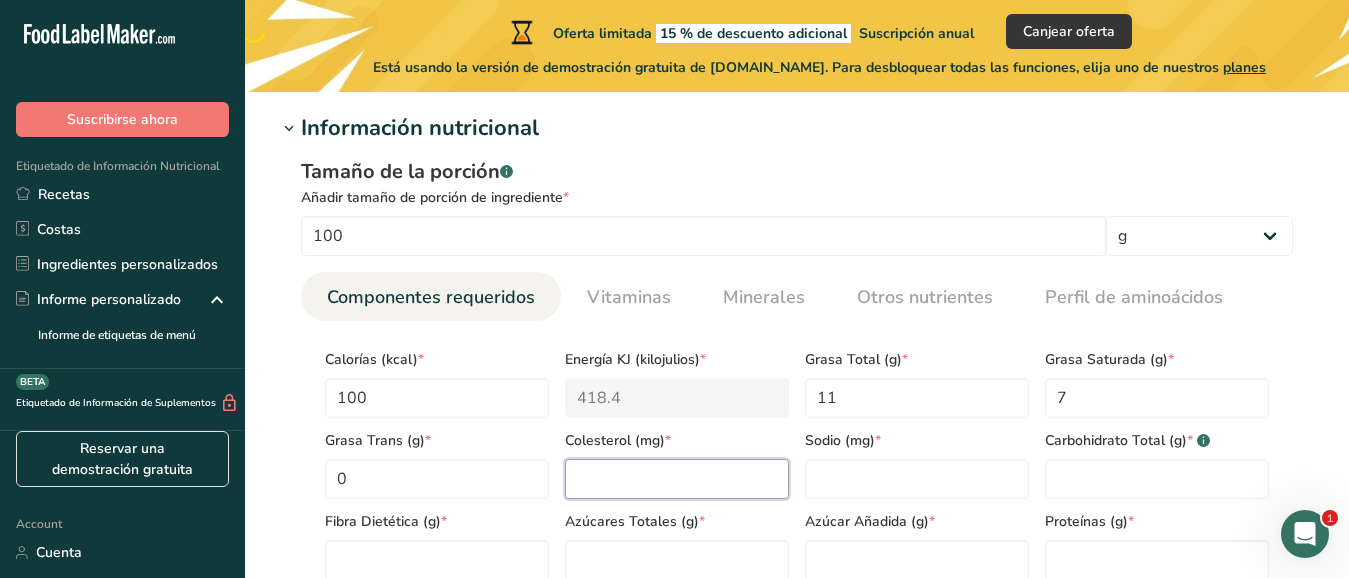 click at bounding box center [677, 479] 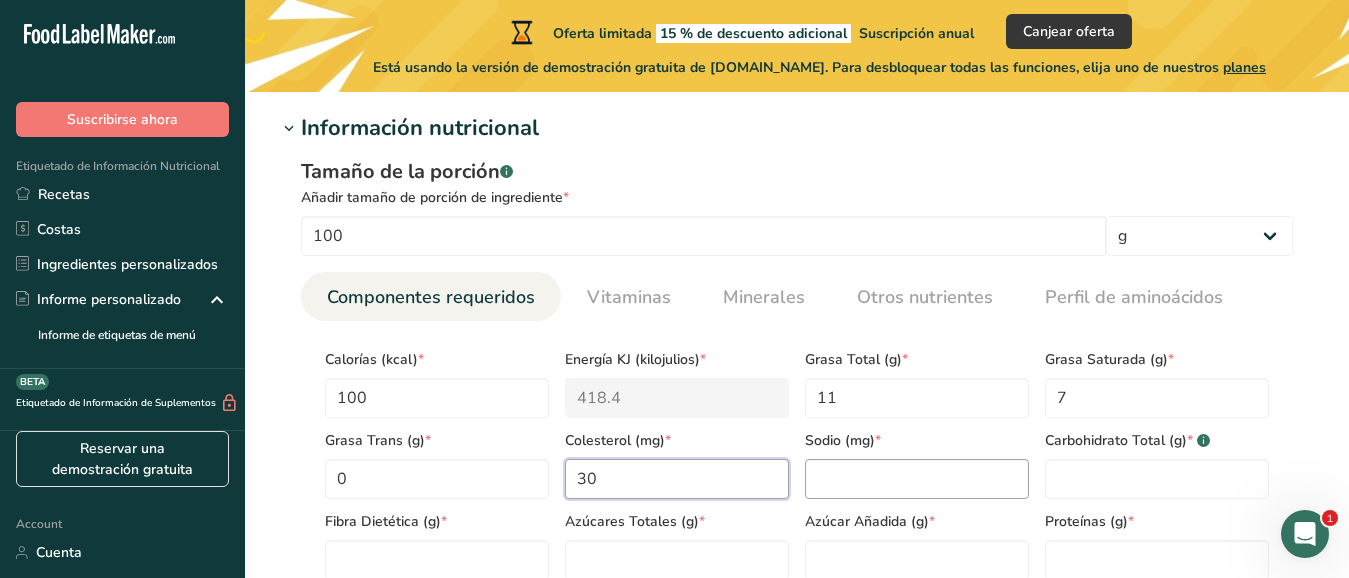 type on "30" 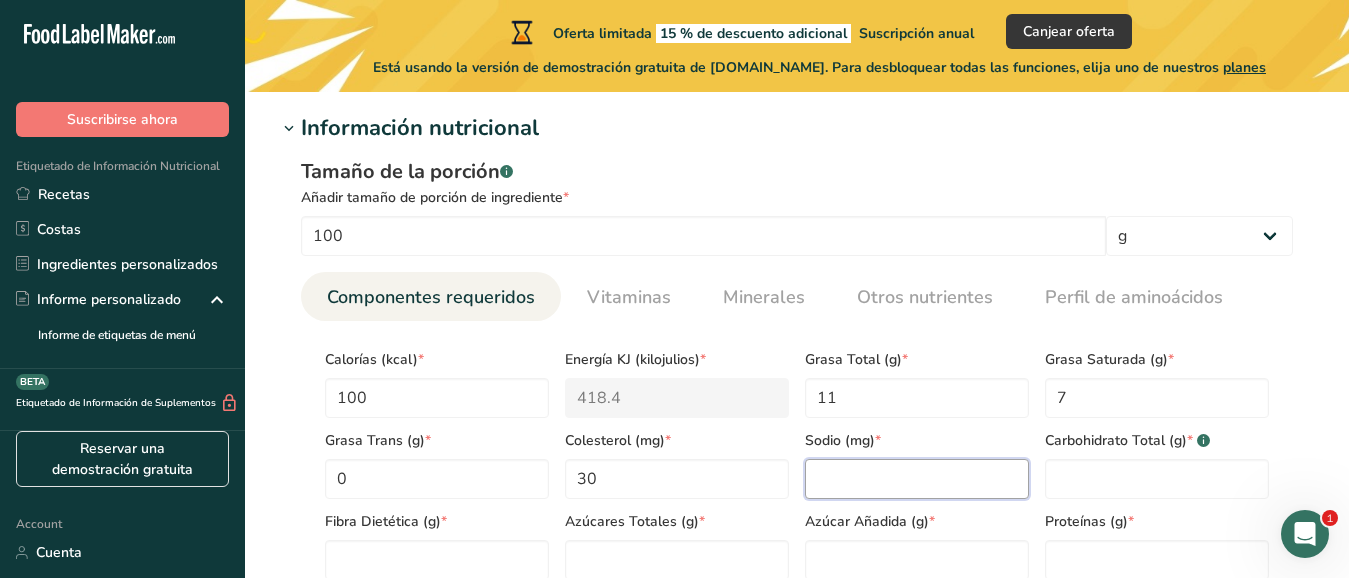 click at bounding box center [917, 479] 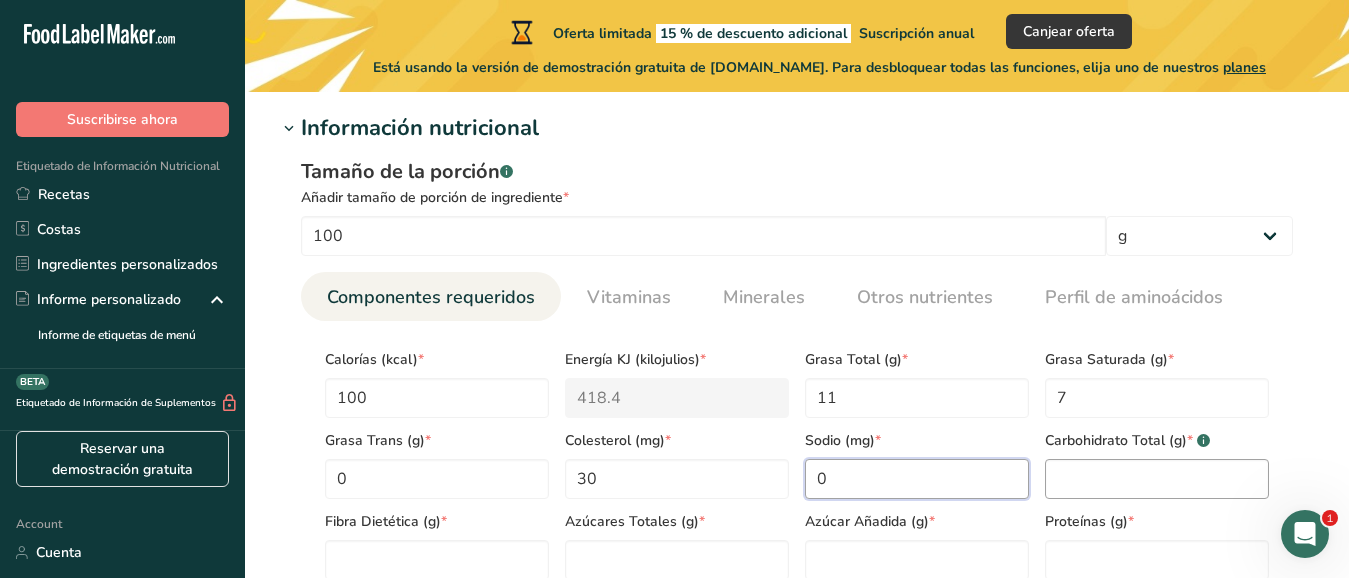 type on "0" 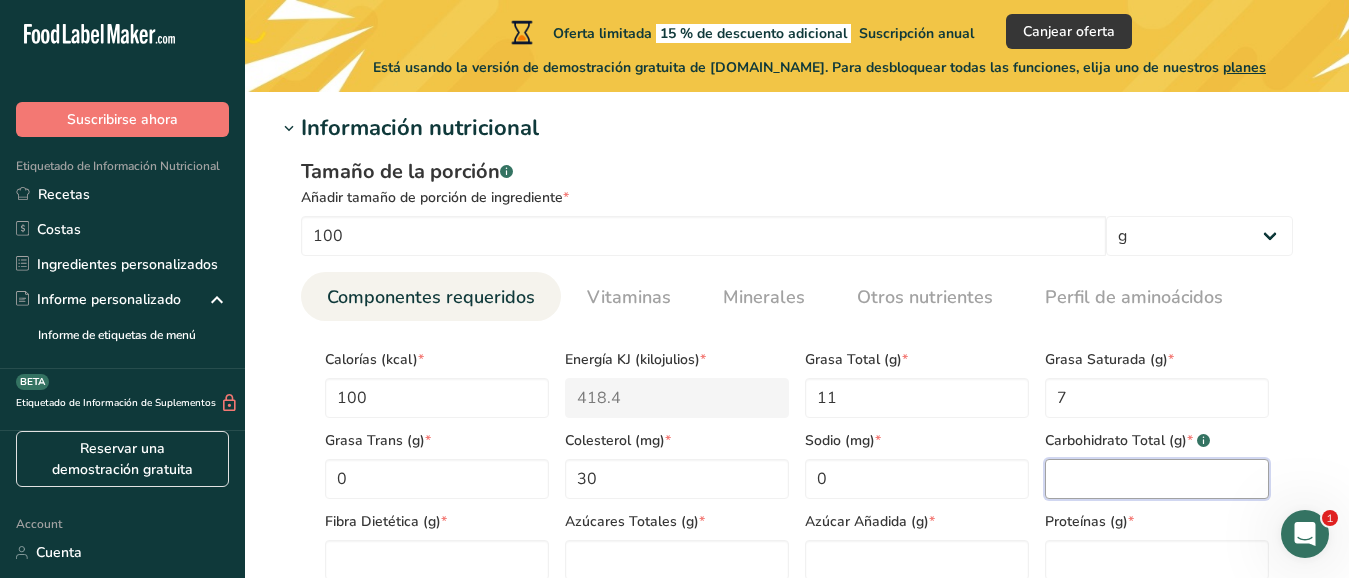 click at bounding box center [1157, 479] 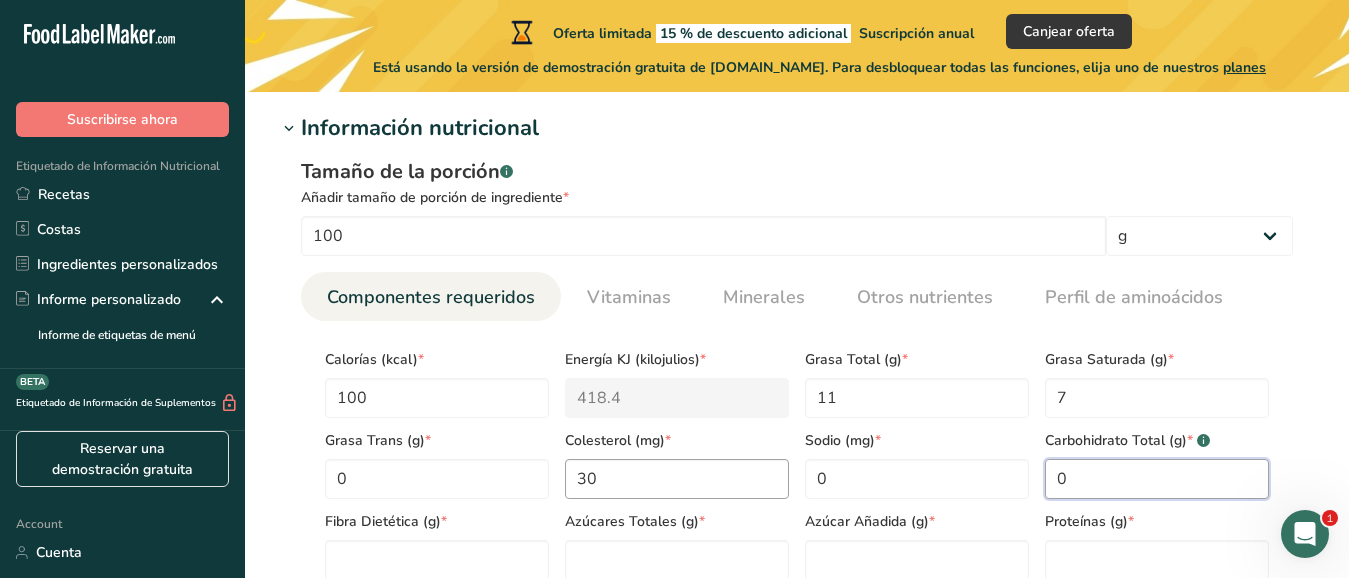 scroll, scrollTop: 867, scrollLeft: 0, axis: vertical 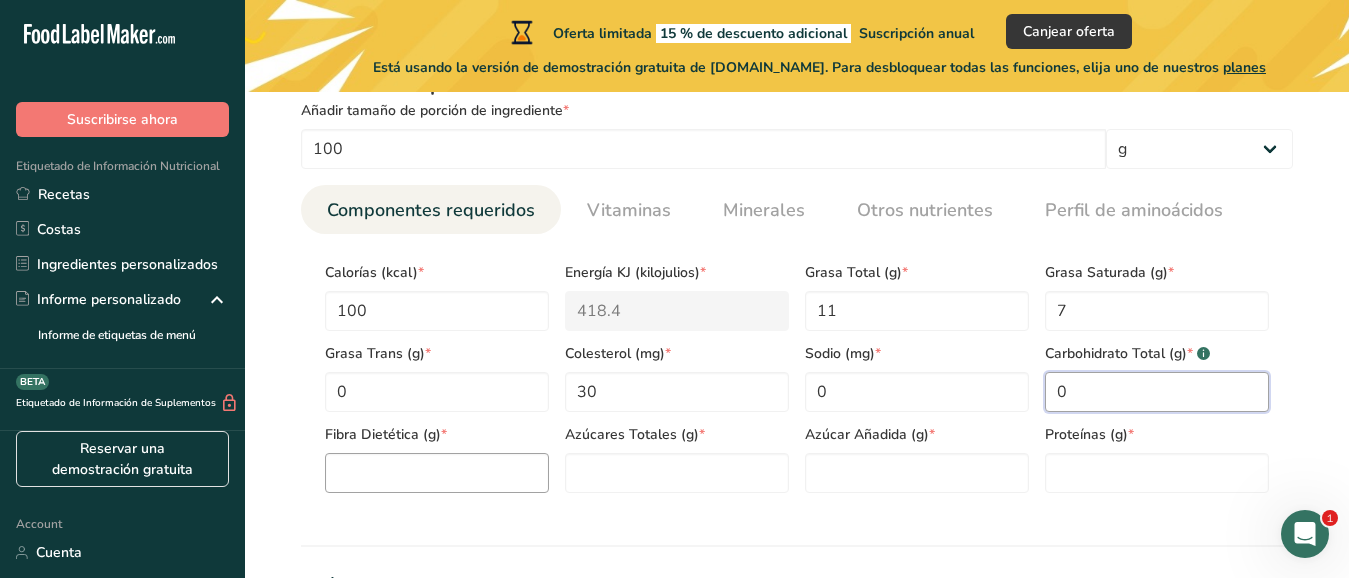 type on "0" 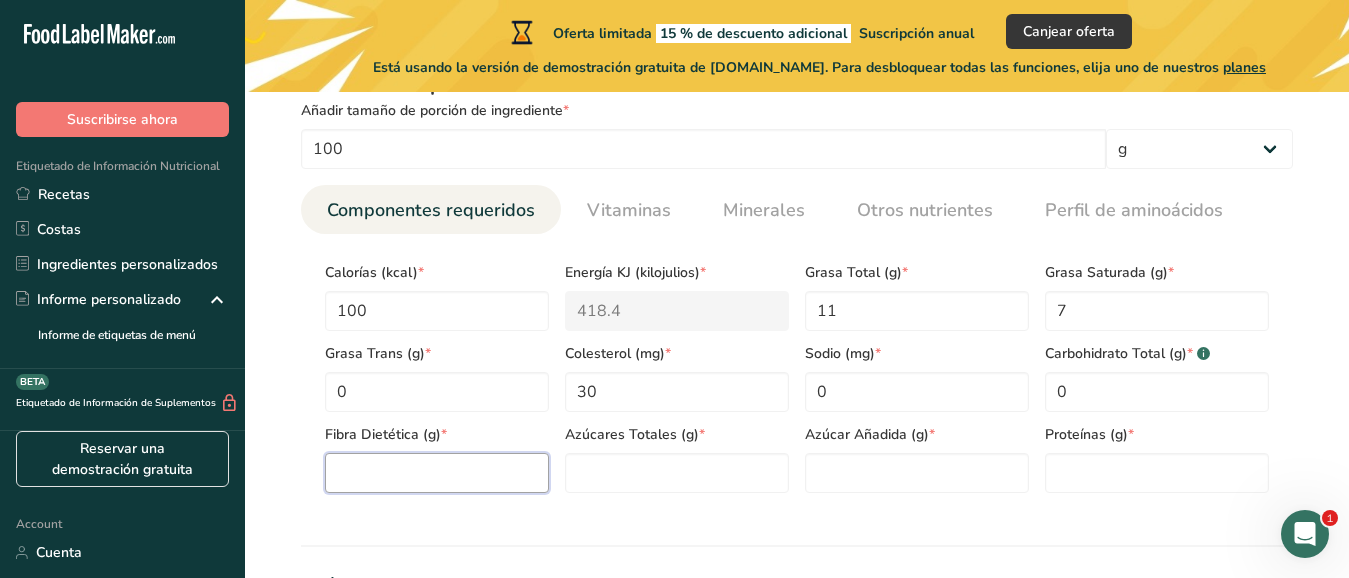 click at bounding box center (437, 473) 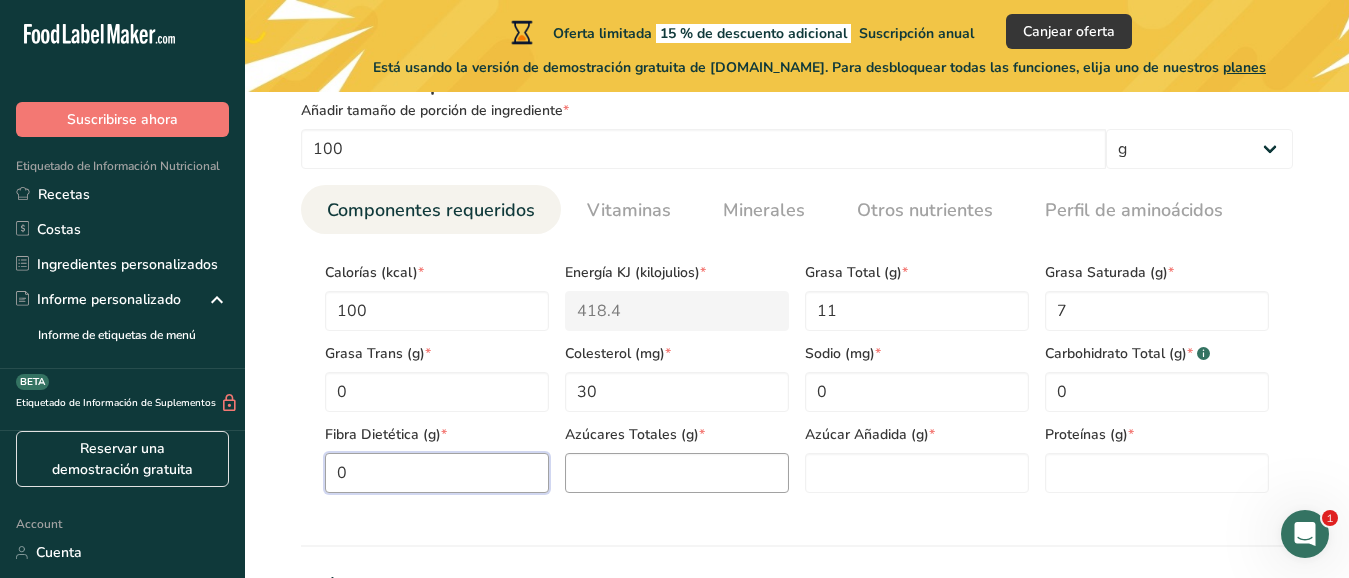 type on "0" 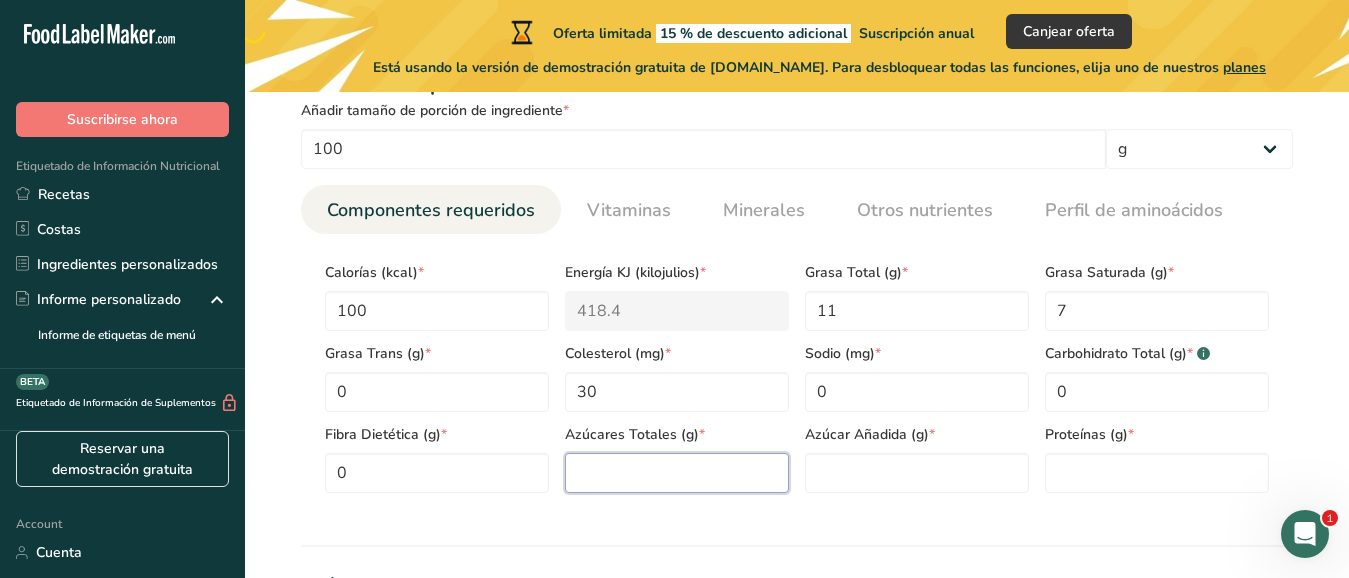 click at bounding box center [677, 473] 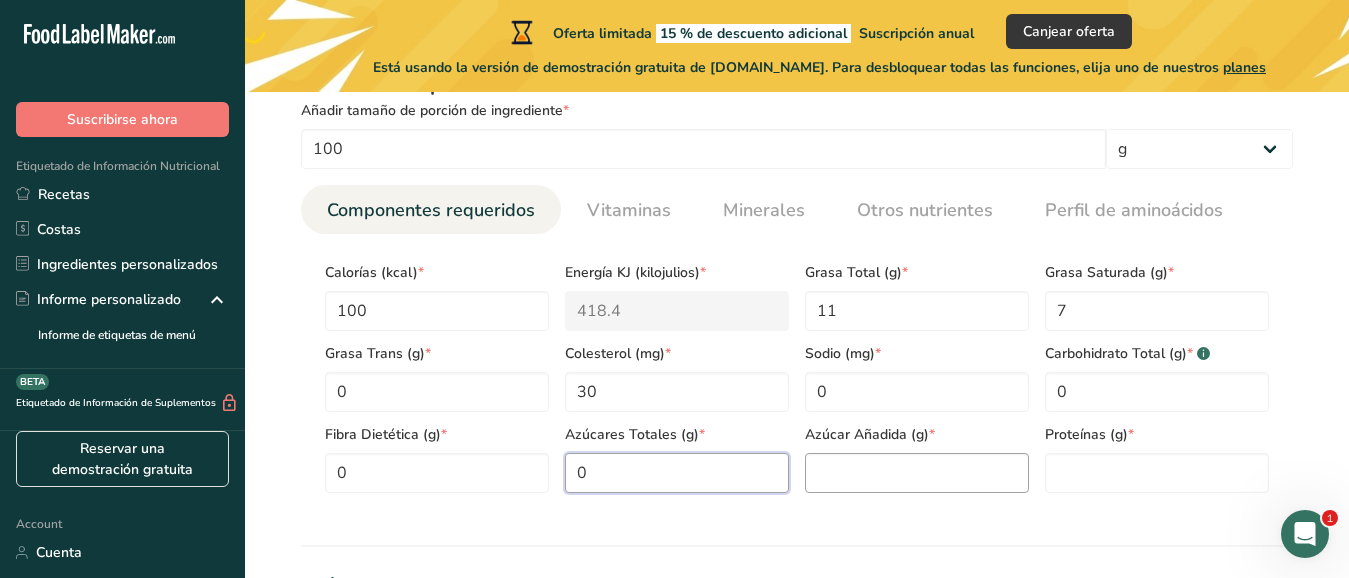 type on "0" 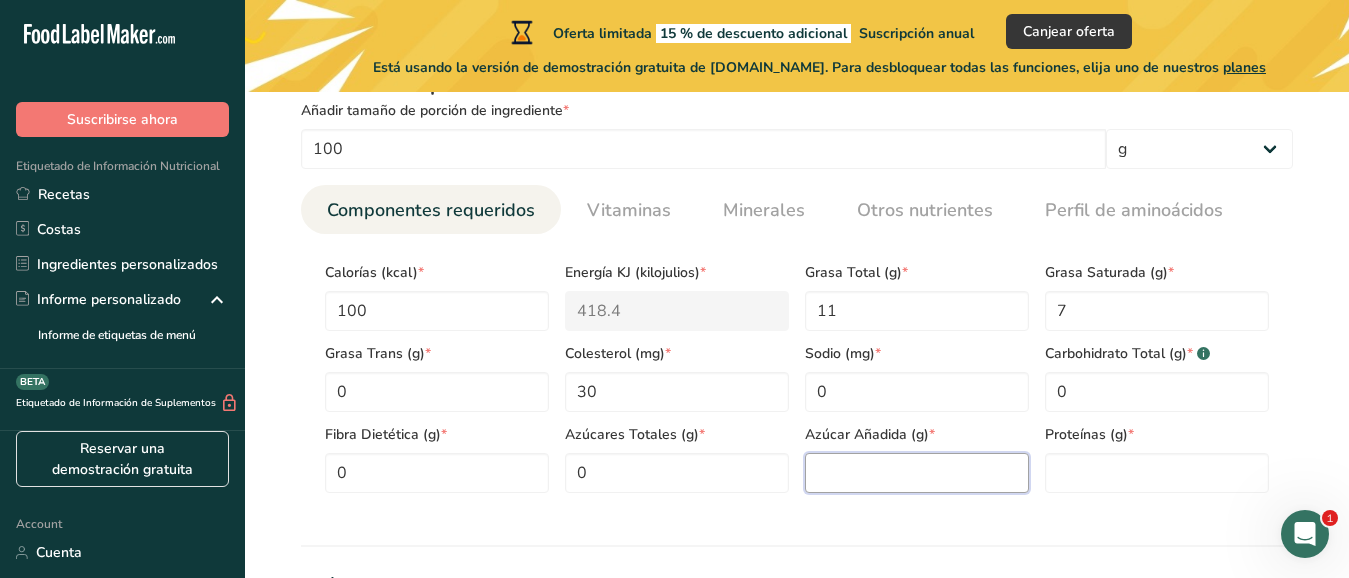 click at bounding box center (917, 473) 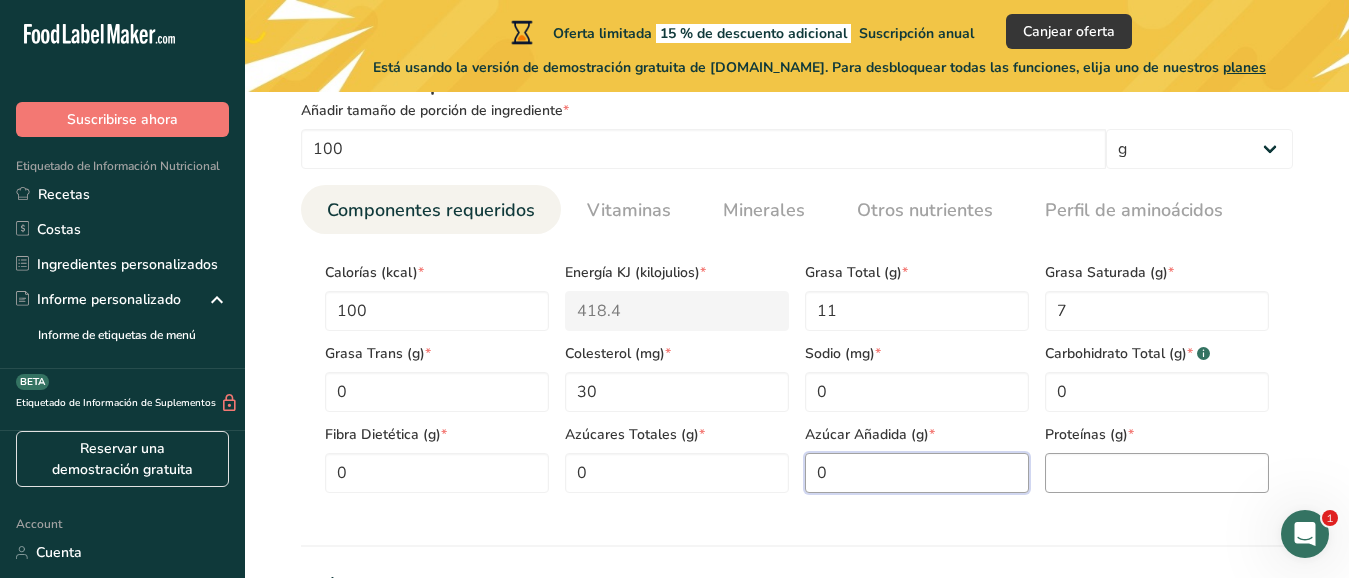 type on "0" 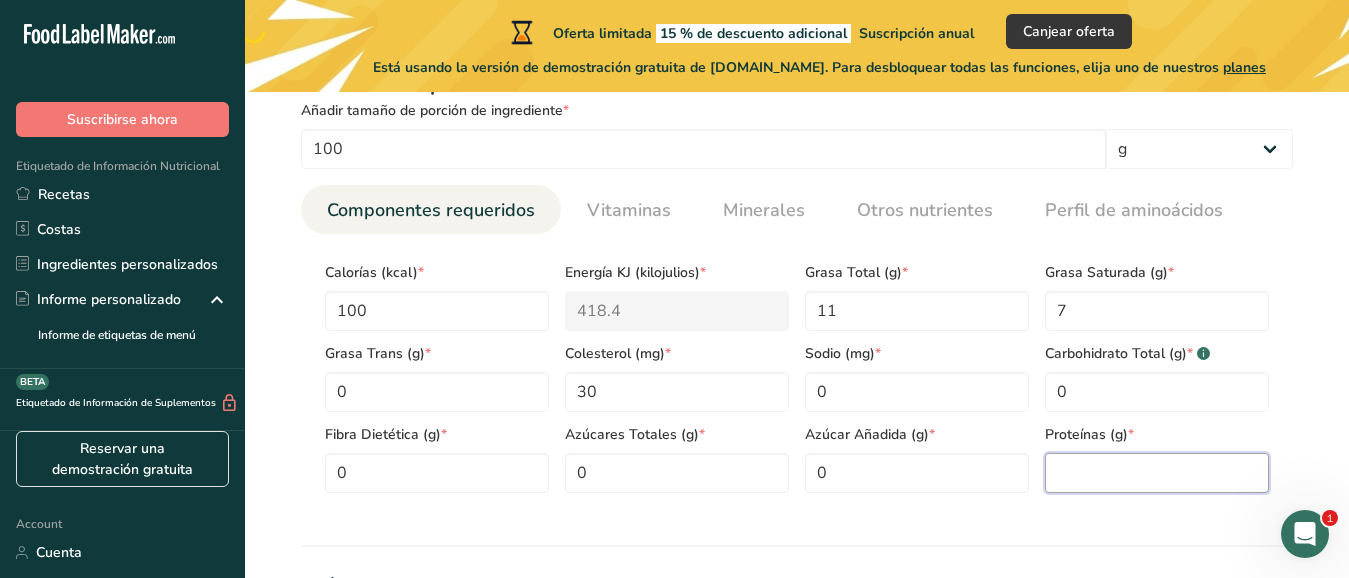 click at bounding box center (1157, 473) 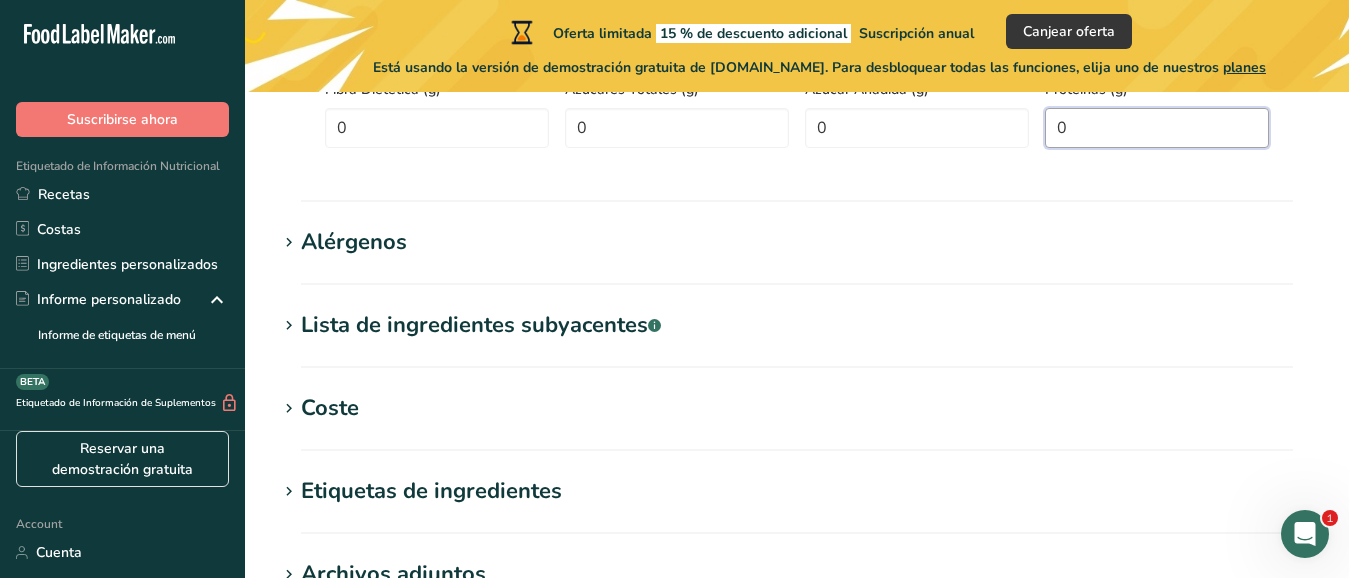 scroll, scrollTop: 1213, scrollLeft: 0, axis: vertical 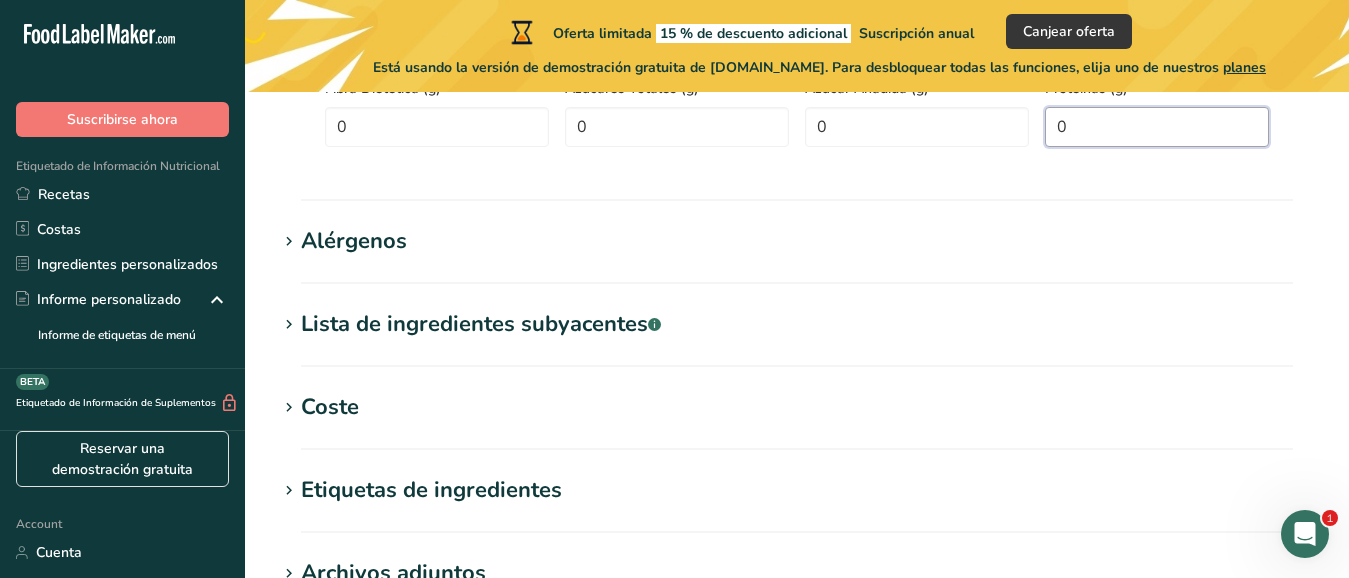 type on "0" 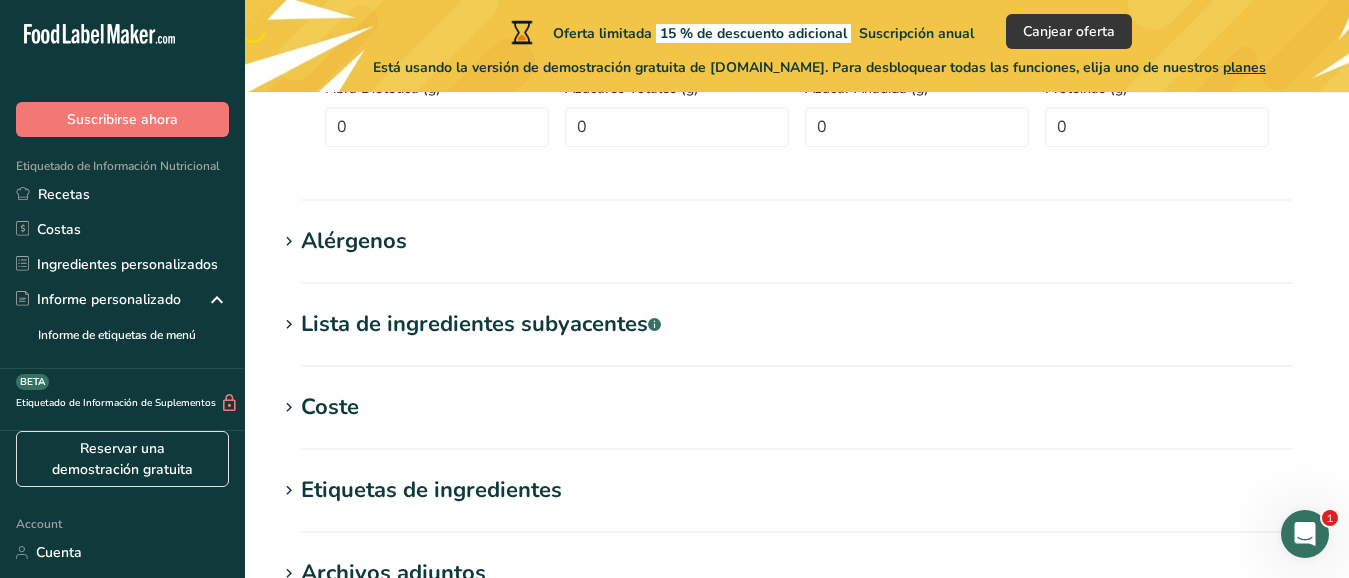 click on "Alérgenos" at bounding box center (797, 241) 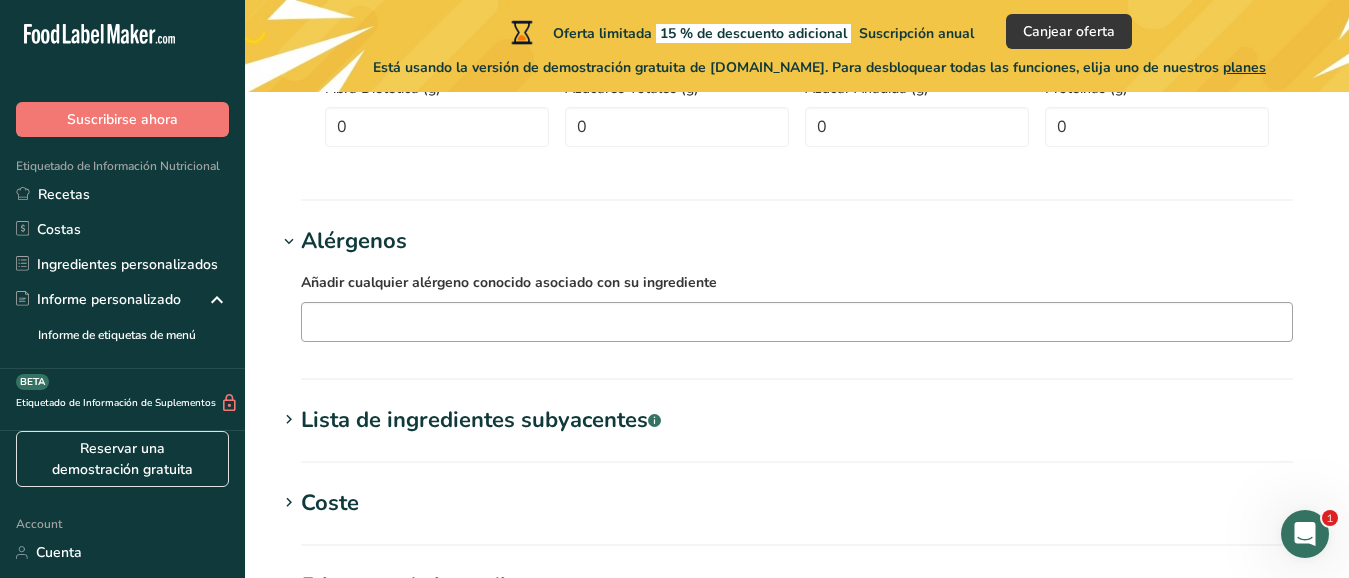 click at bounding box center (797, 321) 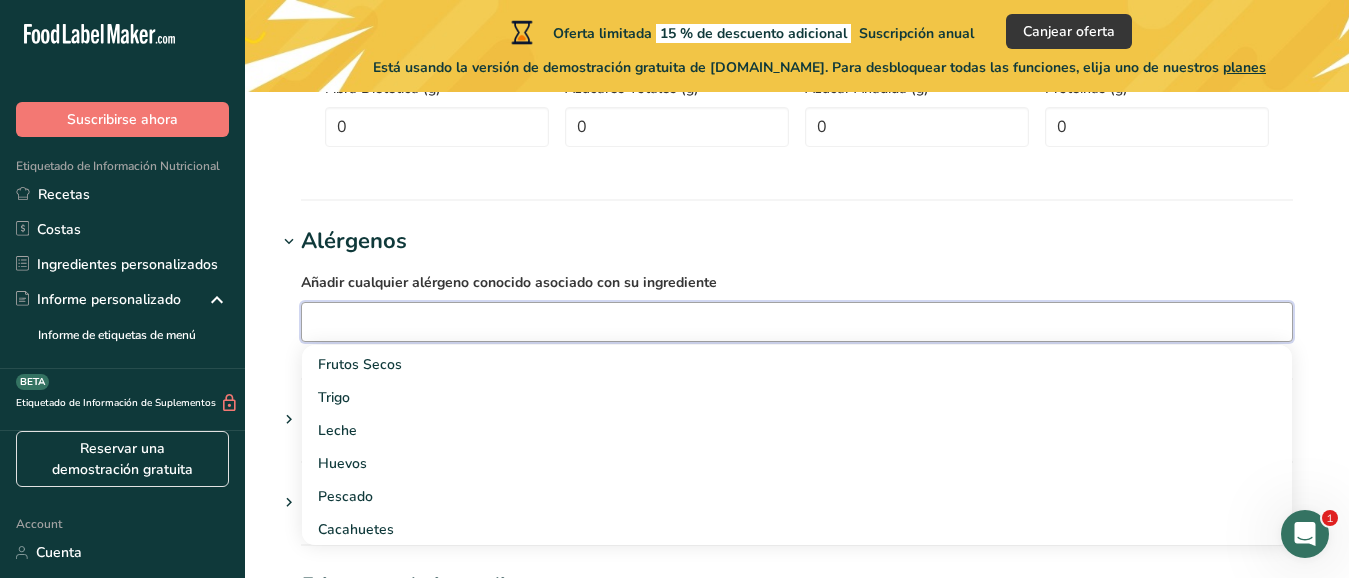 scroll, scrollTop: 0, scrollLeft: 0, axis: both 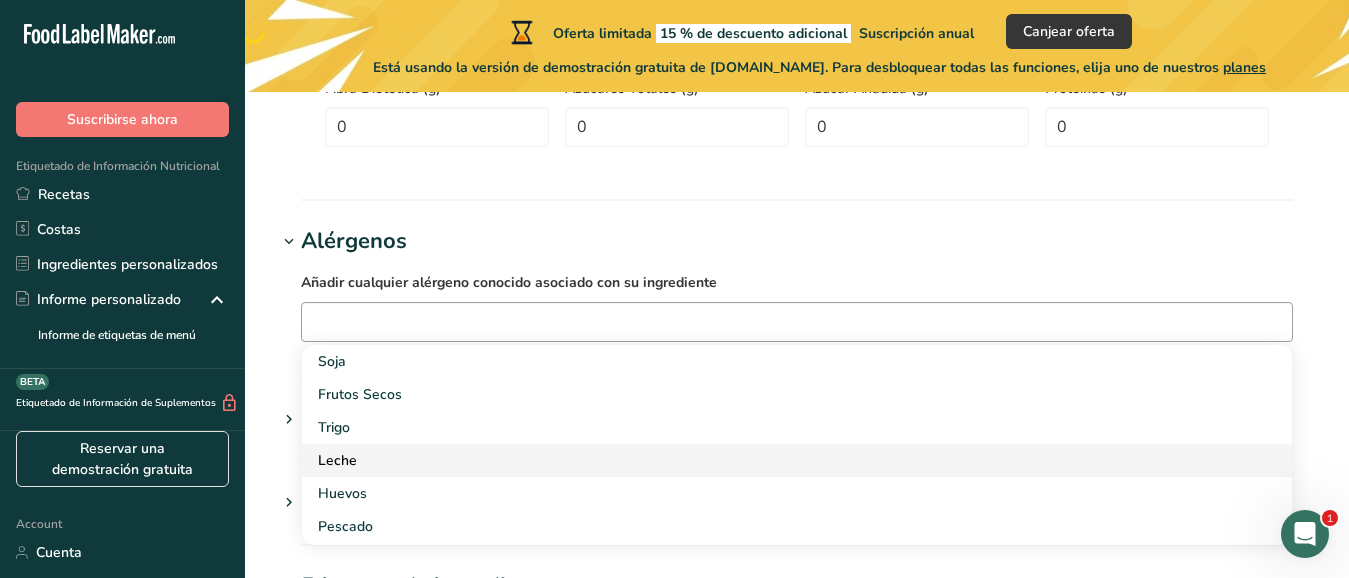 click on "Leche" at bounding box center [781, 460] 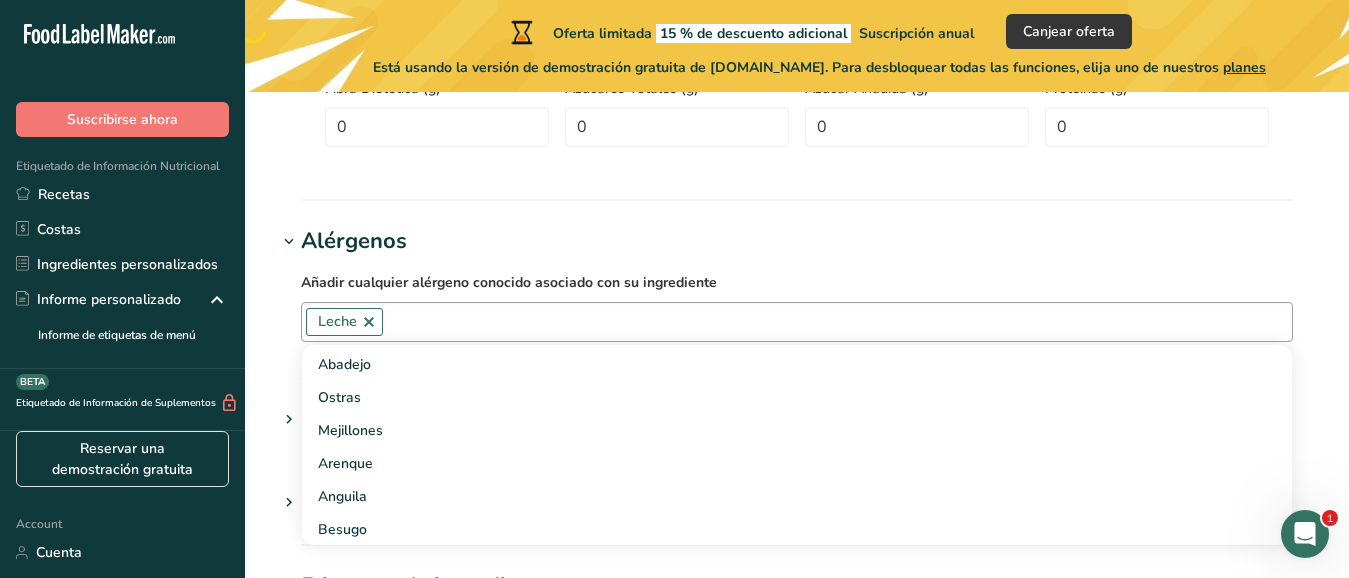 scroll, scrollTop: 1615, scrollLeft: 0, axis: vertical 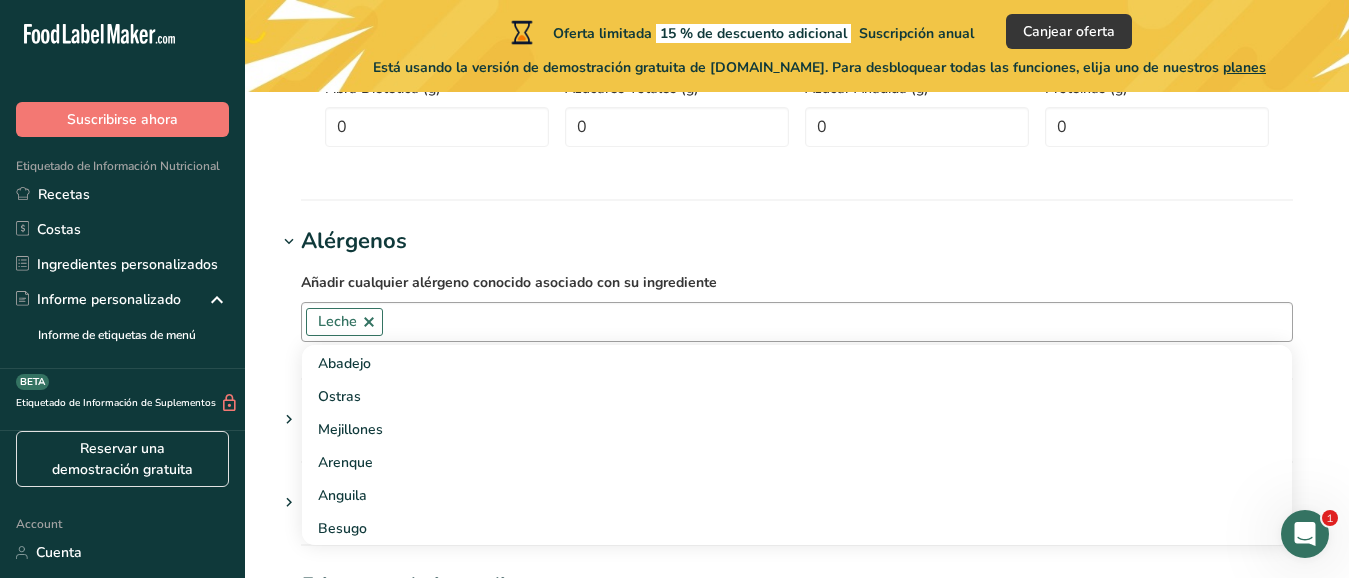 click at bounding box center (837, 321) 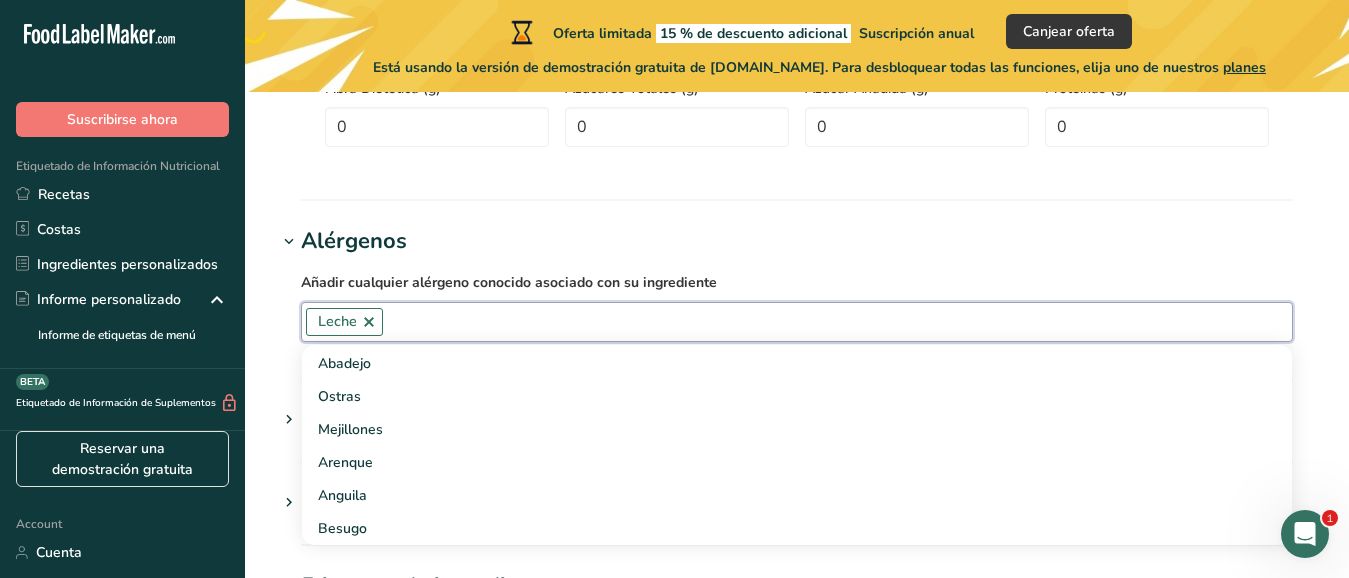 click on "Tamaño de la porción
.a-a{fill:#347362;}.b-a{fill:#fff;}
Añadir tamaño de porción de ingrediente *   100
g
kg
mg
mcg
libras
onza
[GEOGRAPHIC_DATA]
mL
onza líquida
[GEOGRAPHIC_DATA]
cucharadita
[GEOGRAPHIC_DATA]
Cuarto de [GEOGRAPHIC_DATA]
galón
Componentes requeridos Vitaminas Minerales Otros nutrientes Perfil de aminoácidos
Calorías
(kcal) *     100
Energía KJ
(kilojulios) *     418.4 *     11 *     7 *     0 *" at bounding box center (797, -57) 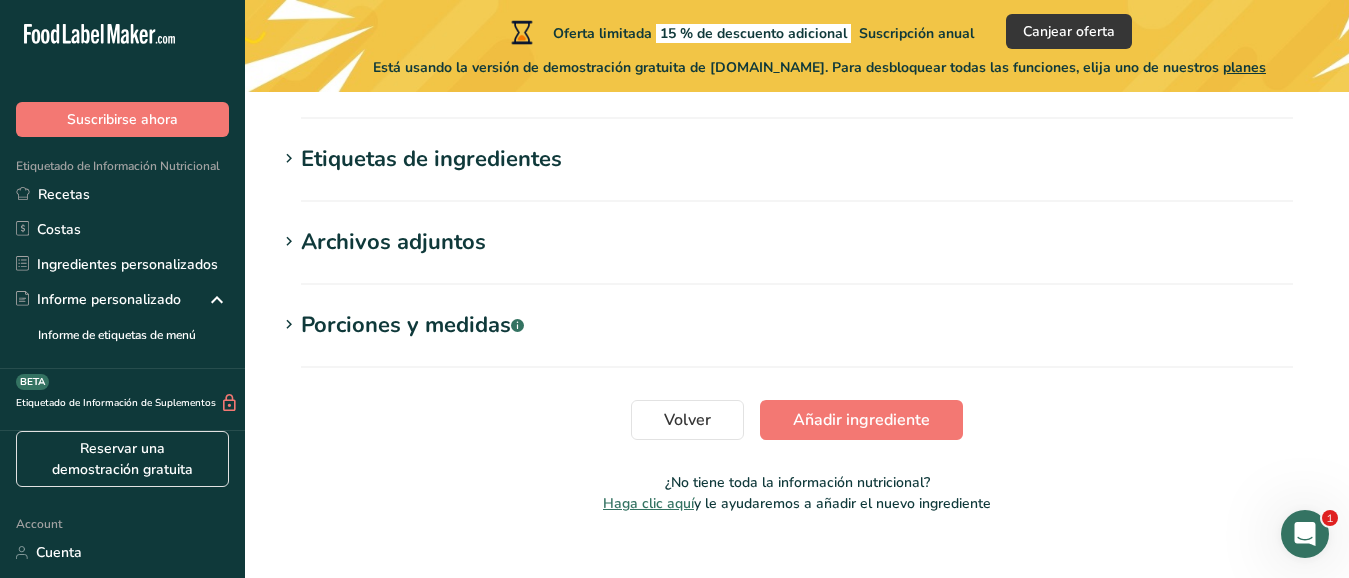 scroll, scrollTop: 1647, scrollLeft: 0, axis: vertical 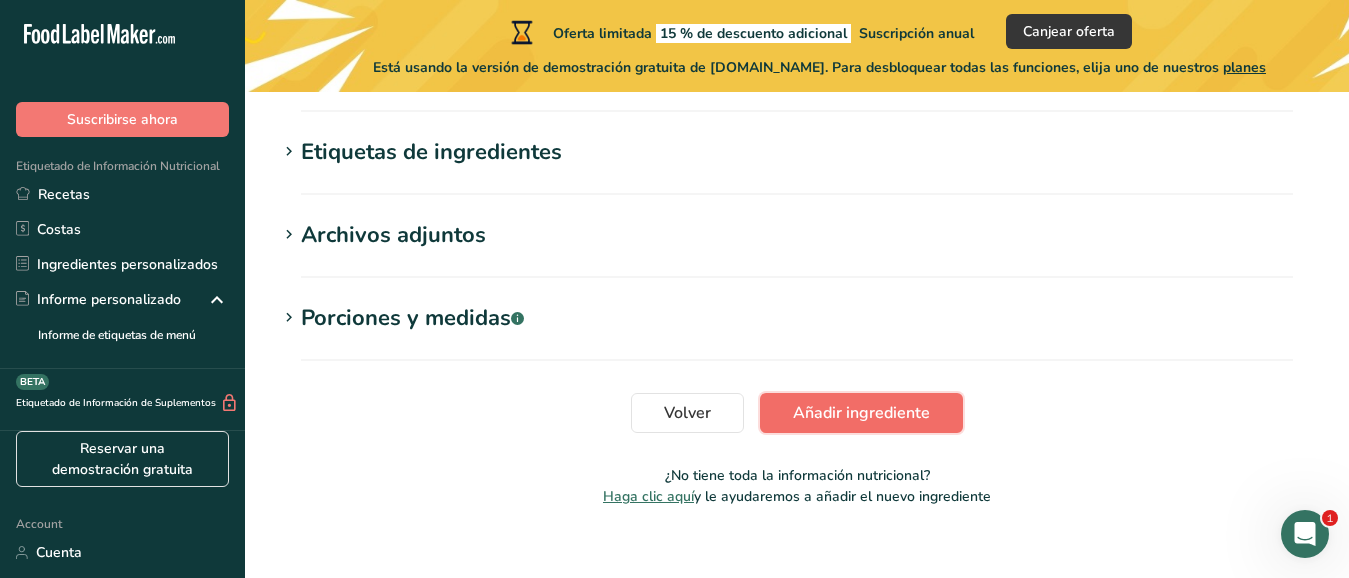 click on "Añadir ingrediente" at bounding box center [861, 413] 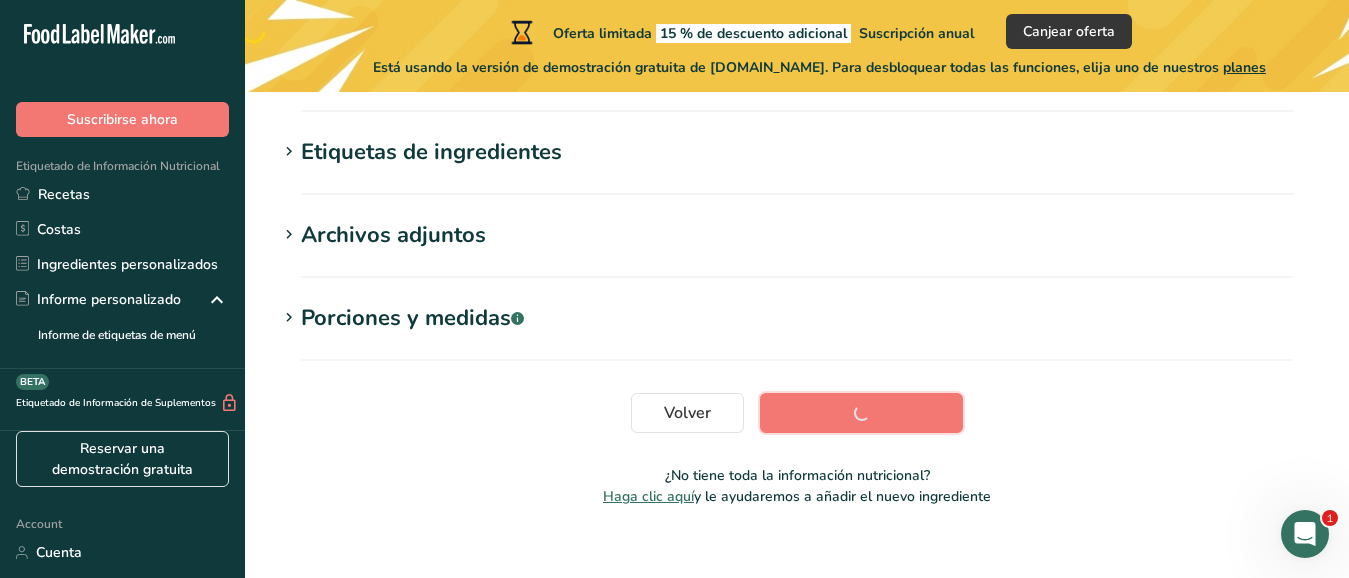 scroll, scrollTop: 548, scrollLeft: 0, axis: vertical 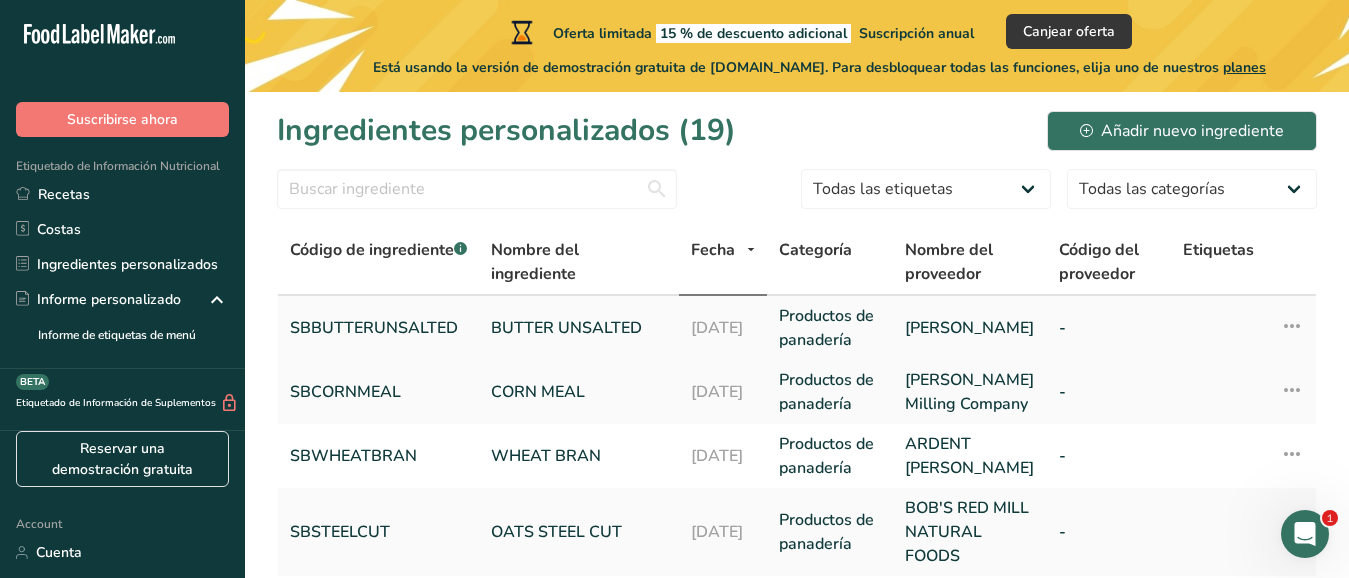 click on "BUTTER UNSALTED" at bounding box center (579, 328) 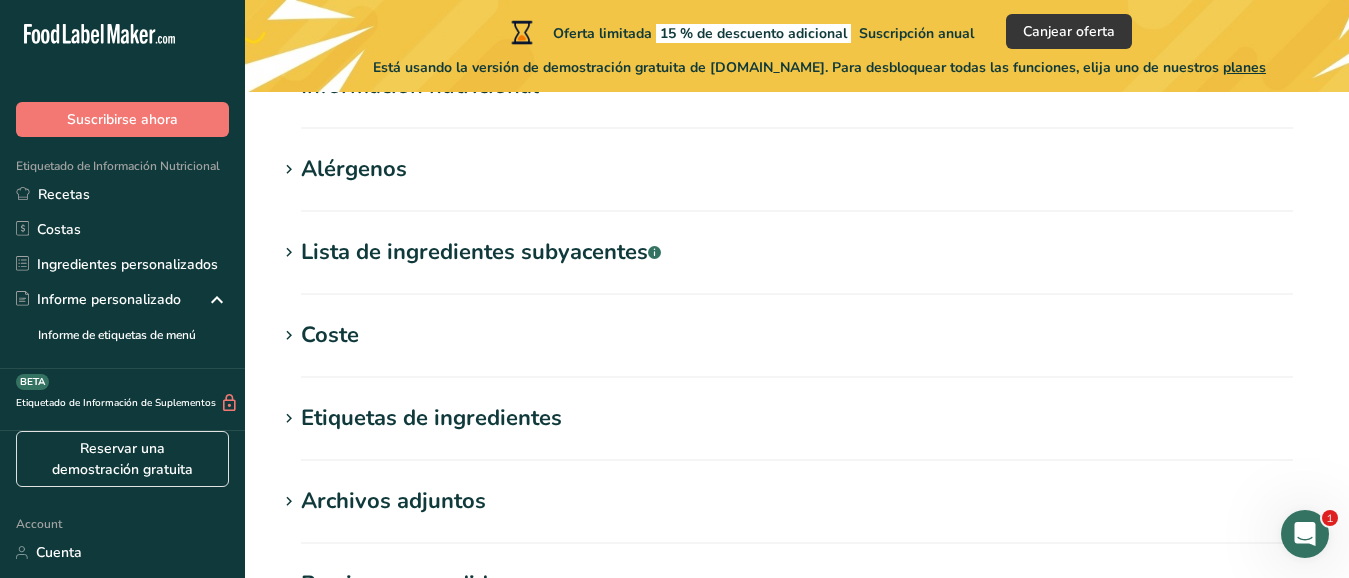 scroll, scrollTop: 693, scrollLeft: 0, axis: vertical 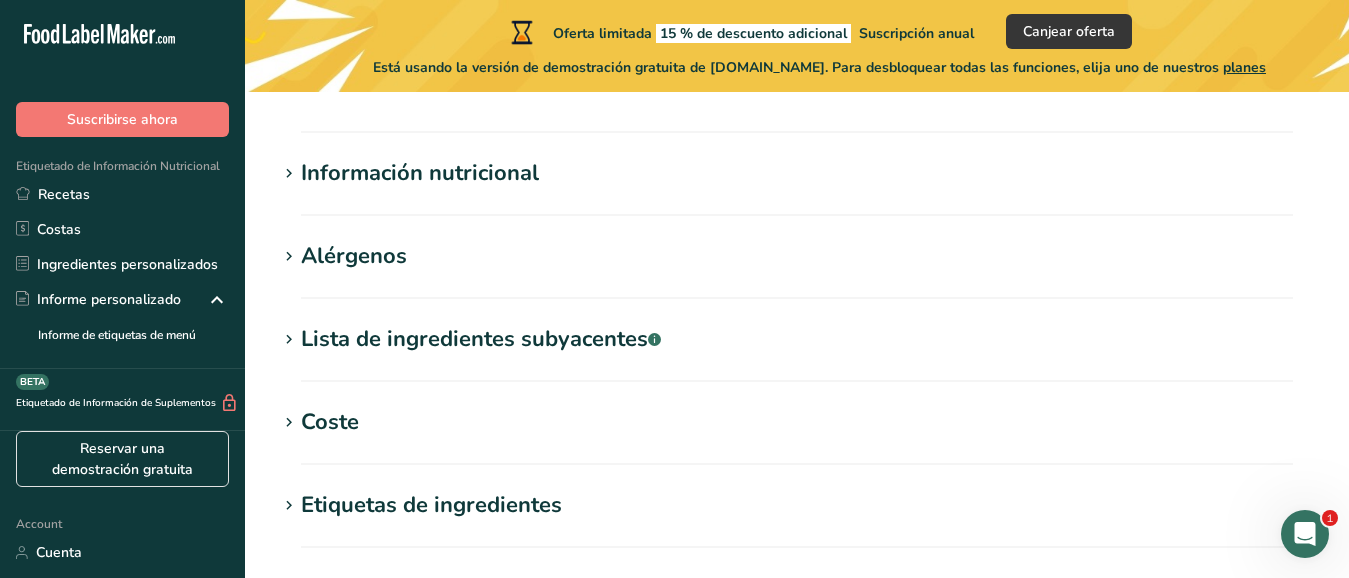 click on "Información nutricional" at bounding box center (420, 173) 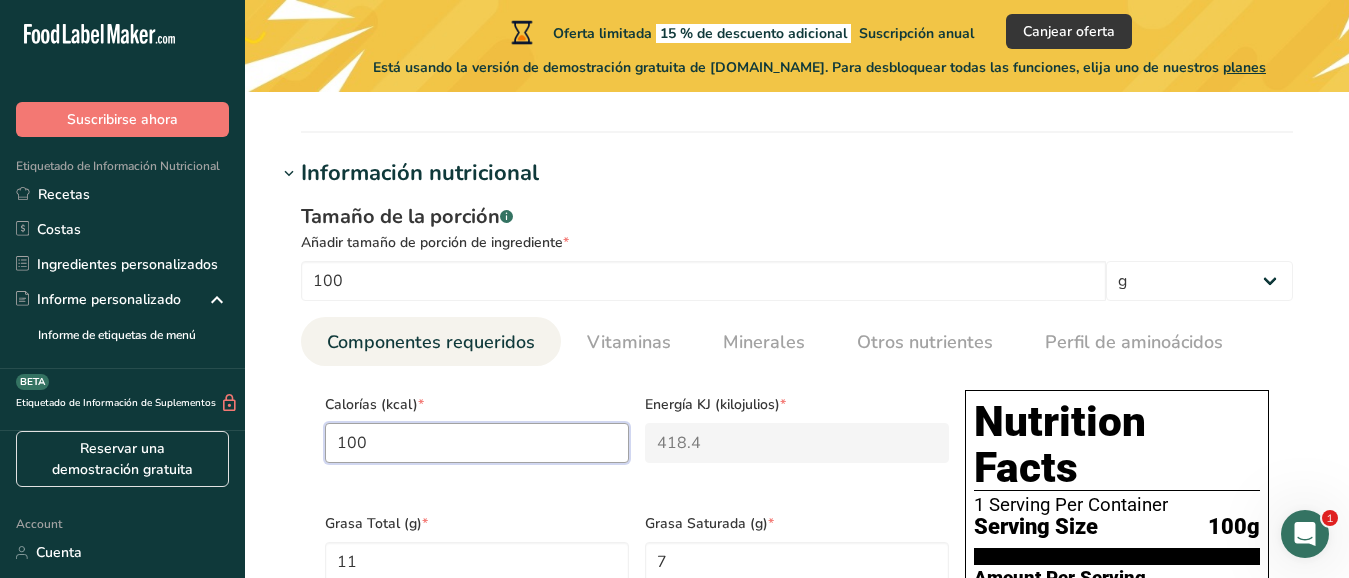 drag, startPoint x: 389, startPoint y: 440, endPoint x: 281, endPoint y: 445, distance: 108.11568 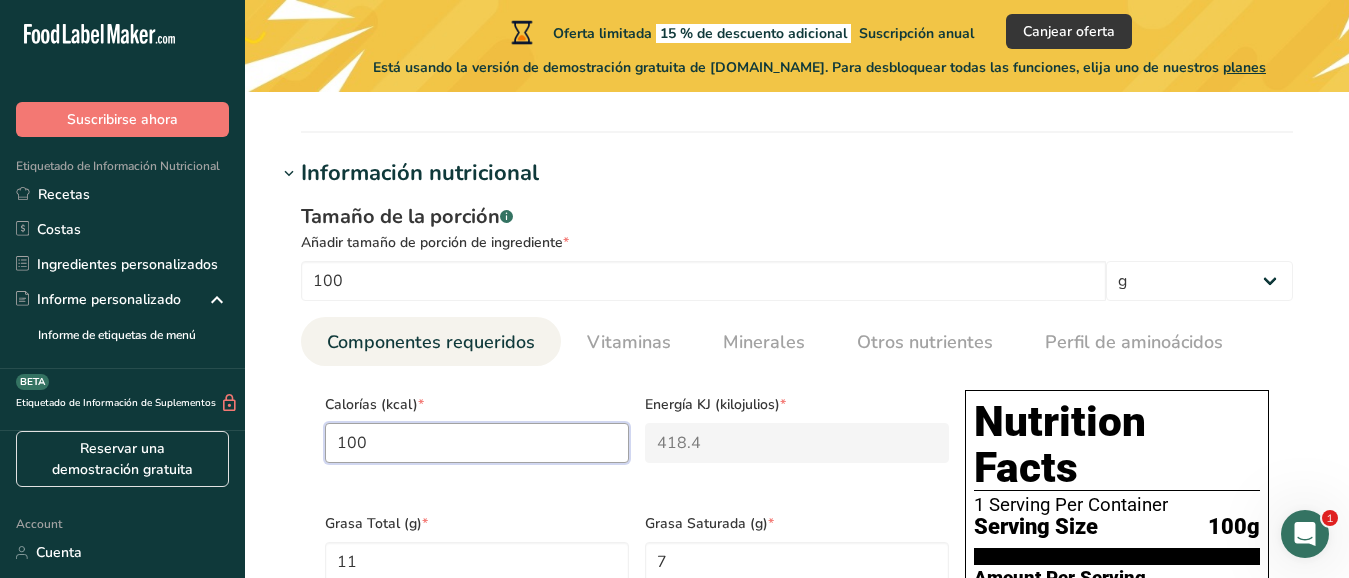type on "7" 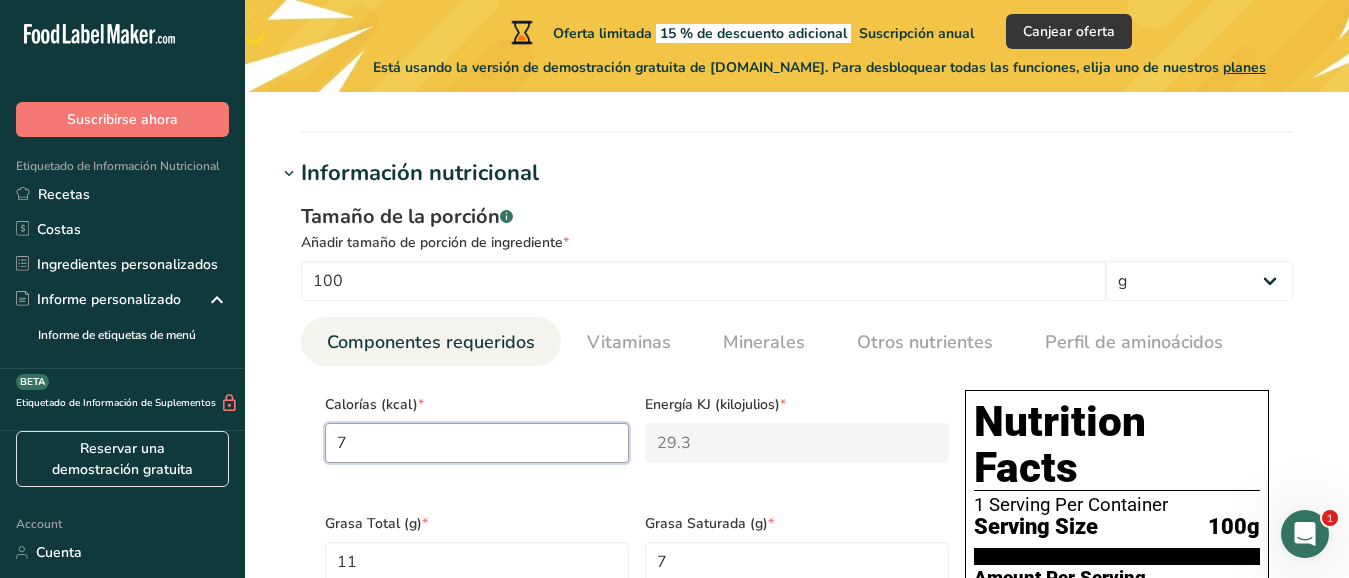 type on "71" 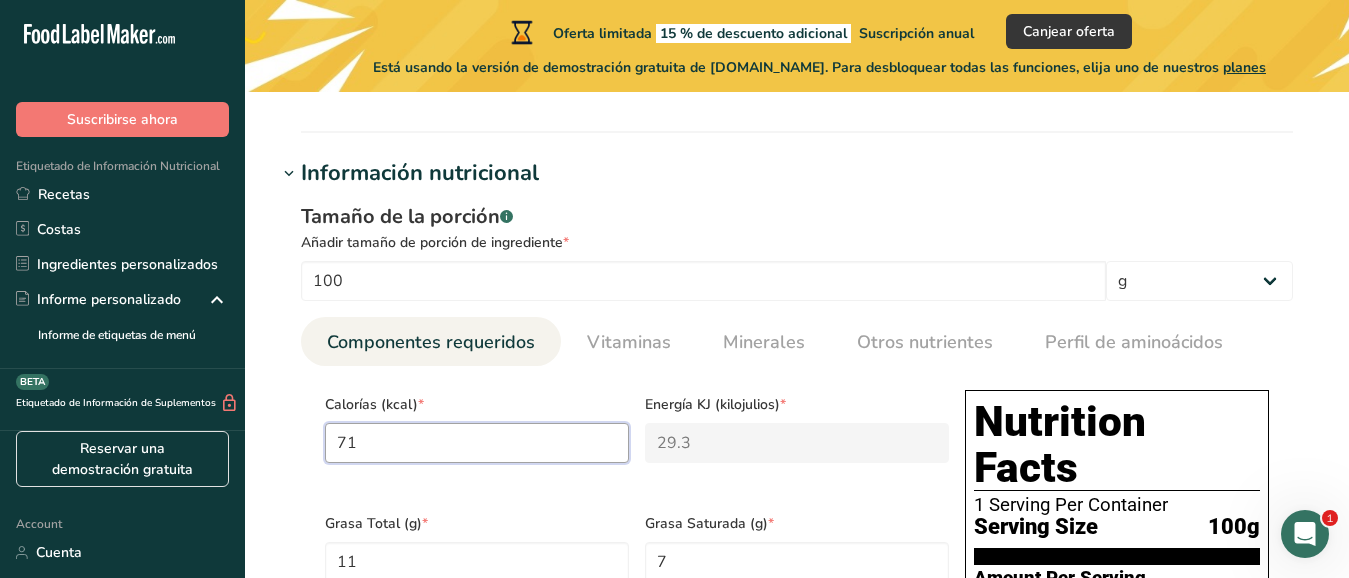 type on "297.1" 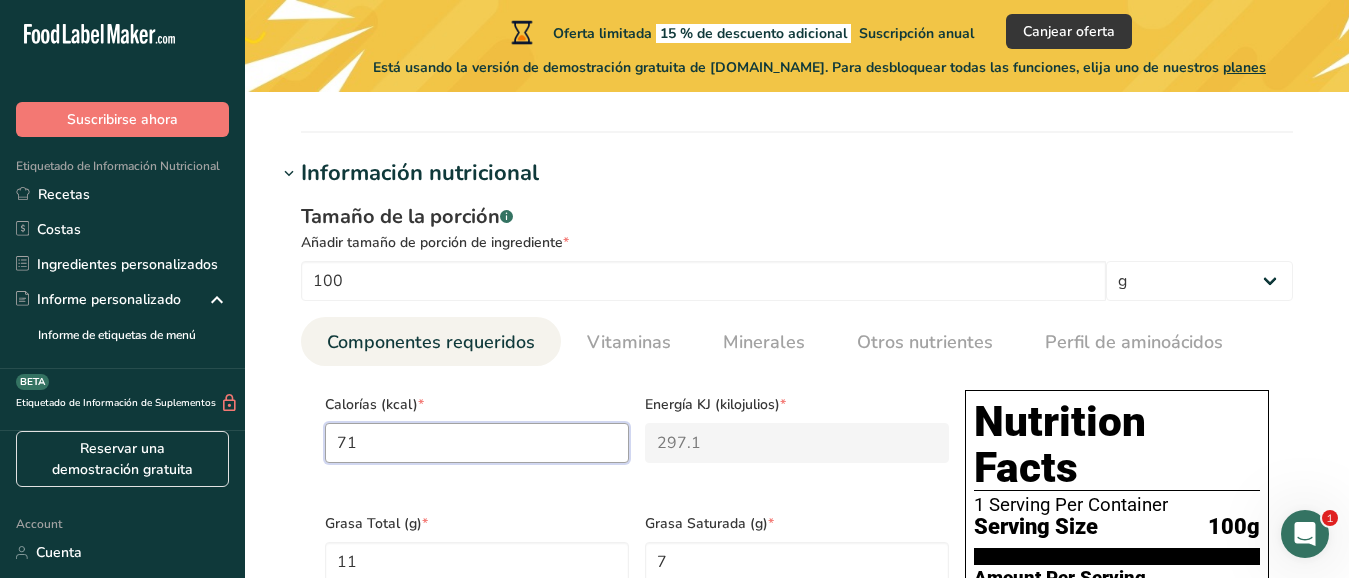 type on "714" 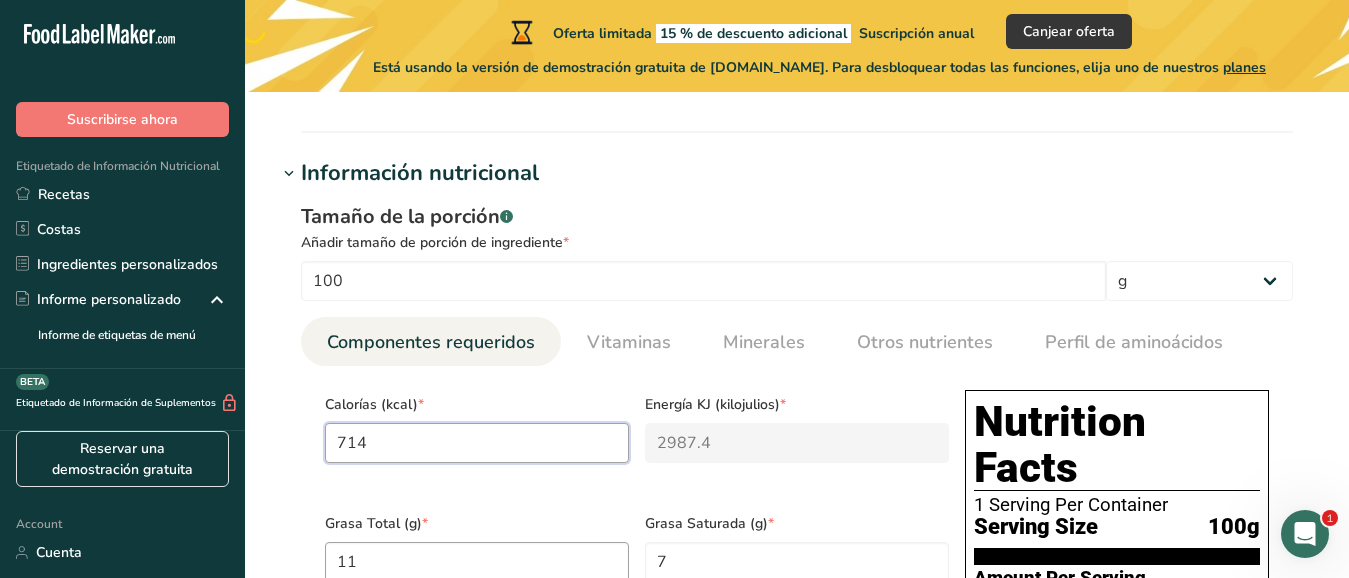 type on "714" 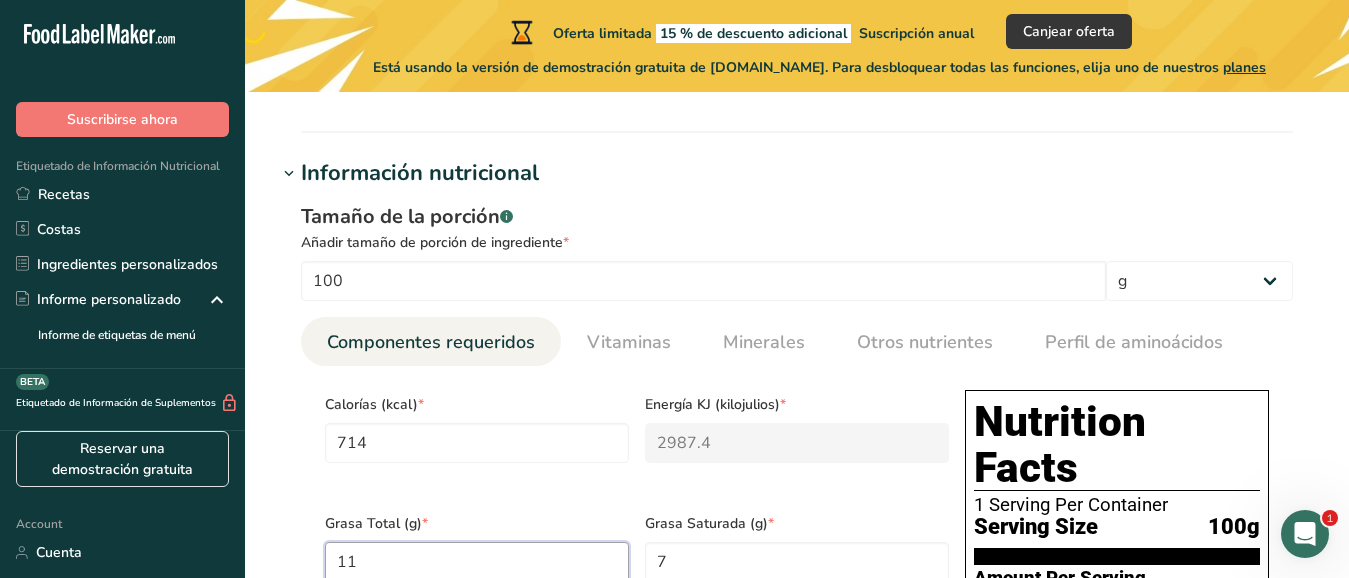 click on "11" at bounding box center [477, 562] 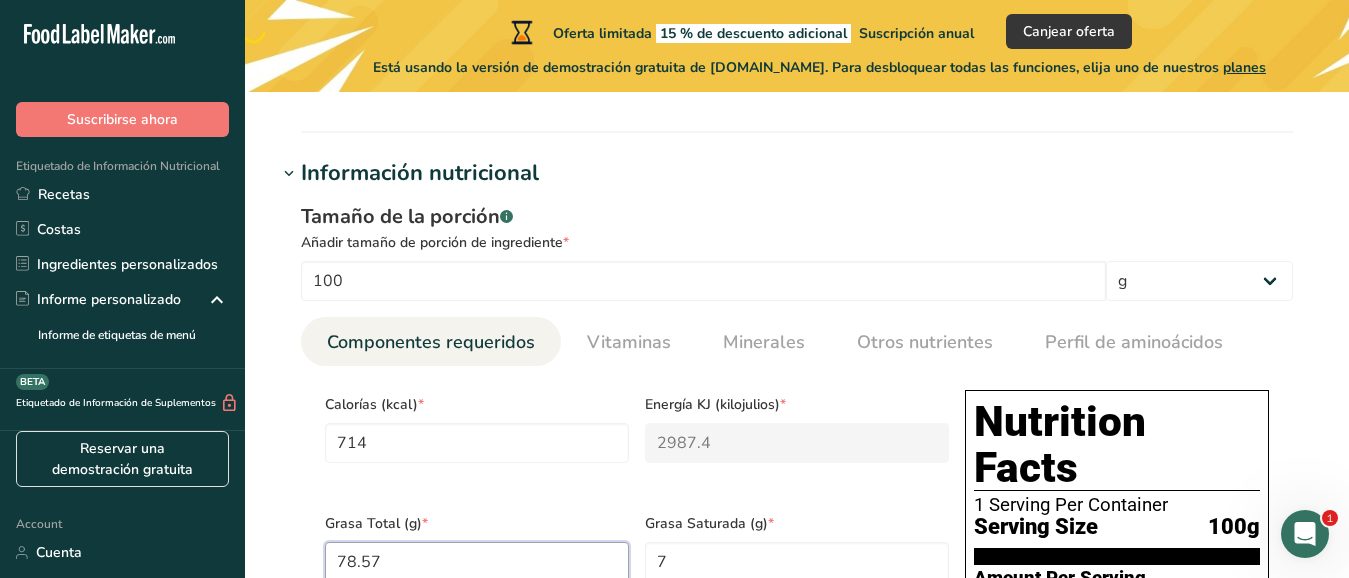 scroll, scrollTop: 780, scrollLeft: 0, axis: vertical 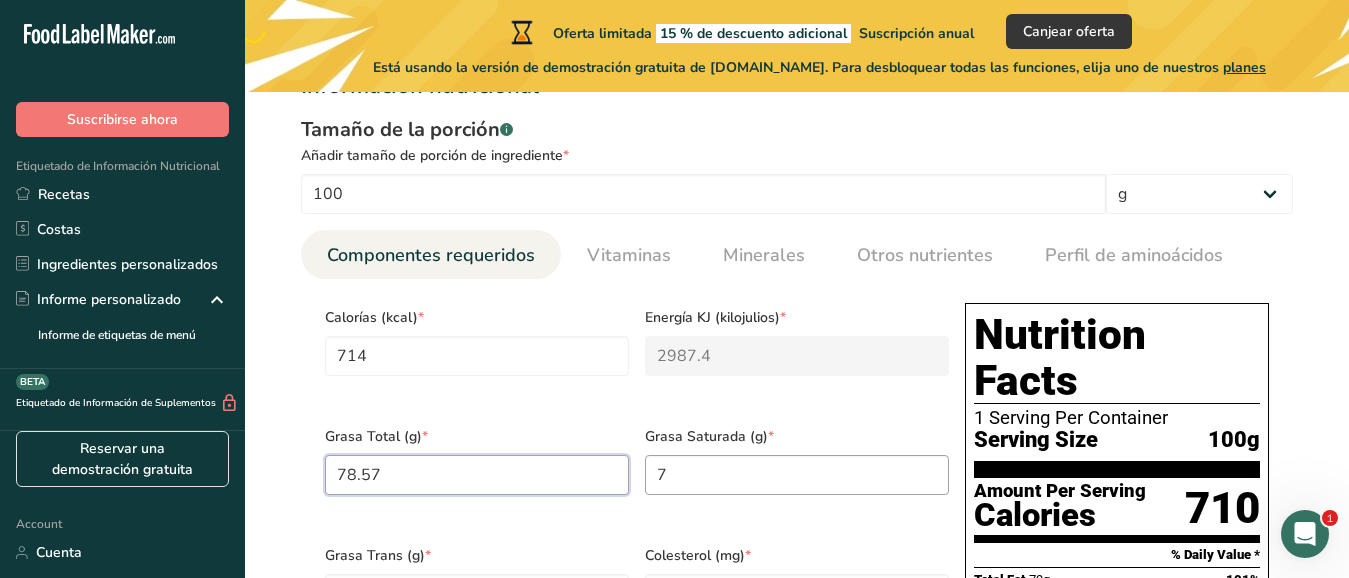 type on "78.57" 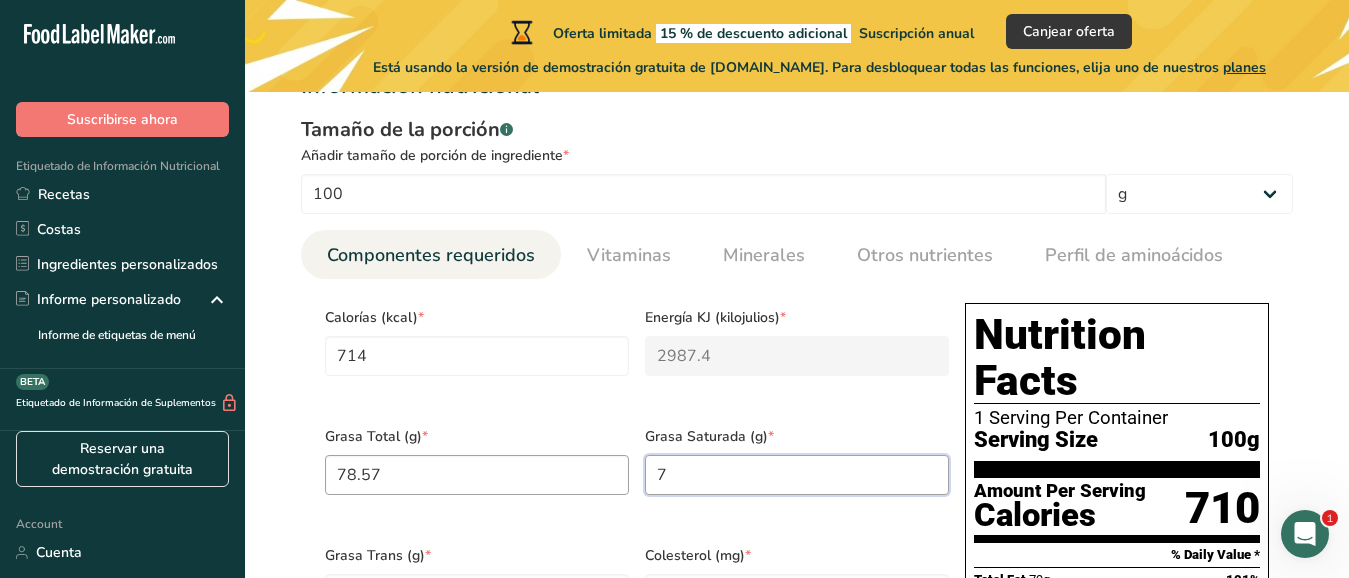 drag, startPoint x: 679, startPoint y: 469, endPoint x: 622, endPoint y: 470, distance: 57.00877 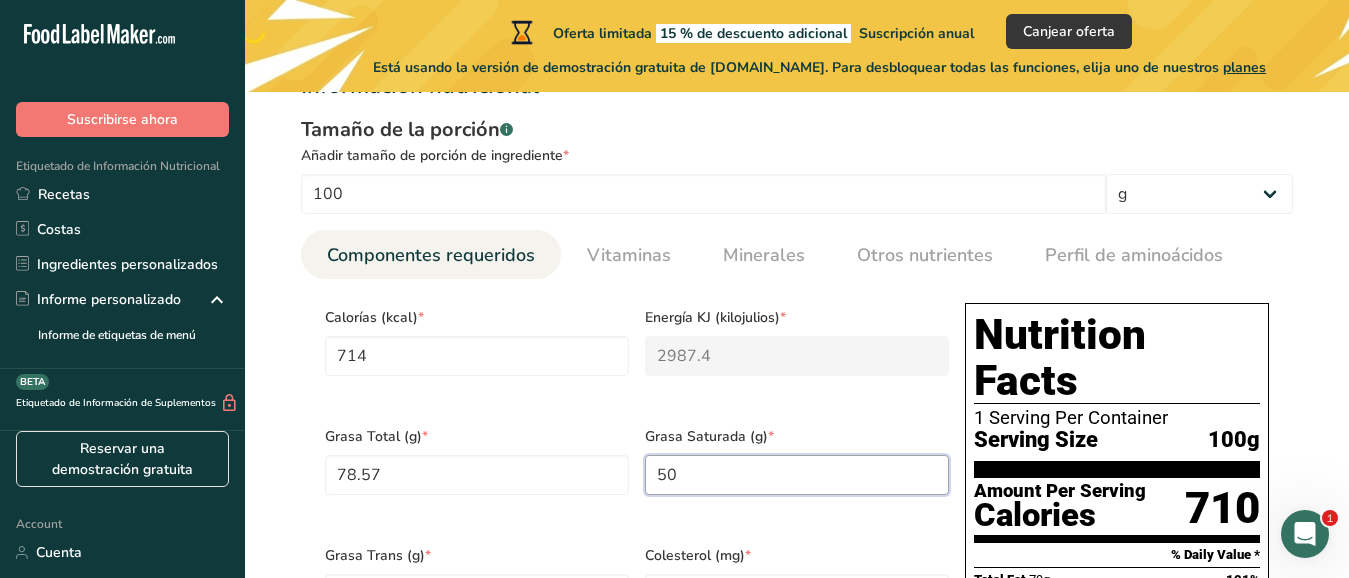 scroll, scrollTop: 867, scrollLeft: 0, axis: vertical 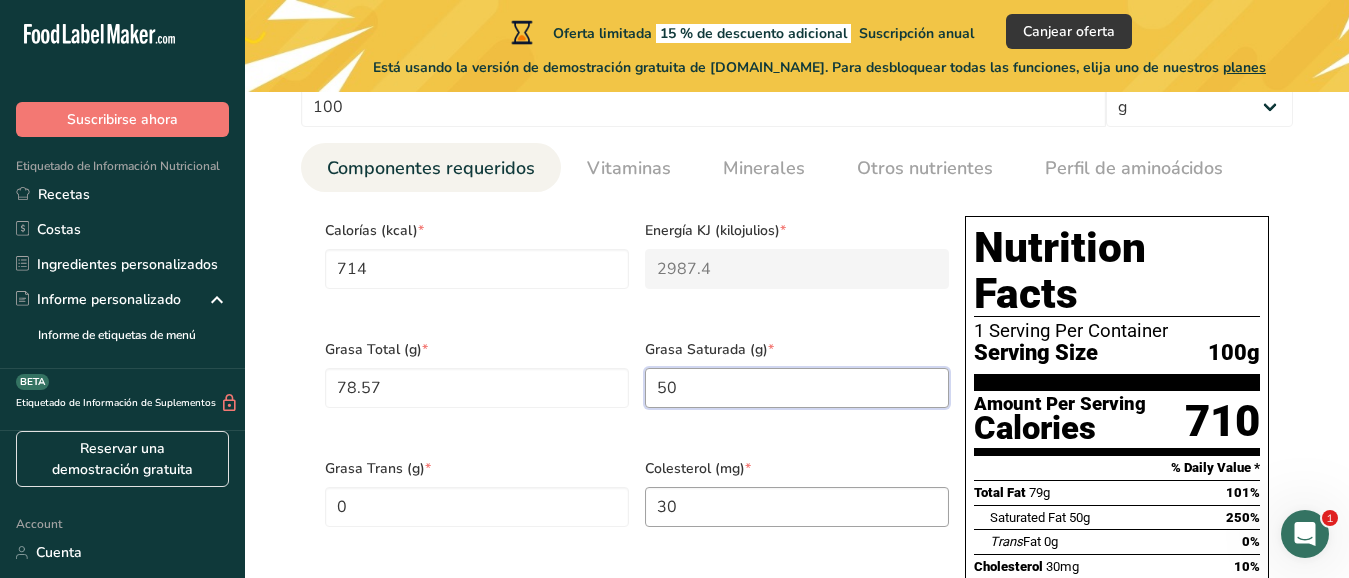 type on "50" 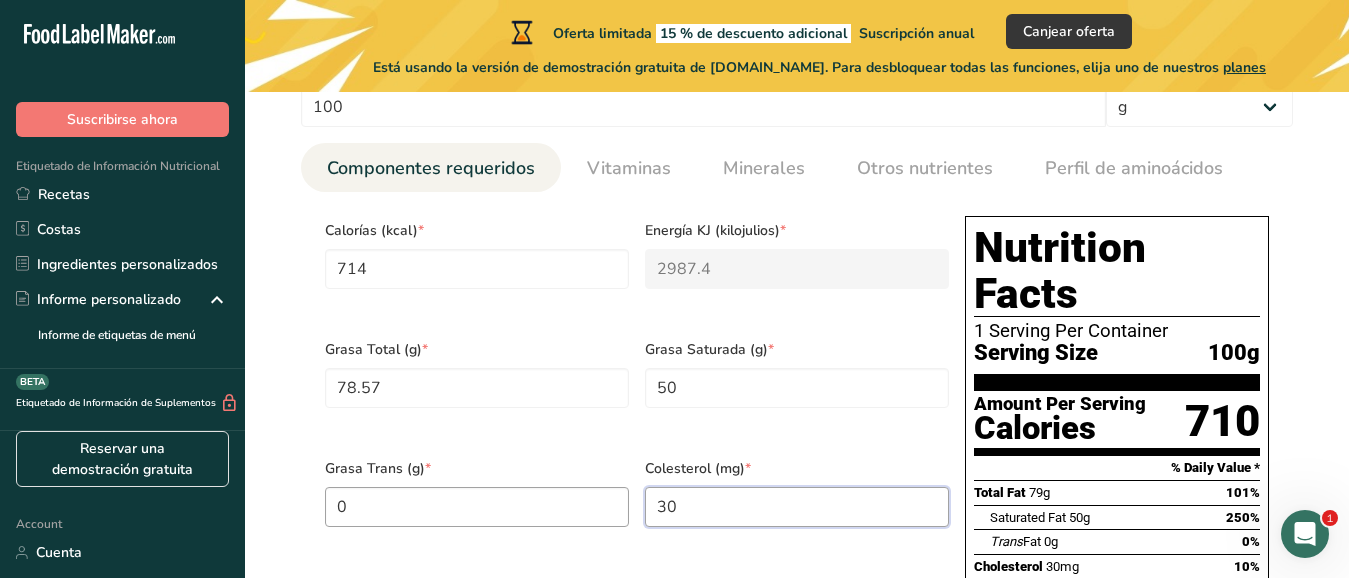drag, startPoint x: 689, startPoint y: 492, endPoint x: 609, endPoint y: 490, distance: 80.024994 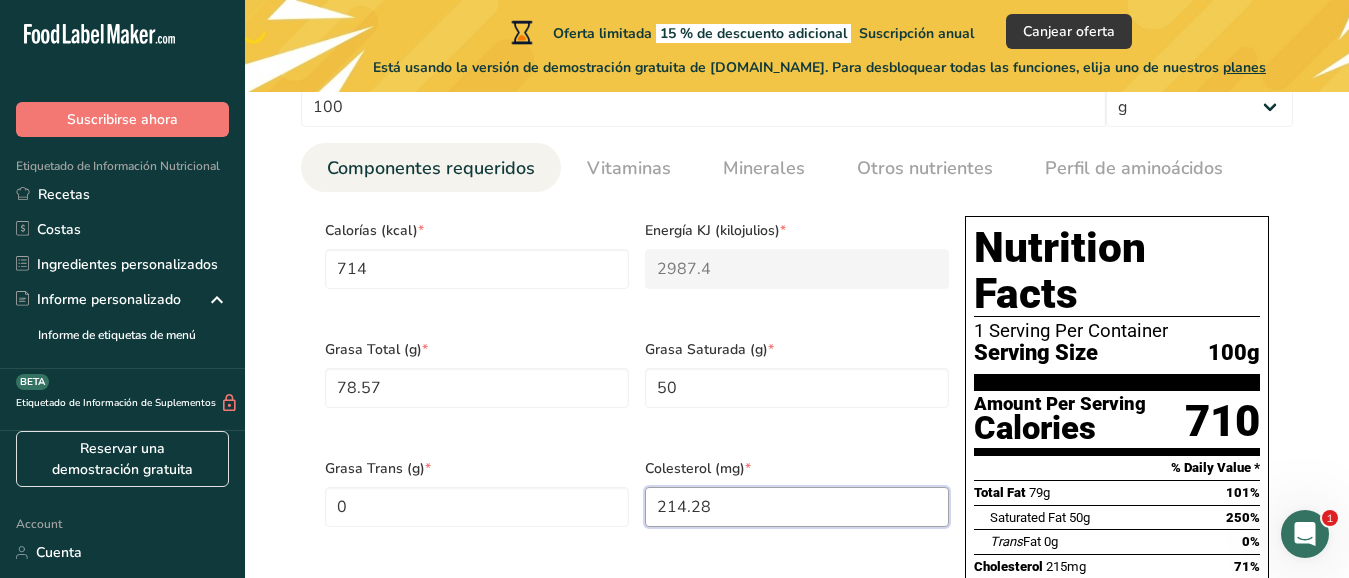 type on "214.28" 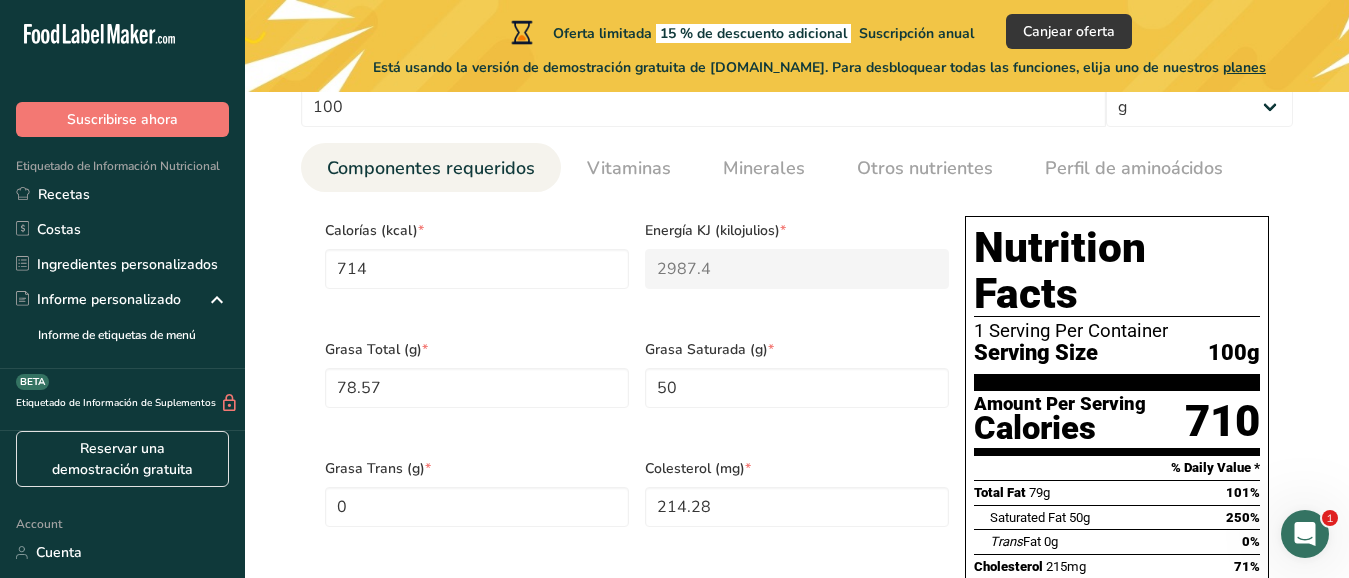 click on "Grasa Total
(g) *     78.57" at bounding box center [477, 386] 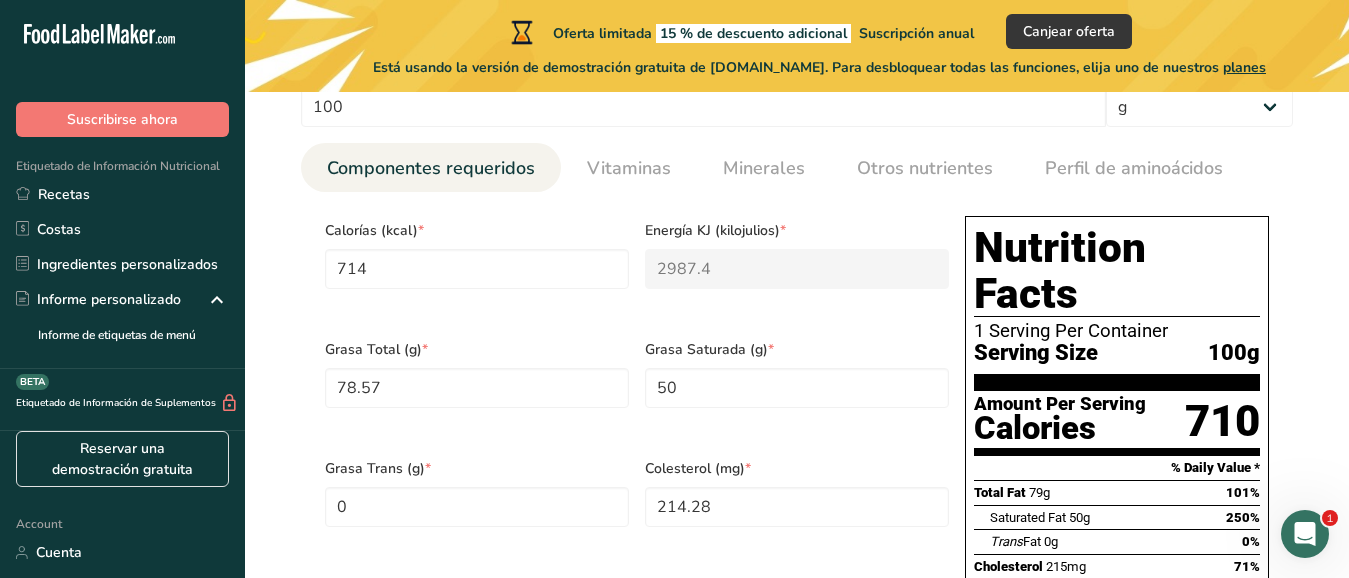 scroll, scrollTop: 1011, scrollLeft: 0, axis: vertical 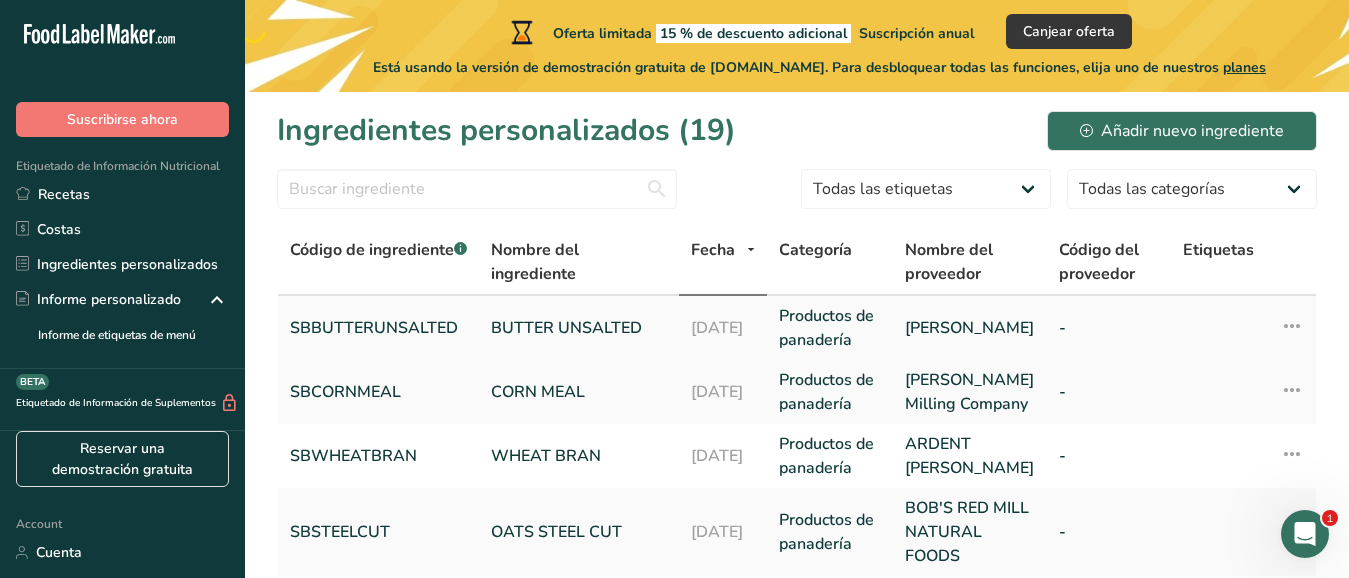 click on "BUTTER UNSALTED" at bounding box center [579, 328] 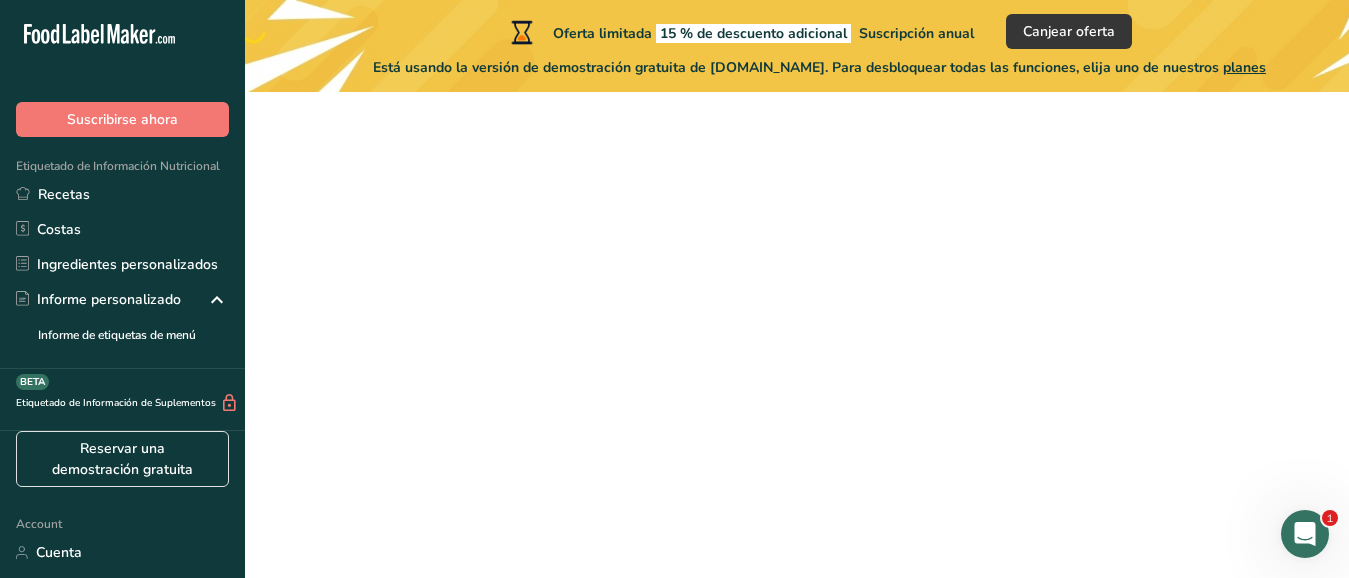 click on "BUTTER UNSALTED" at bounding box center [579, 328] 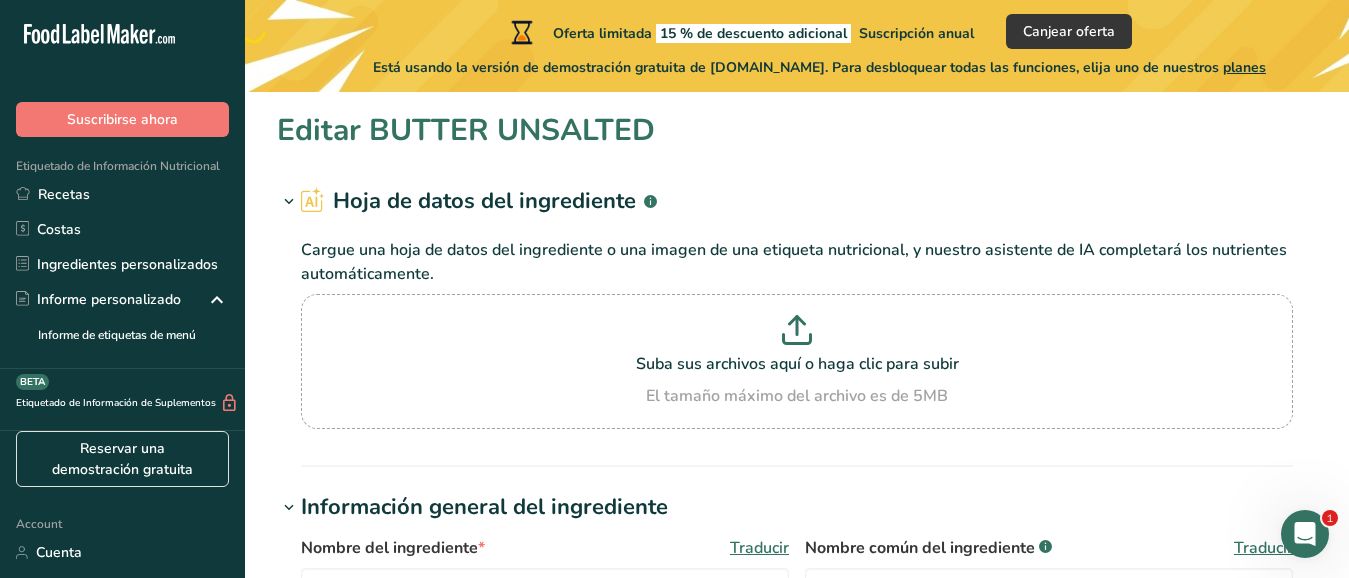 type 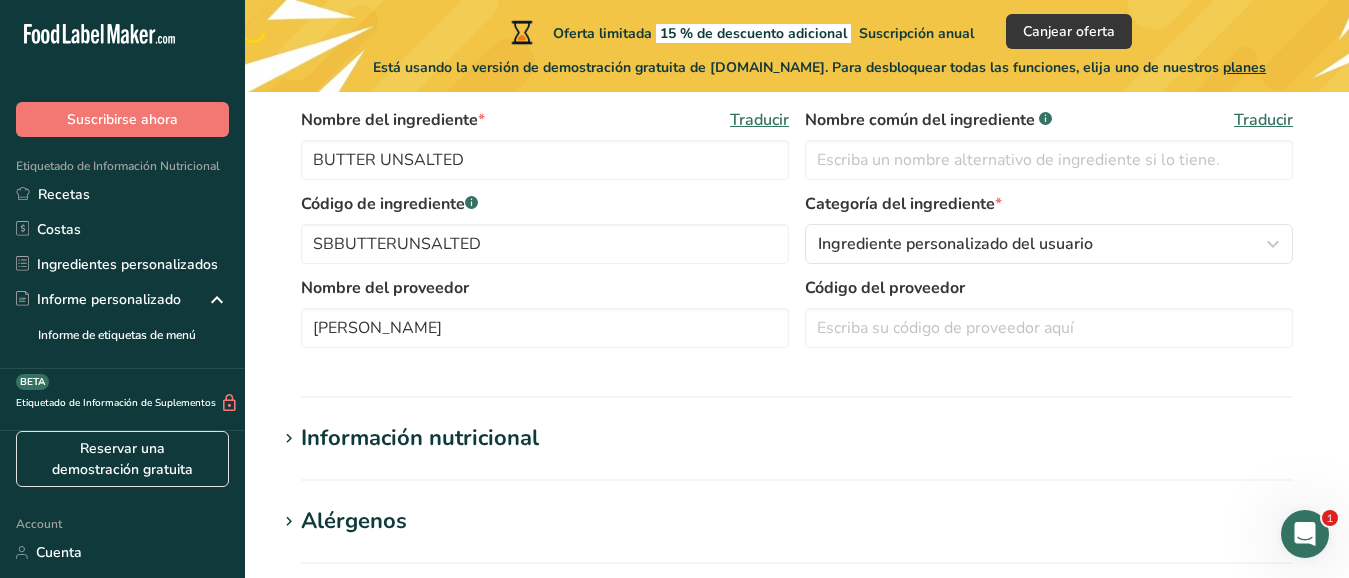 scroll, scrollTop: 433, scrollLeft: 0, axis: vertical 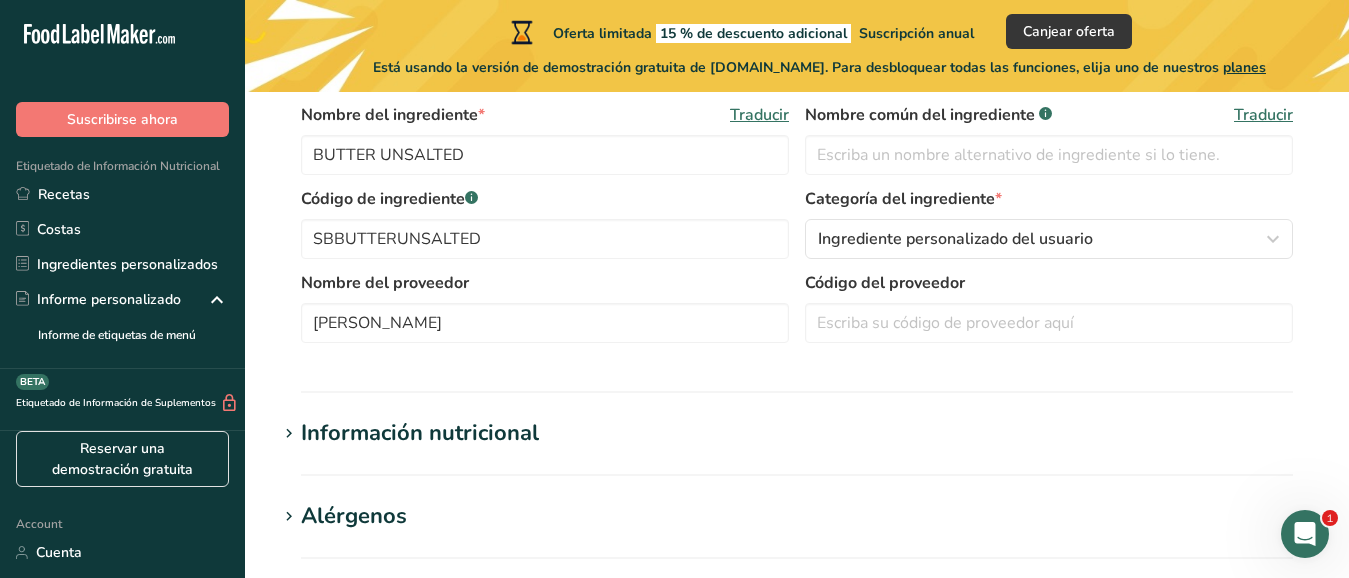 click on "Información nutricional" at bounding box center [420, 433] 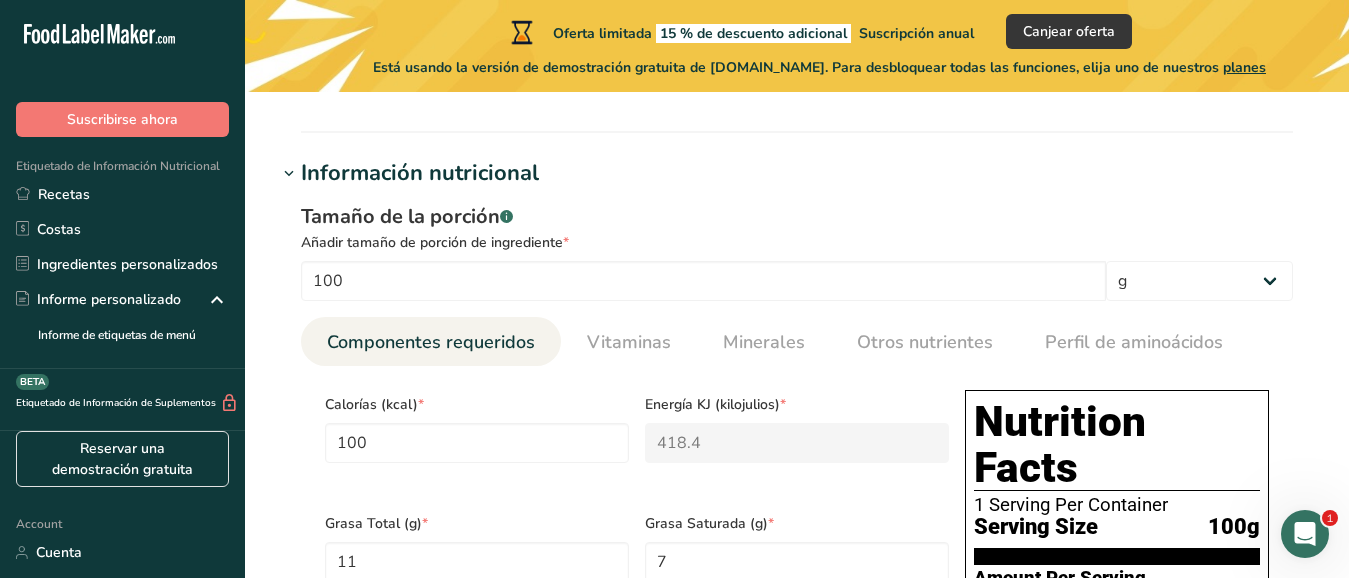 scroll, scrollTop: 693, scrollLeft: 0, axis: vertical 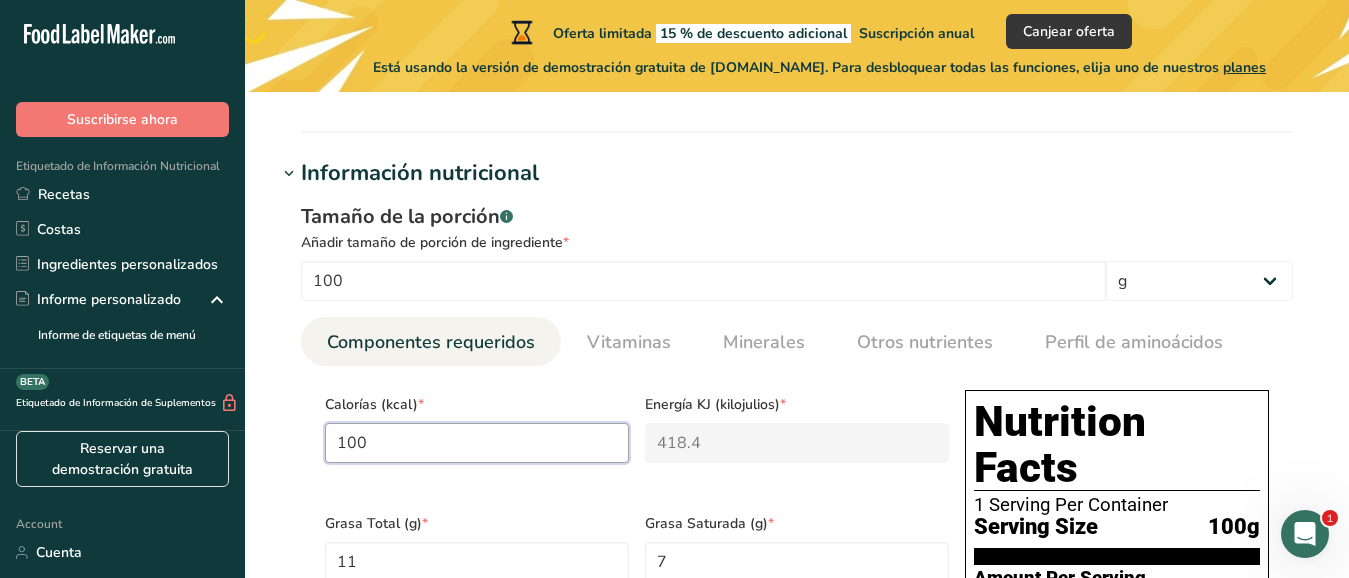 drag, startPoint x: 373, startPoint y: 442, endPoint x: 263, endPoint y: 440, distance: 110.01818 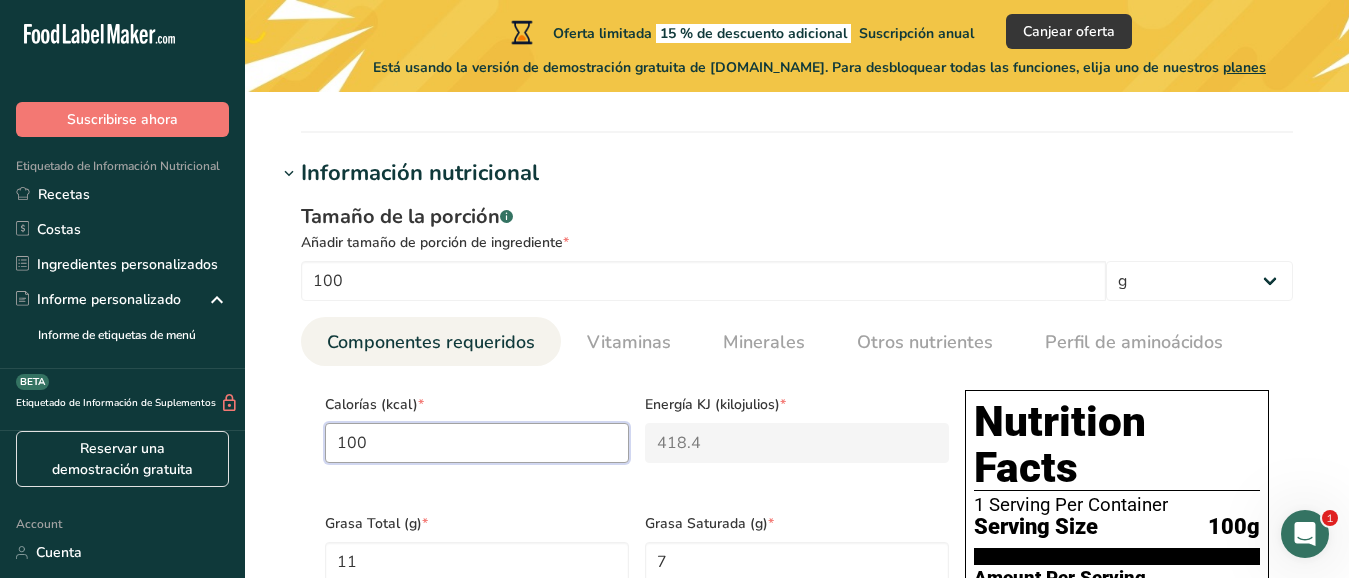 type on "7" 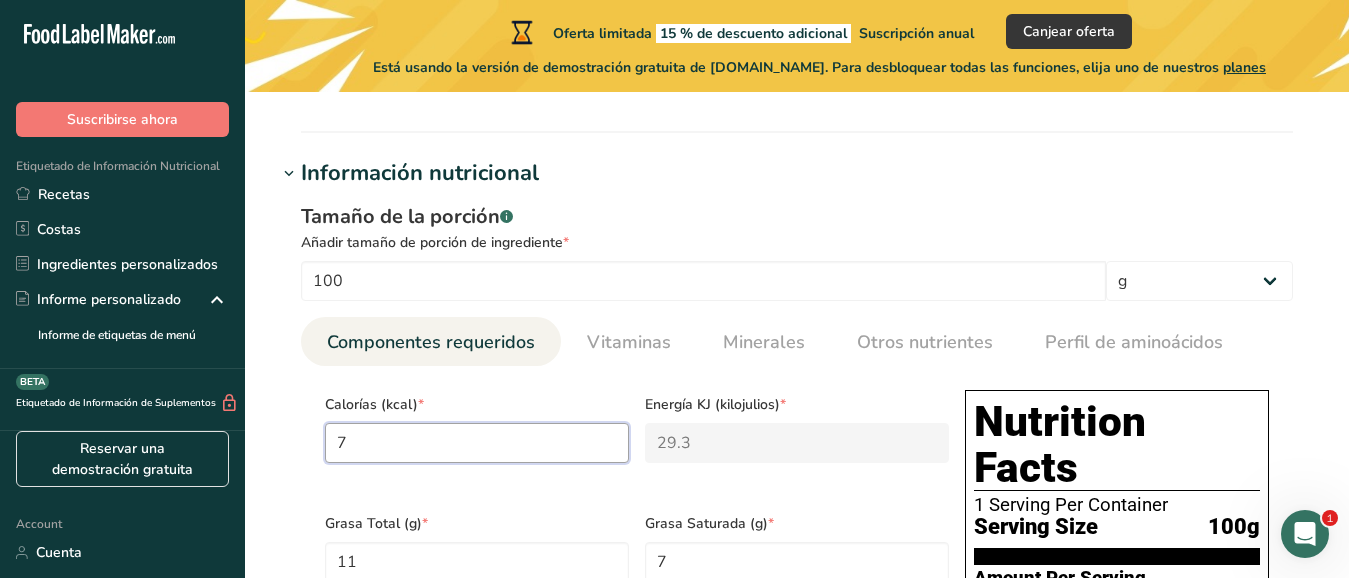 type on "71" 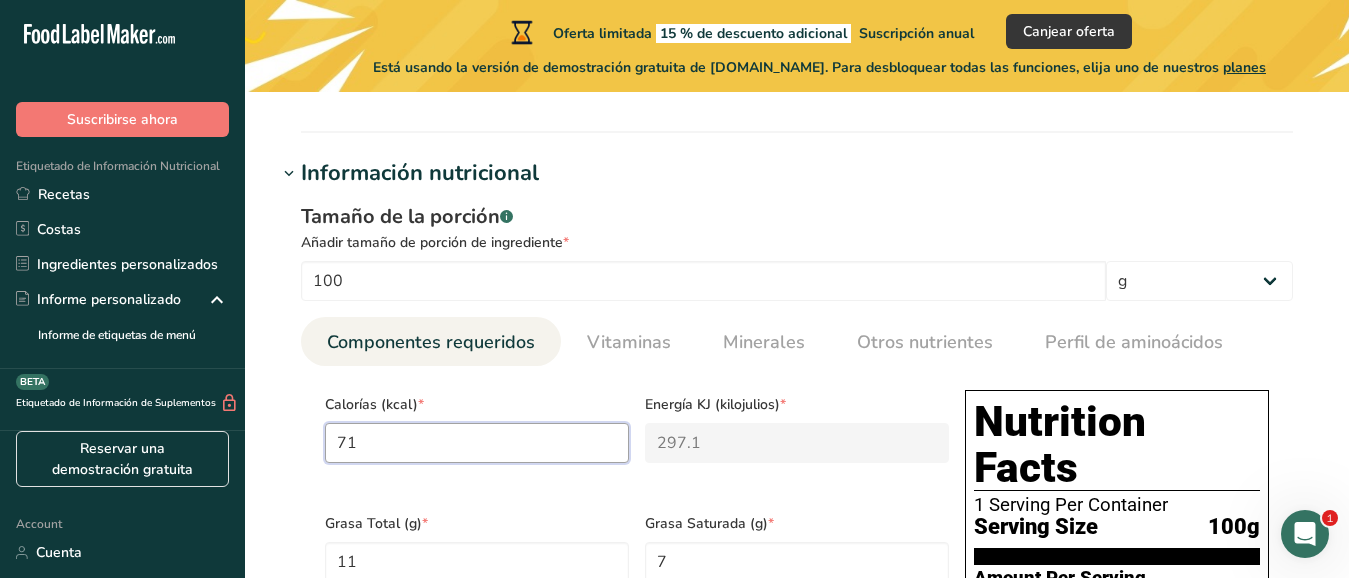 type on "714" 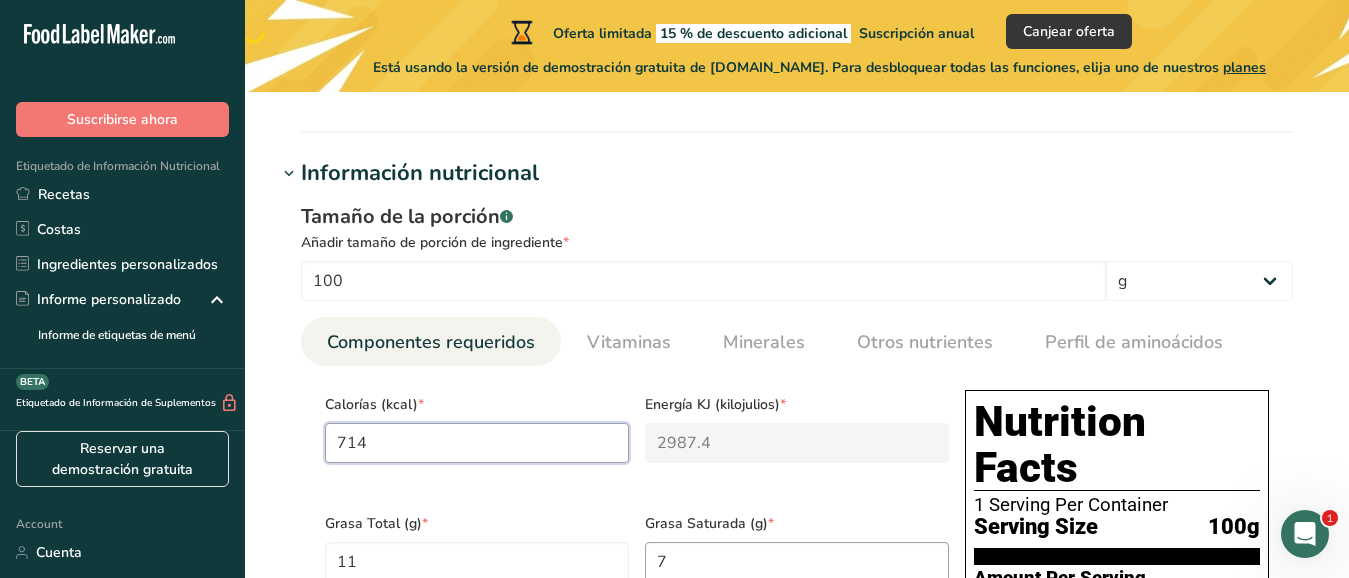 type on "714" 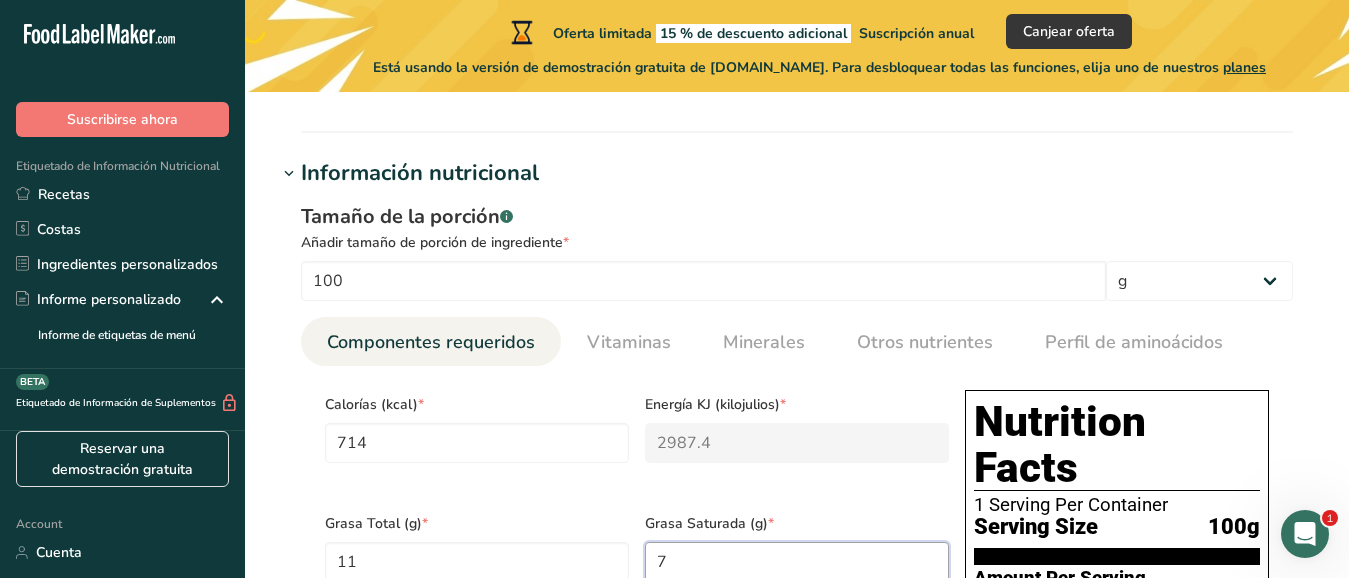 click on "7" at bounding box center [797, 562] 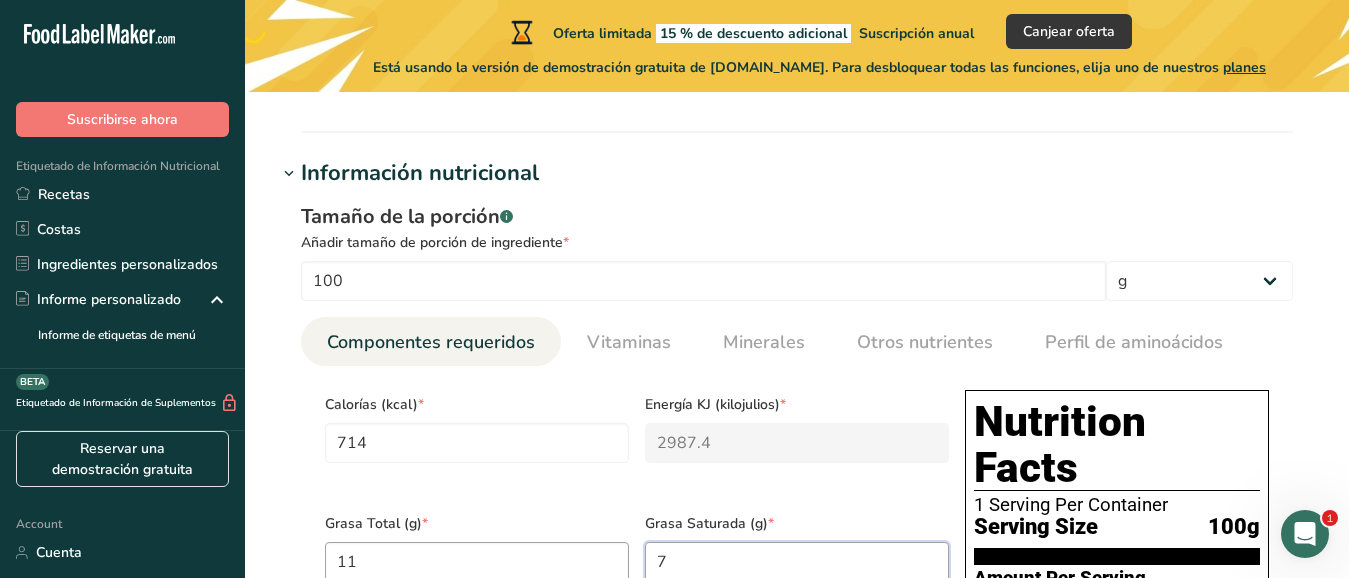 drag, startPoint x: 674, startPoint y: 557, endPoint x: 621, endPoint y: 548, distance: 53.75872 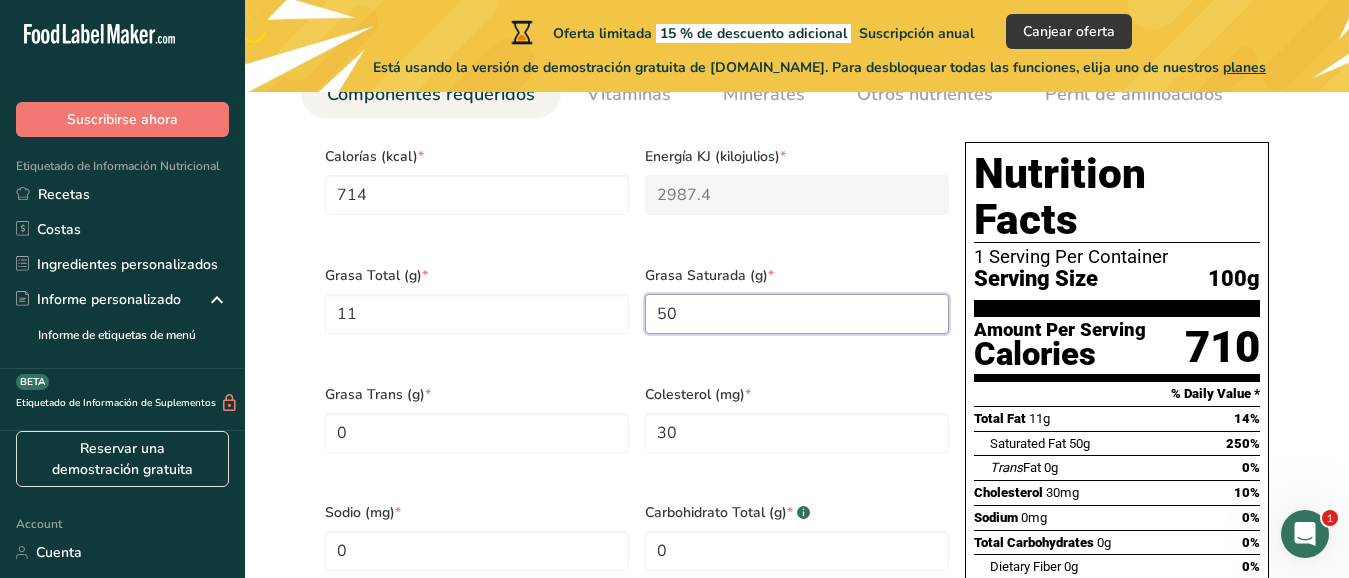 scroll, scrollTop: 953, scrollLeft: 0, axis: vertical 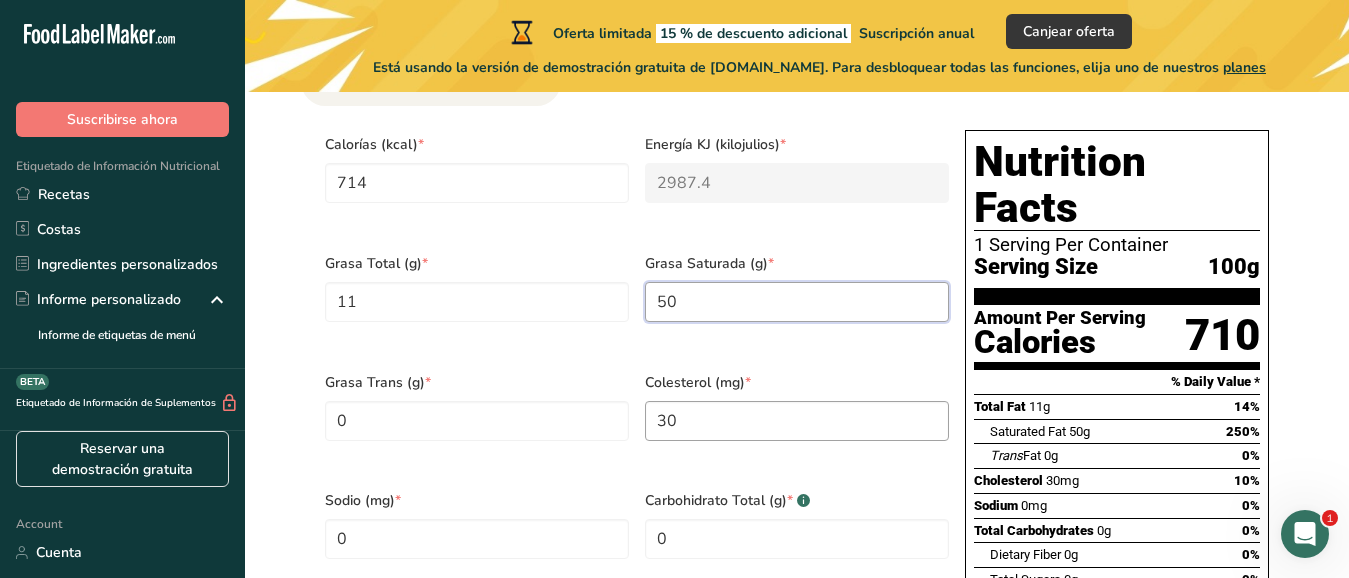 type on "50" 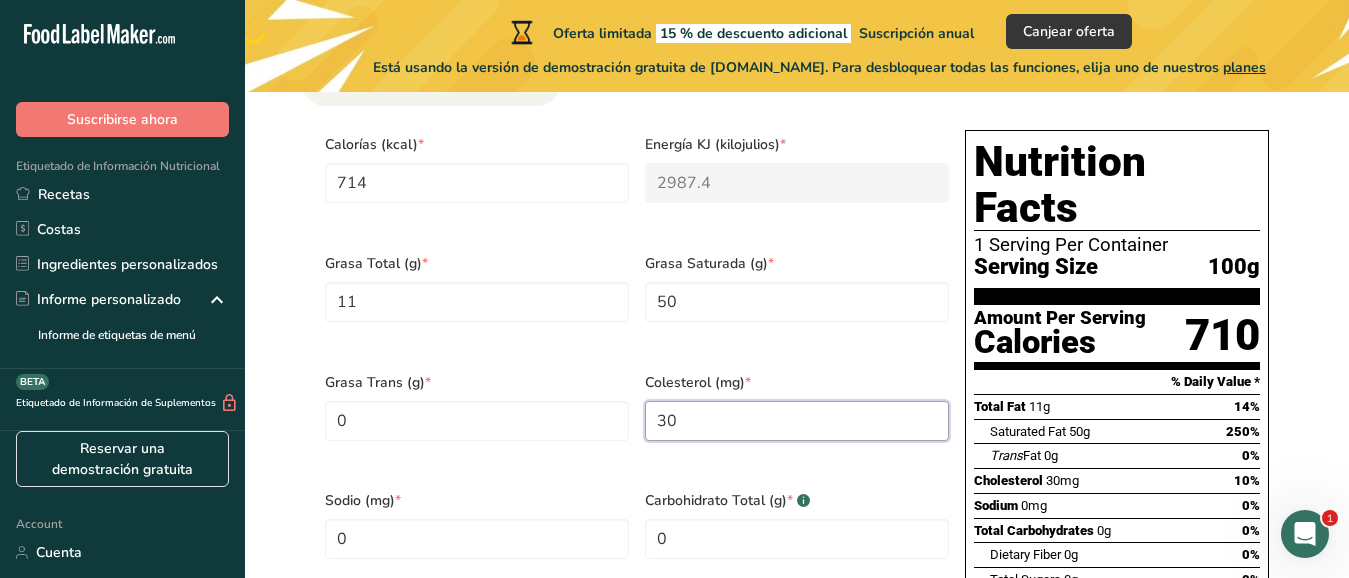drag, startPoint x: 678, startPoint y: 397, endPoint x: 647, endPoint y: 403, distance: 31.575306 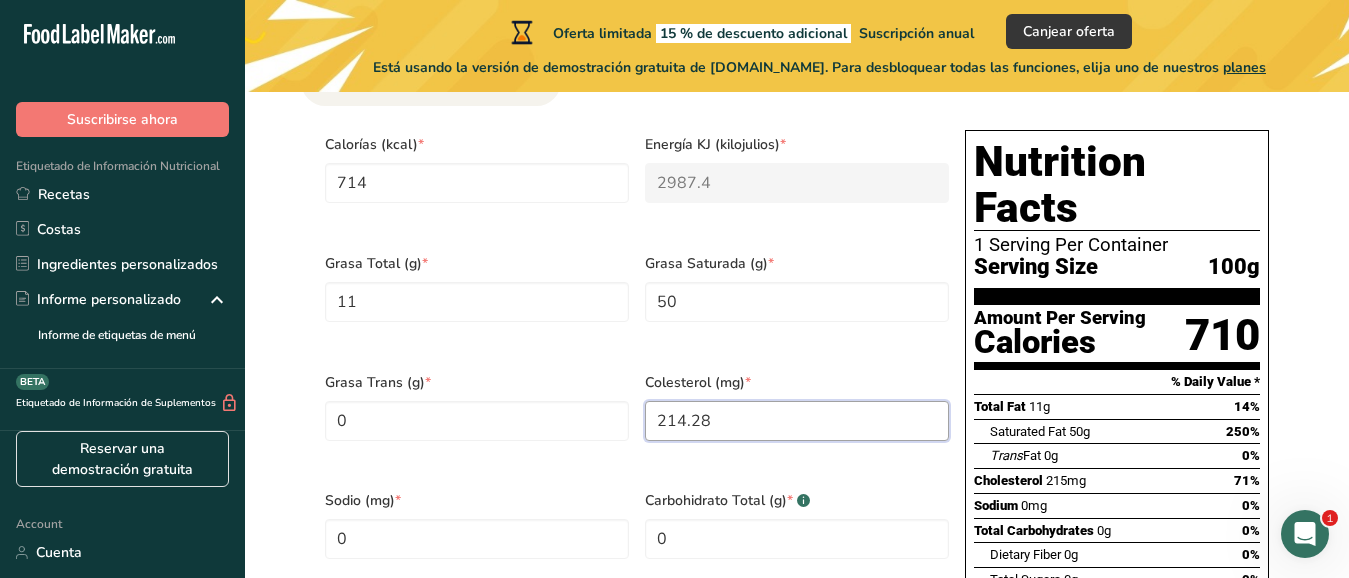 type on "214.28" 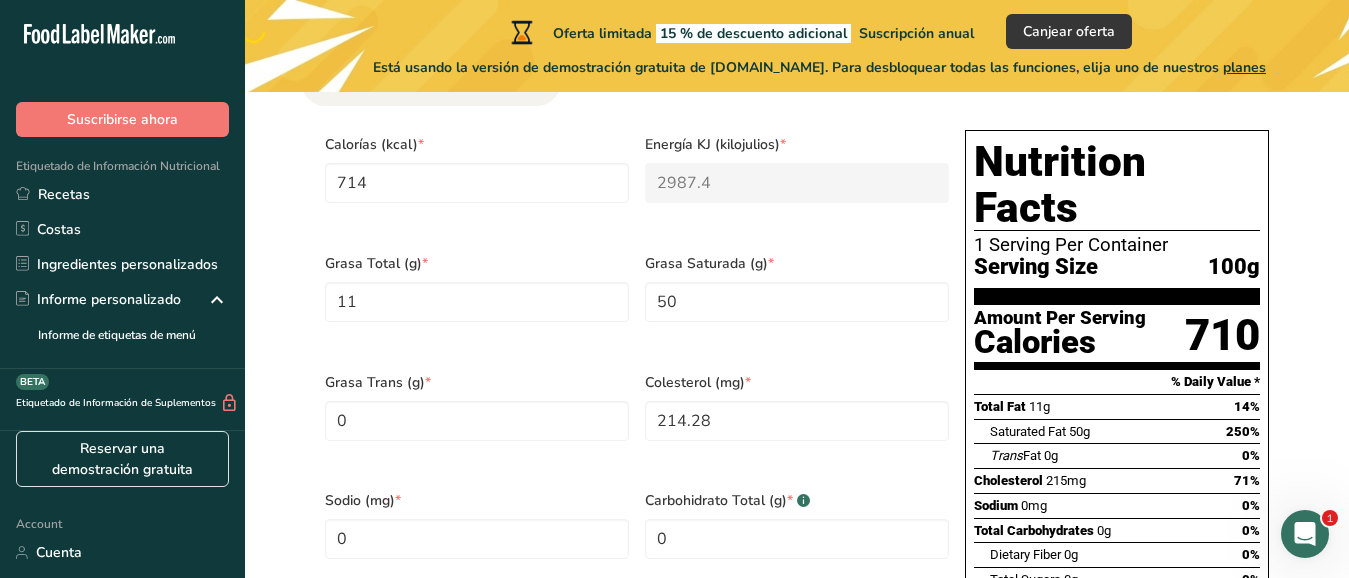 click on "Sodio
(mg) *" at bounding box center (477, 500) 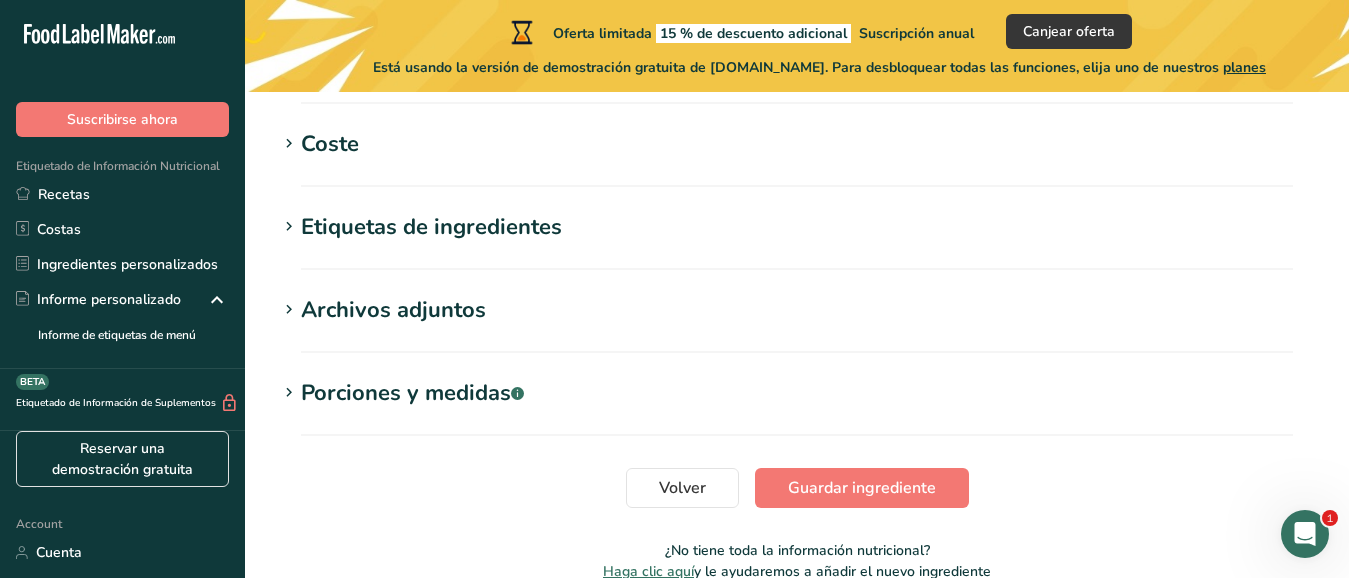 scroll, scrollTop: 1907, scrollLeft: 0, axis: vertical 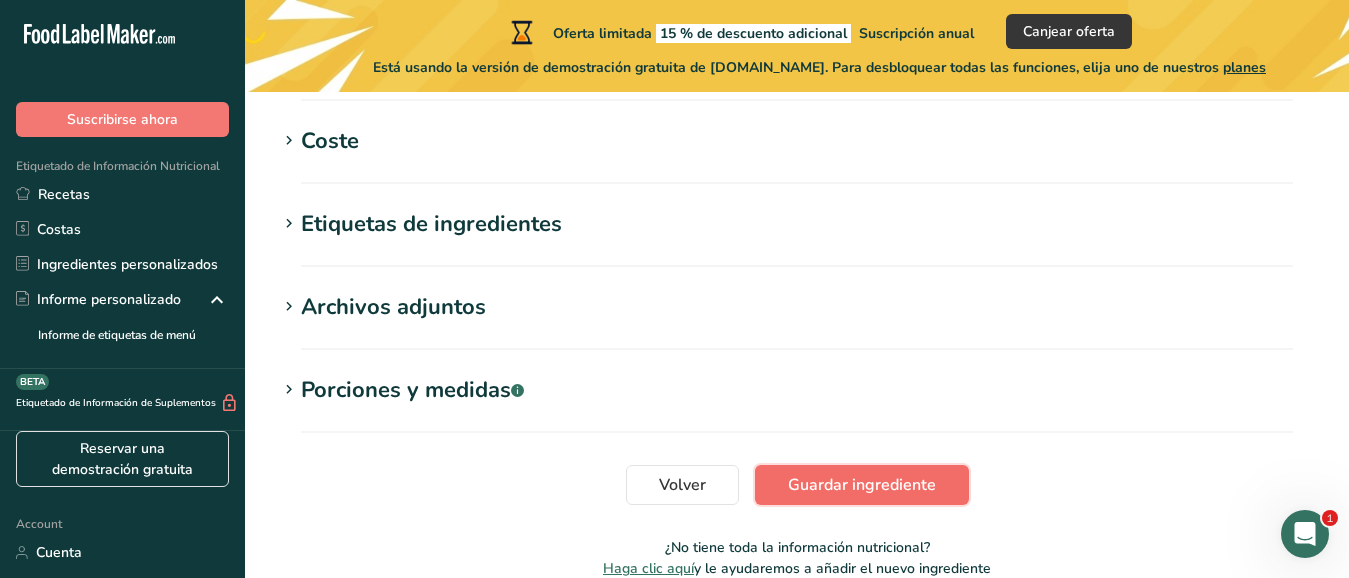click on "Guardar ingrediente" at bounding box center (862, 485) 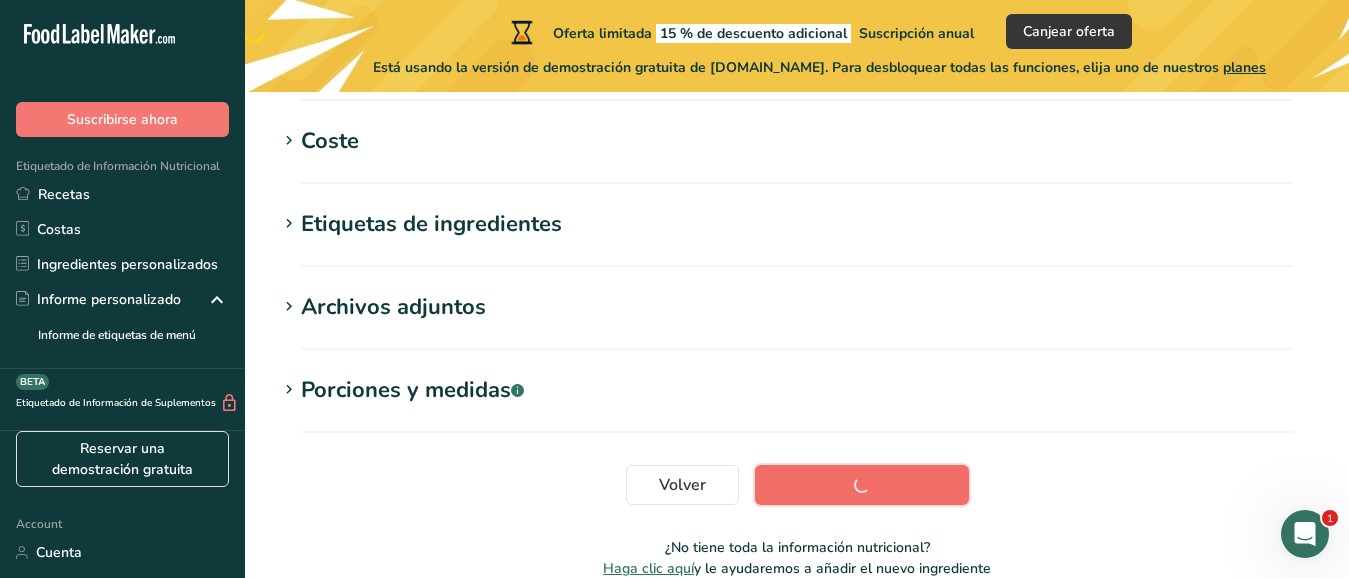 scroll, scrollTop: 522, scrollLeft: 0, axis: vertical 